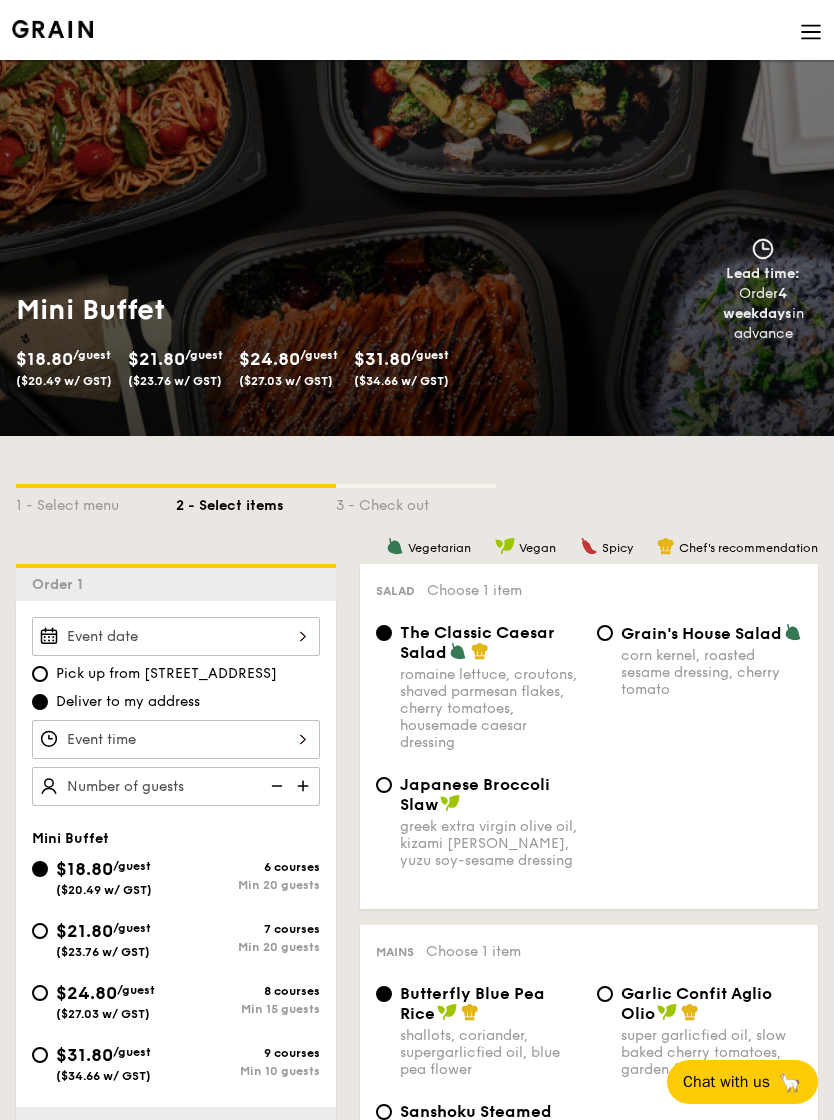 scroll, scrollTop: 31, scrollLeft: 0, axis: vertical 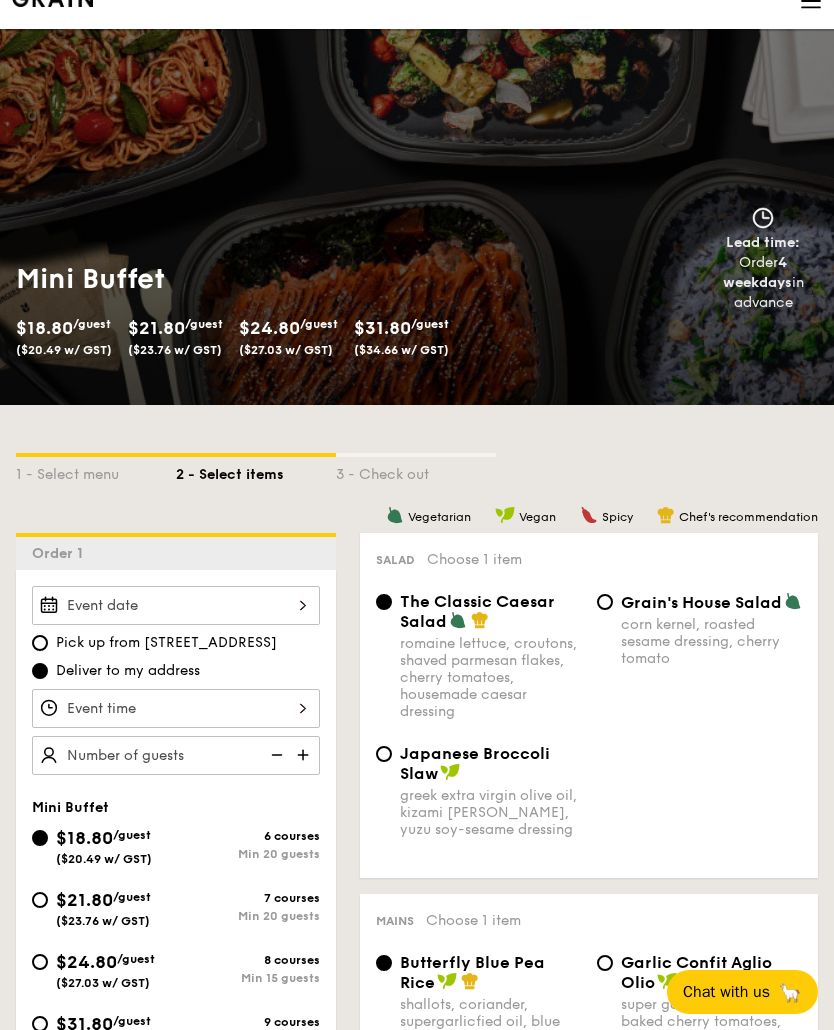 click at bounding box center [176, 605] 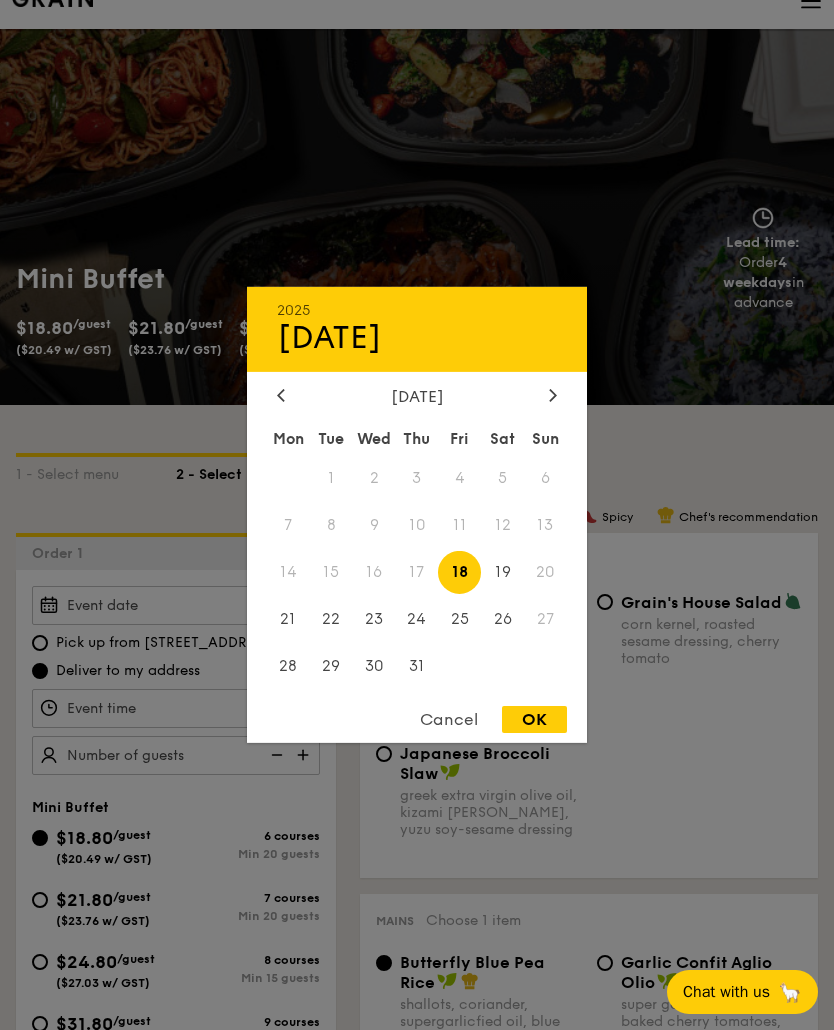 click at bounding box center [553, 396] 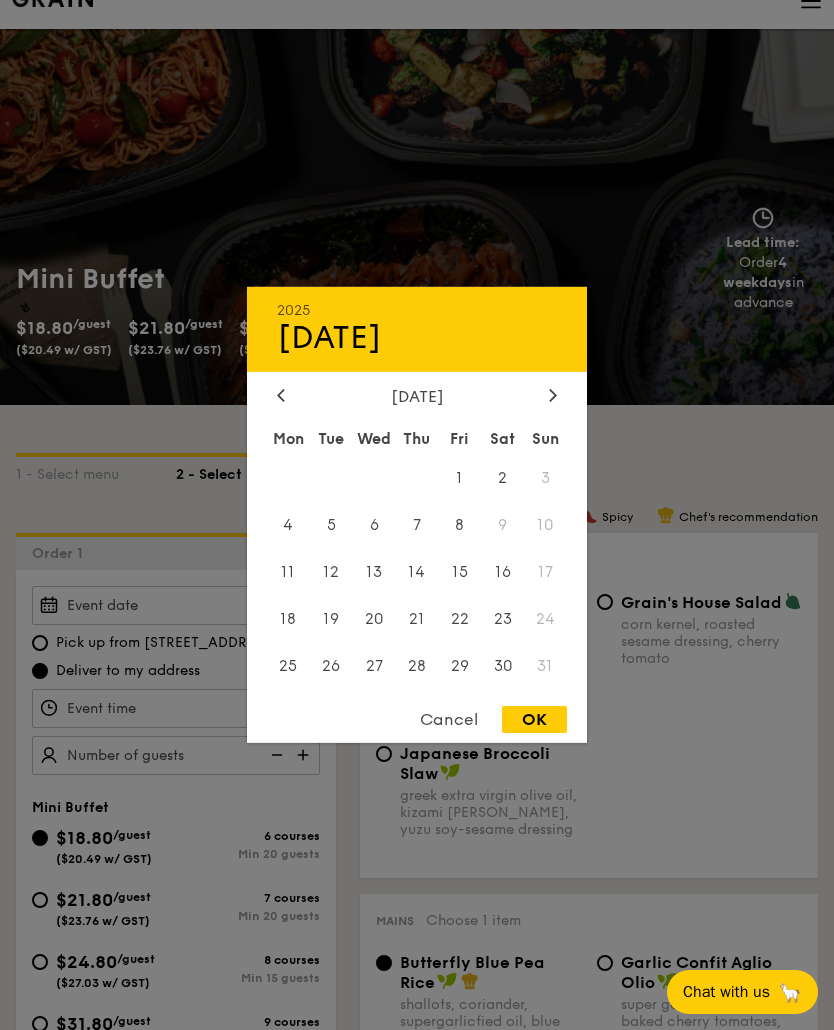 click on "23" at bounding box center [502, 618] 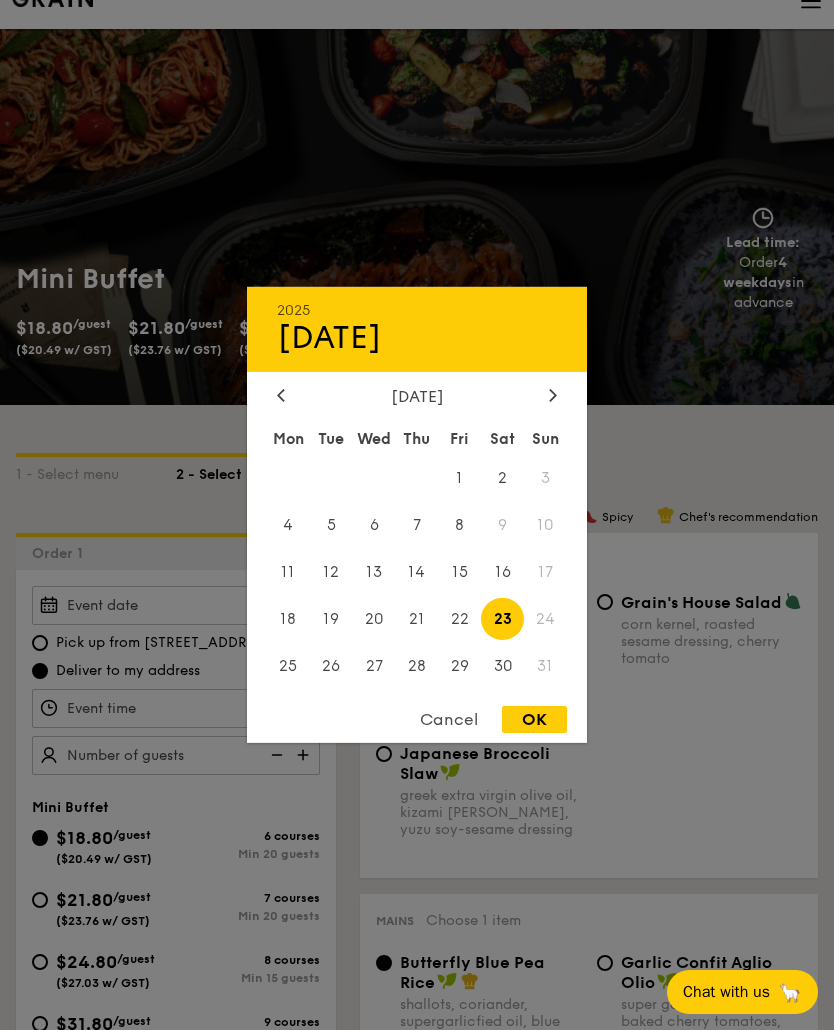 click on "OK" at bounding box center (534, 719) 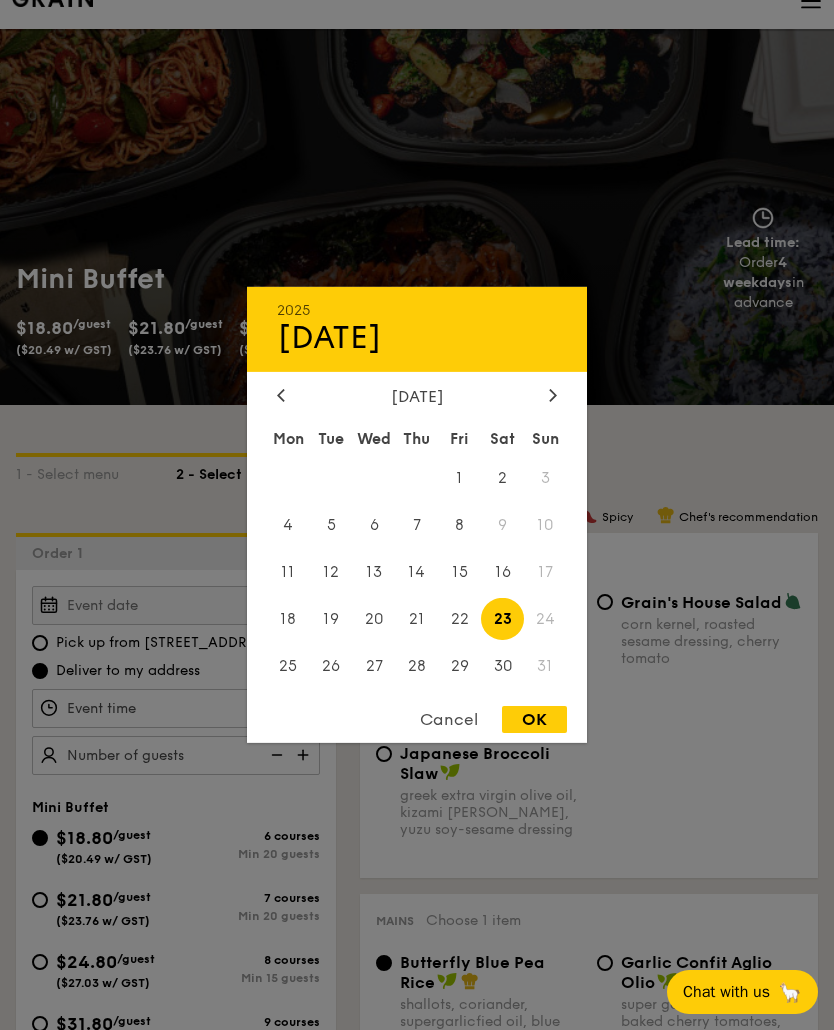 type on "Aug 23, 2025" 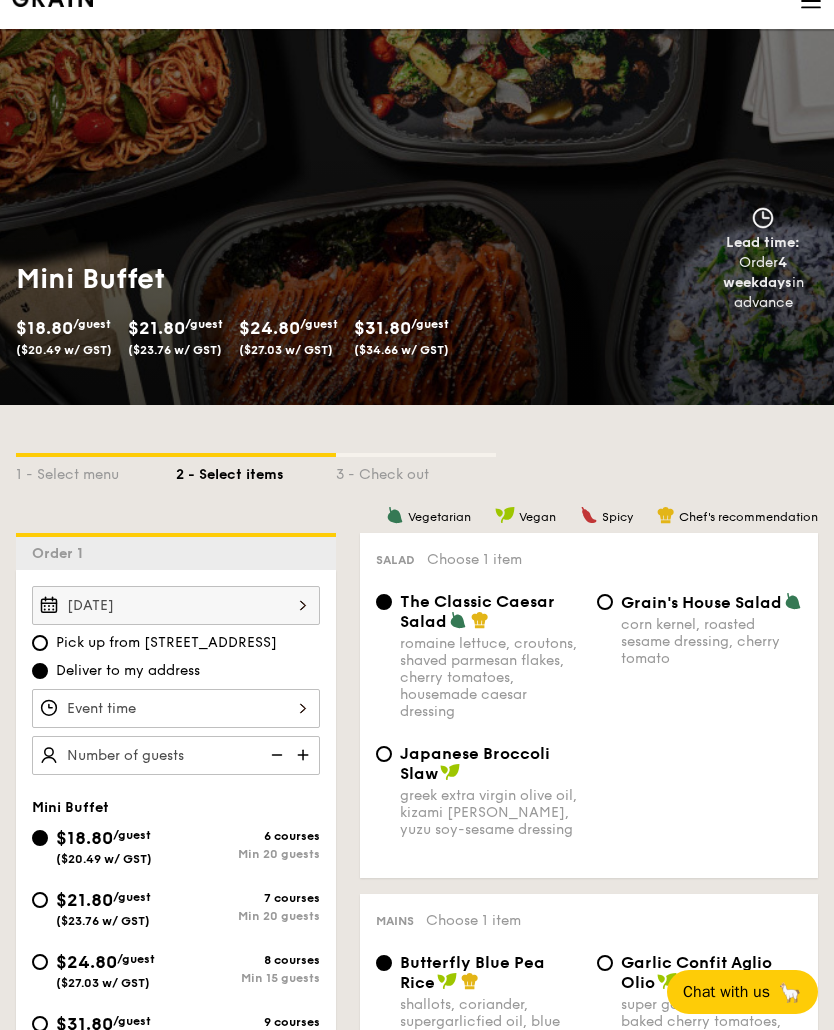 click at bounding box center [176, 708] 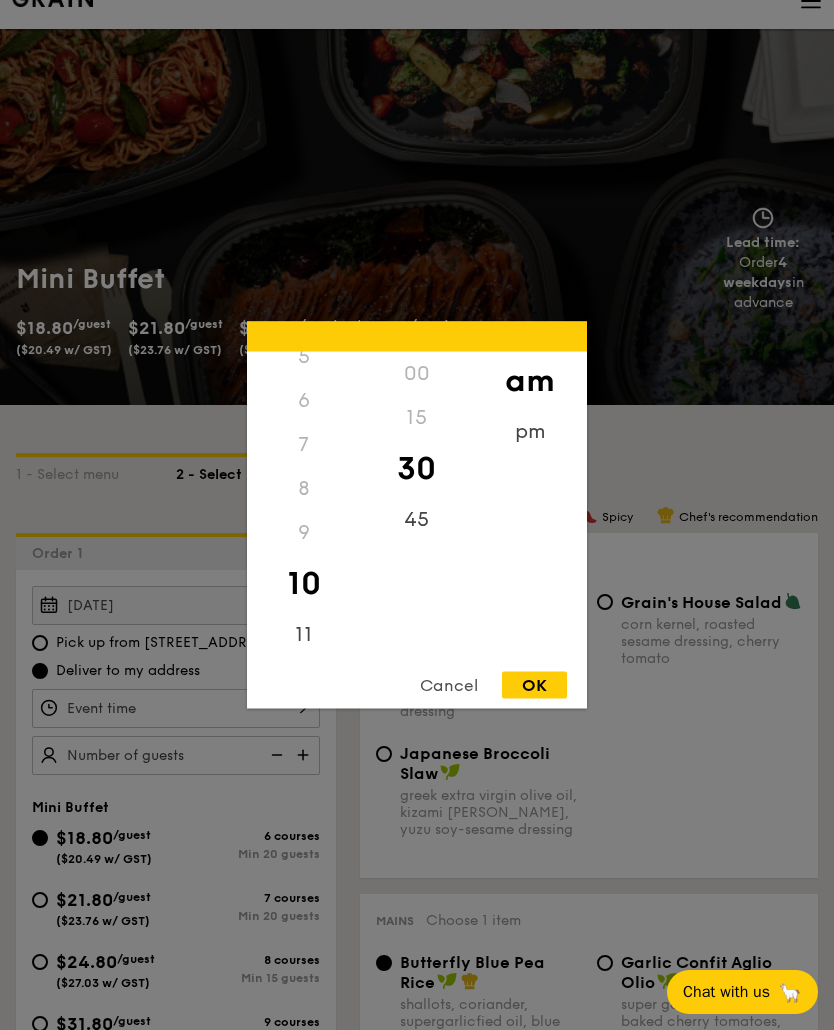 scroll, scrollTop: 249, scrollLeft: 0, axis: vertical 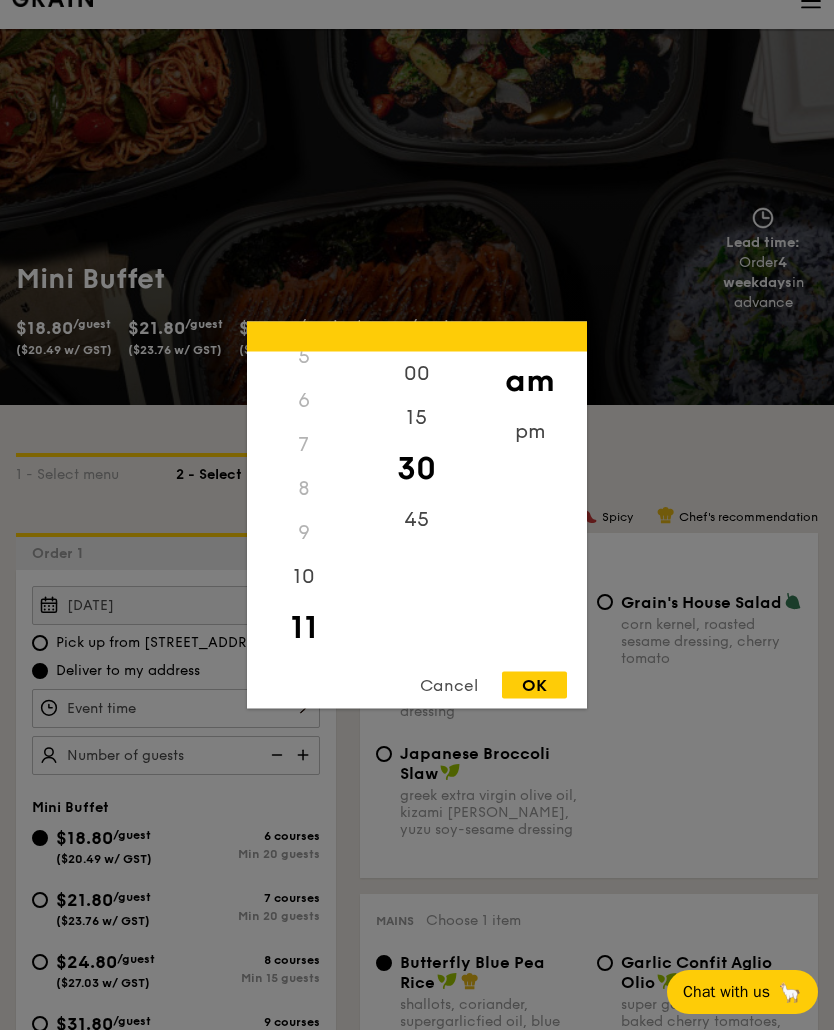 click on "45" at bounding box center [416, 520] 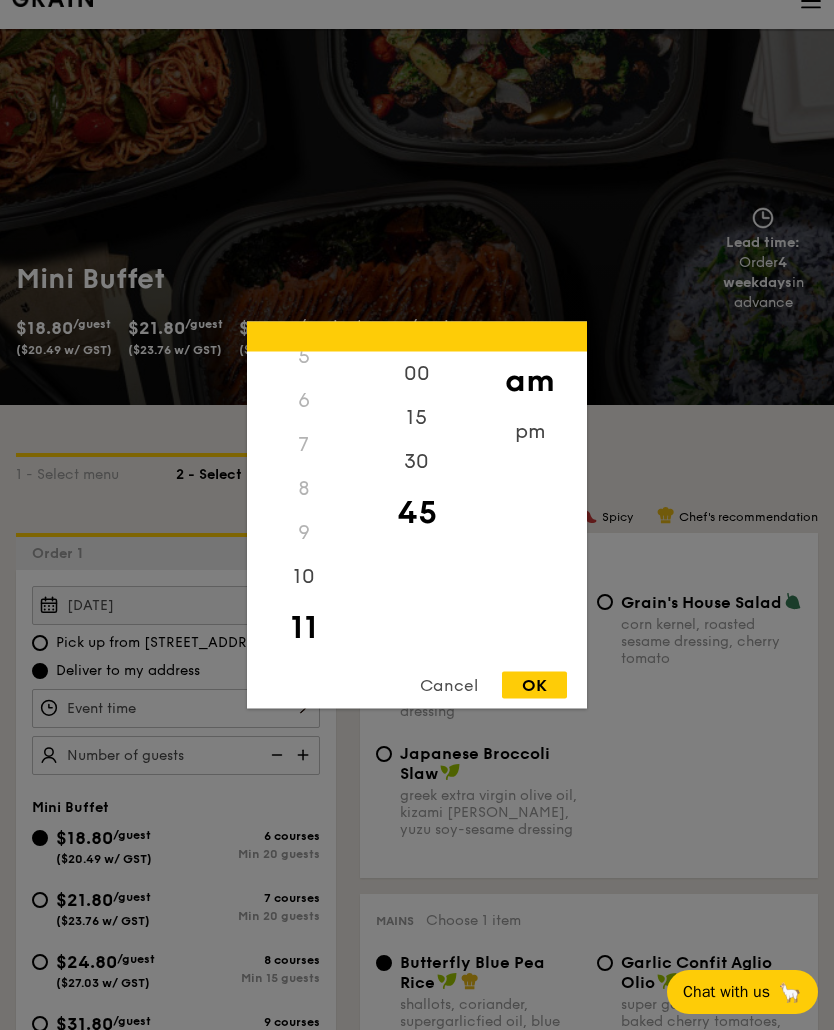 click on "OK" at bounding box center [534, 685] 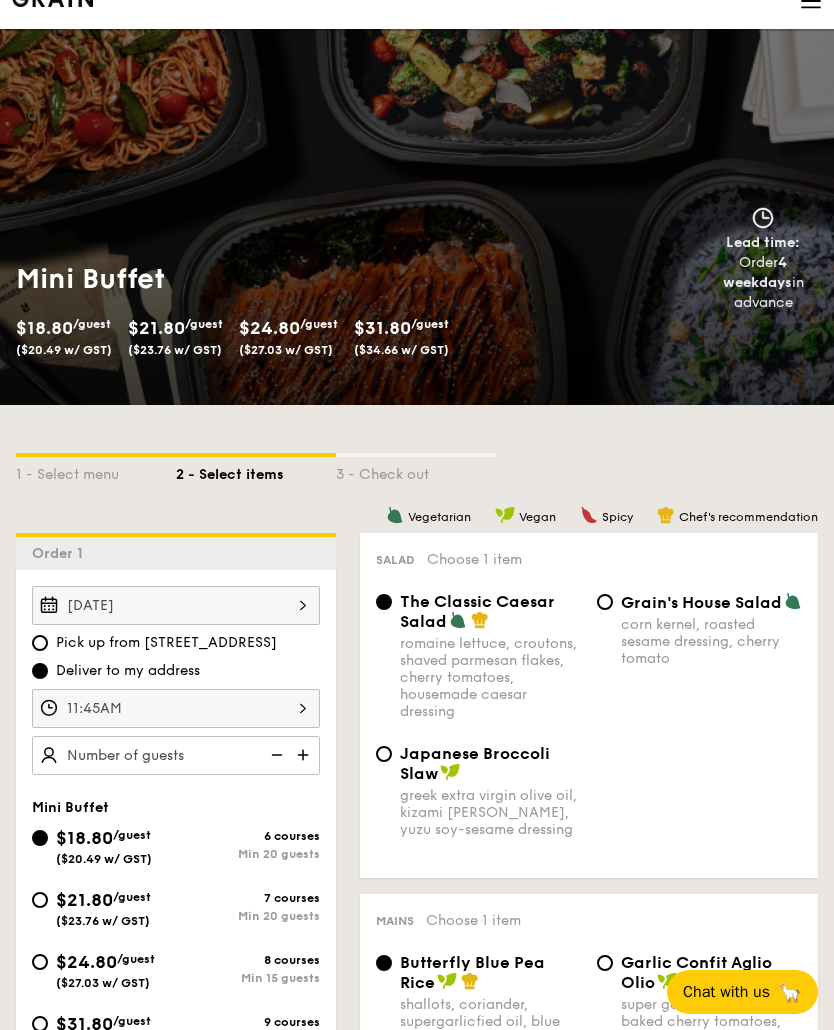 click at bounding box center [305, 755] 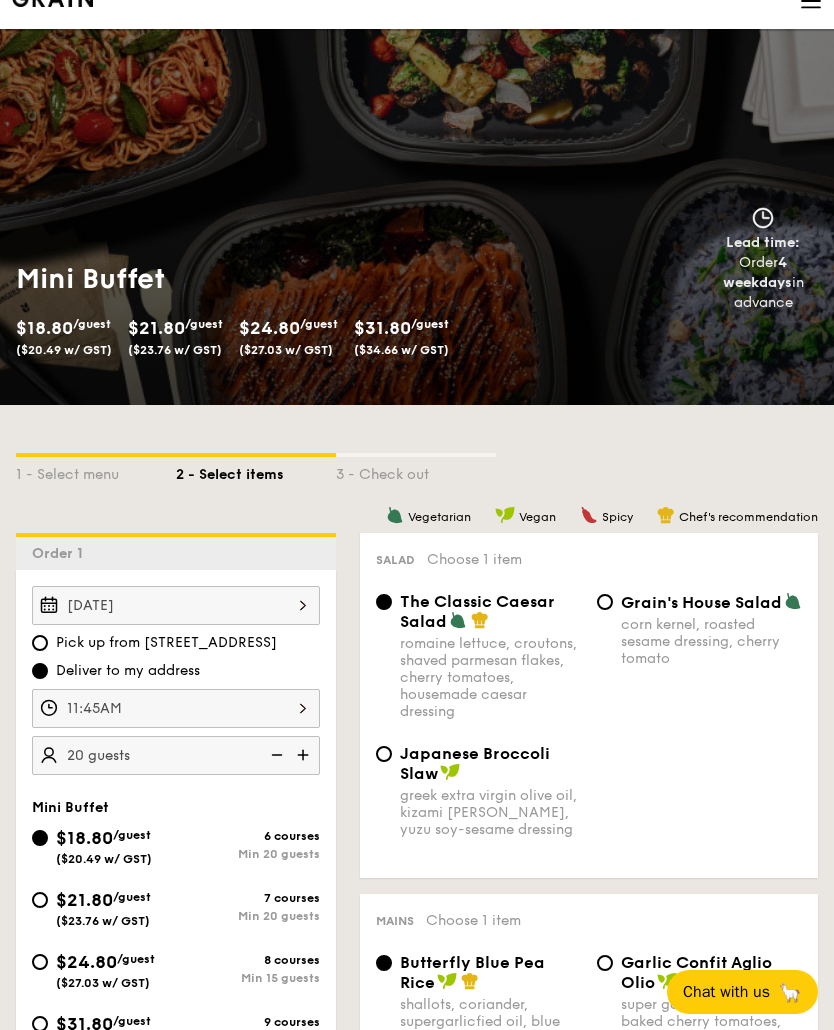 click at bounding box center (305, 755) 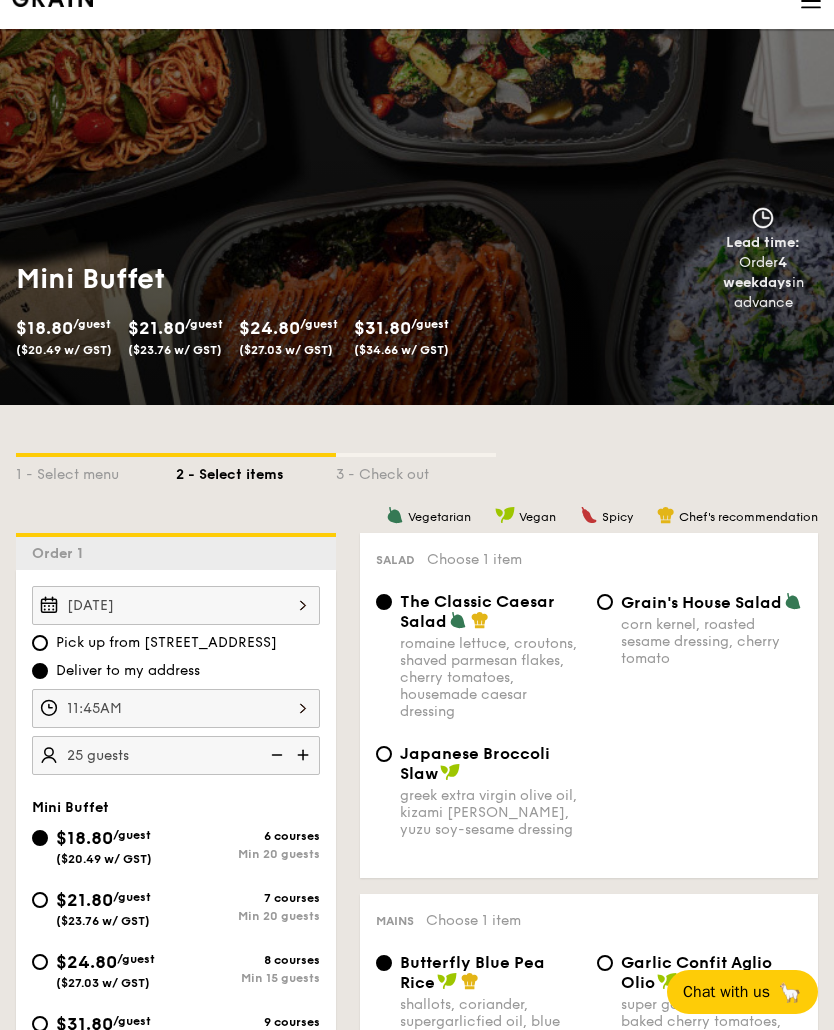 click at bounding box center [305, 755] 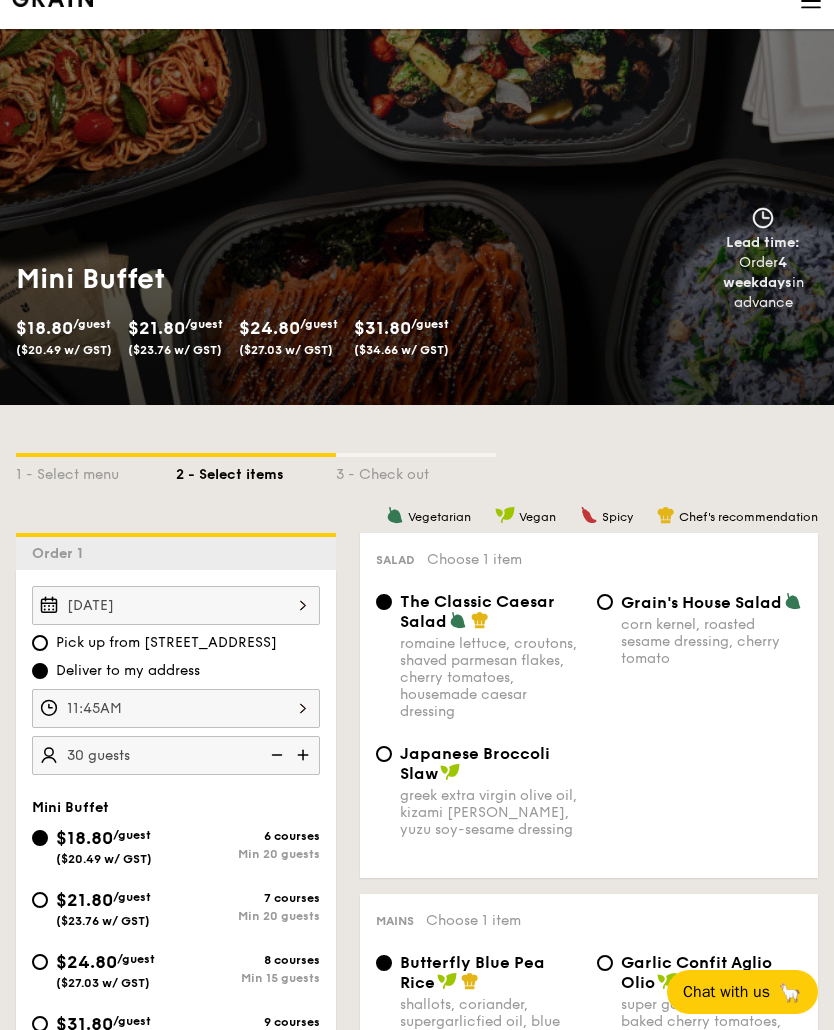 click at bounding box center (275, 755) 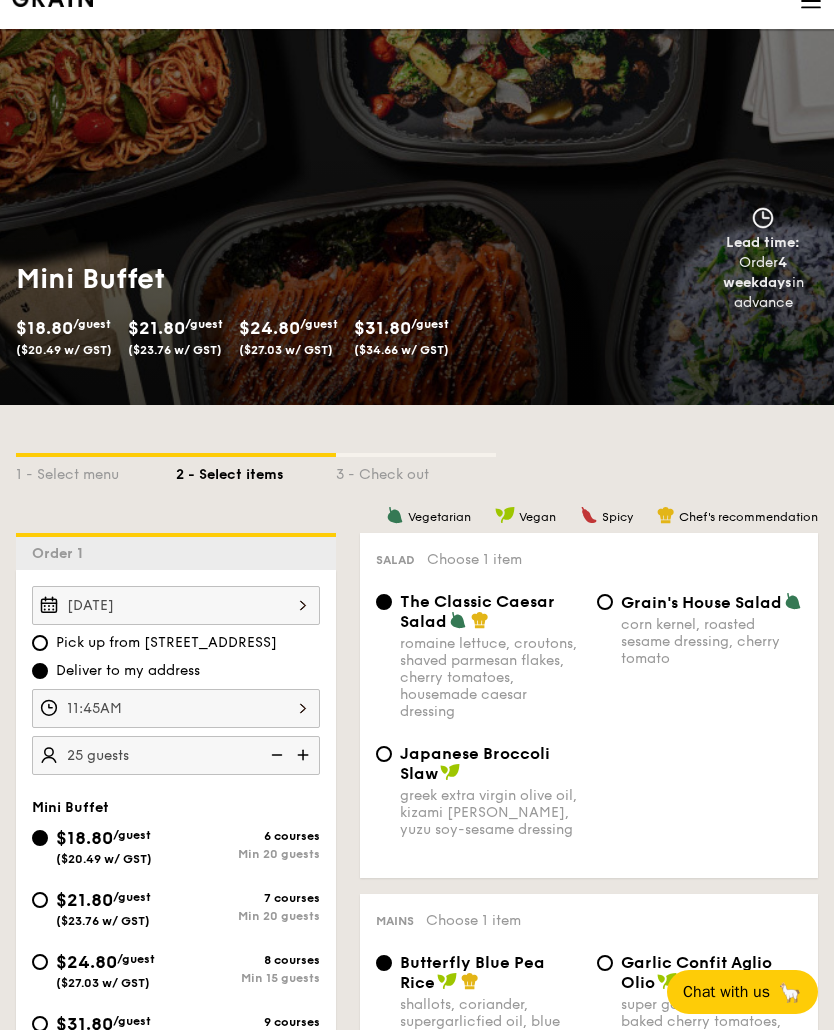 click at bounding box center (275, 755) 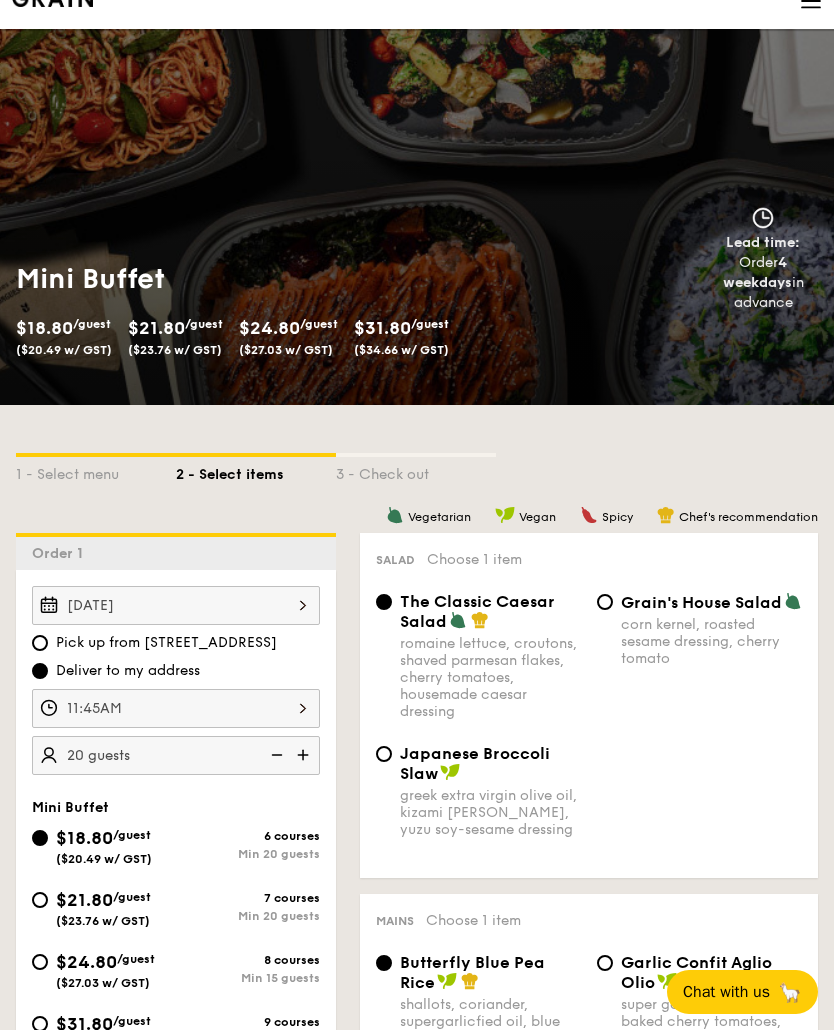 click at bounding box center (275, 755) 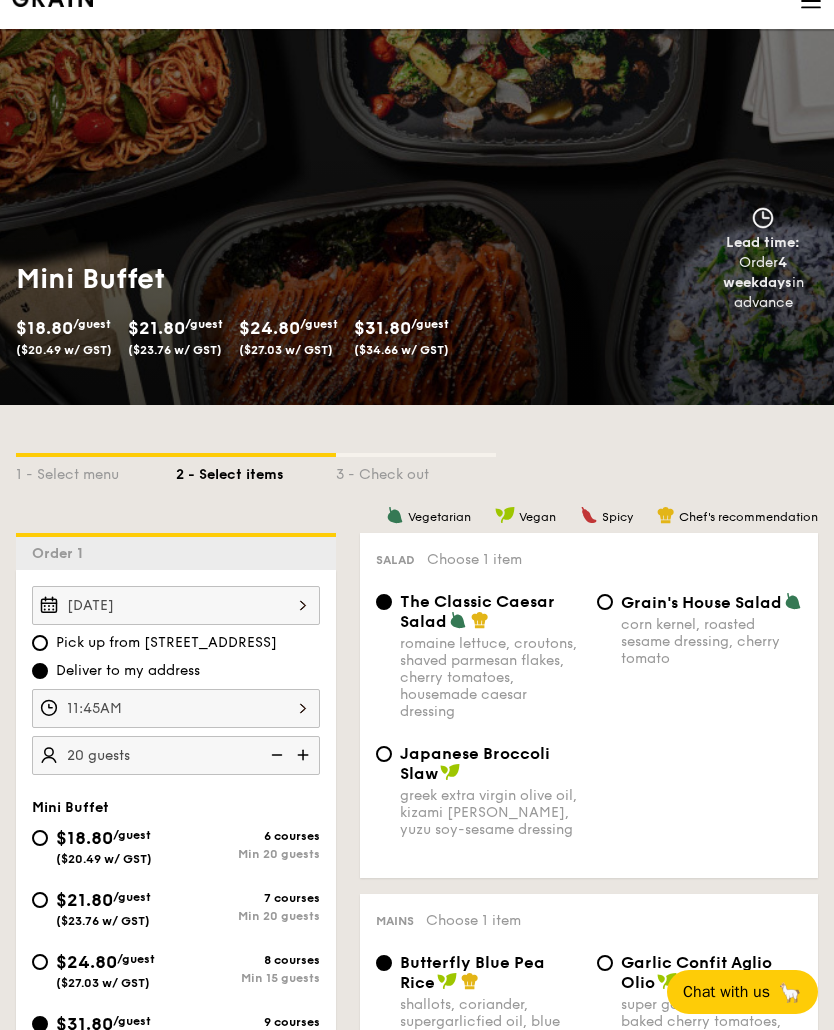 radio on "true" 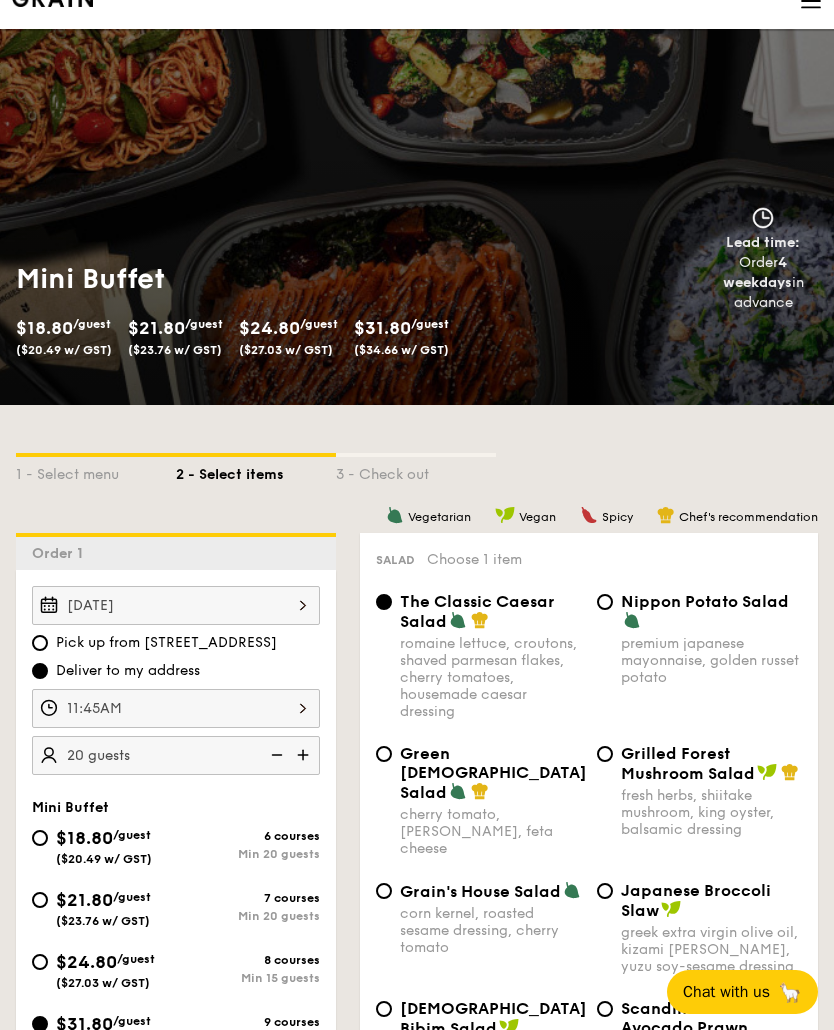 click at bounding box center [275, 755] 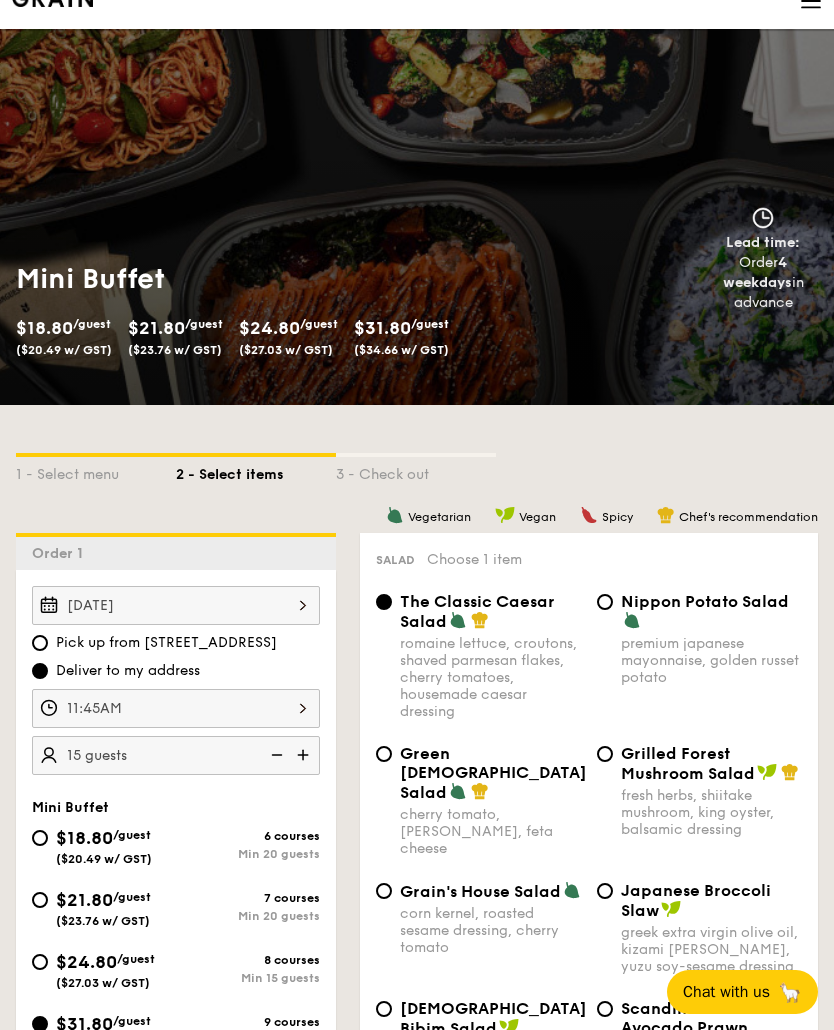 click at bounding box center (275, 755) 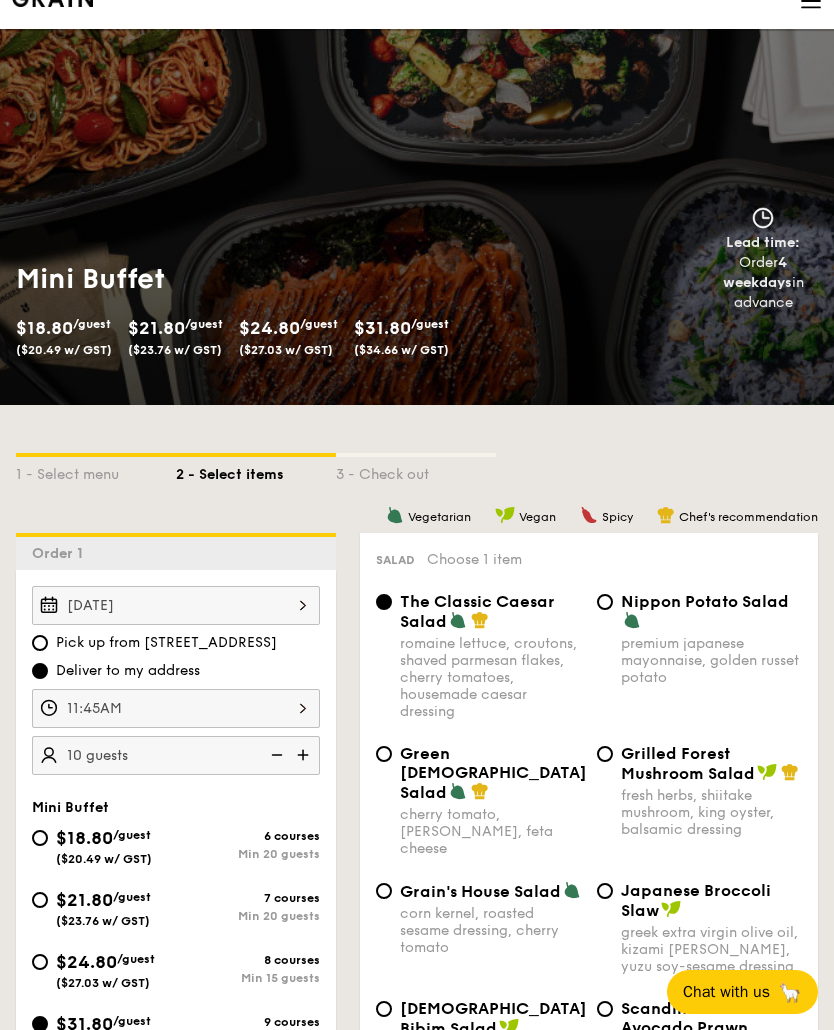 click at bounding box center (275, 755) 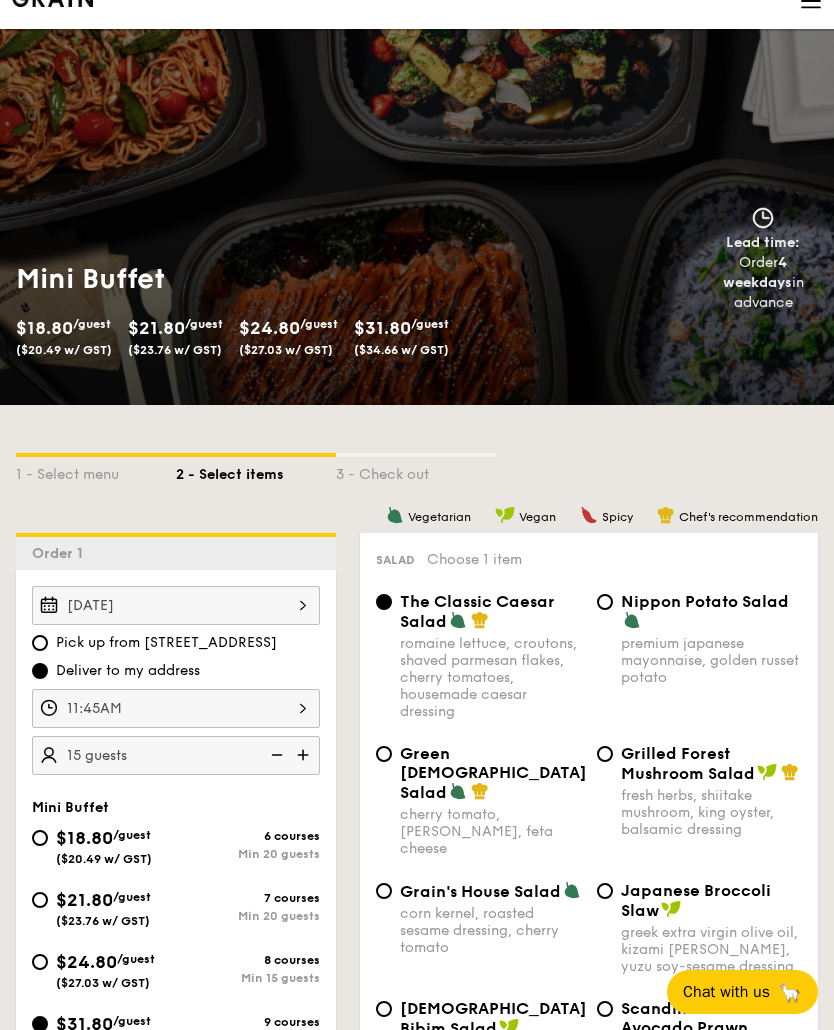 click at bounding box center (275, 755) 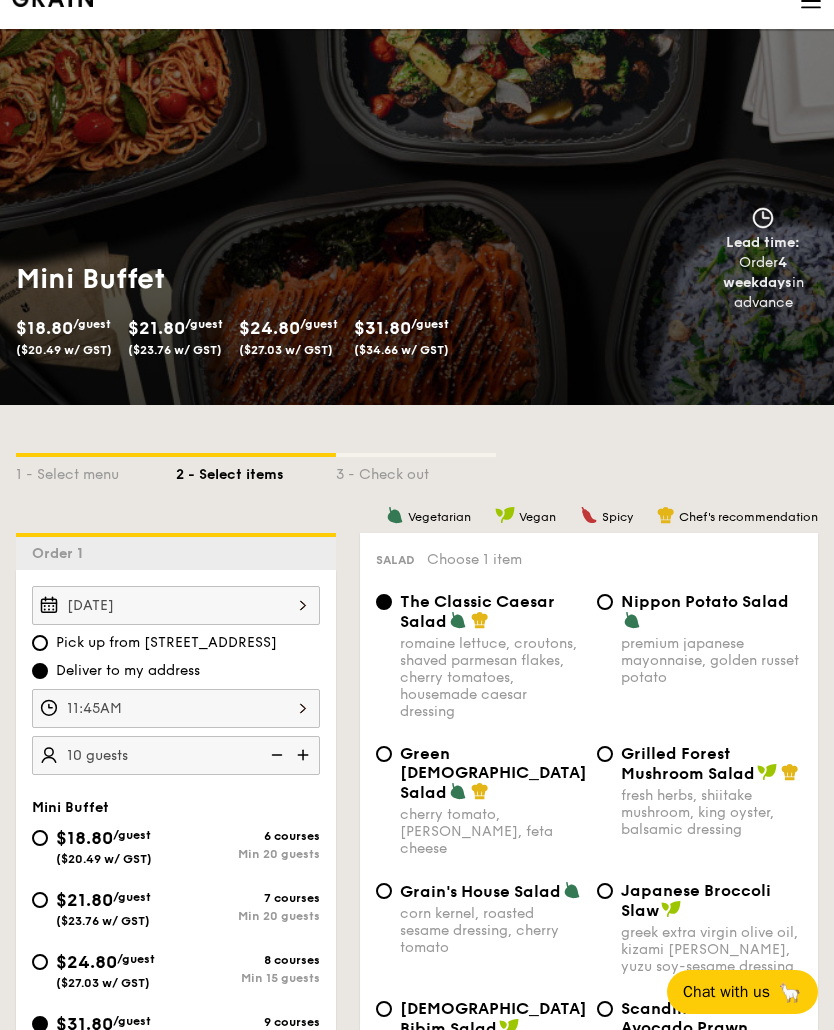 click at bounding box center (305, 755) 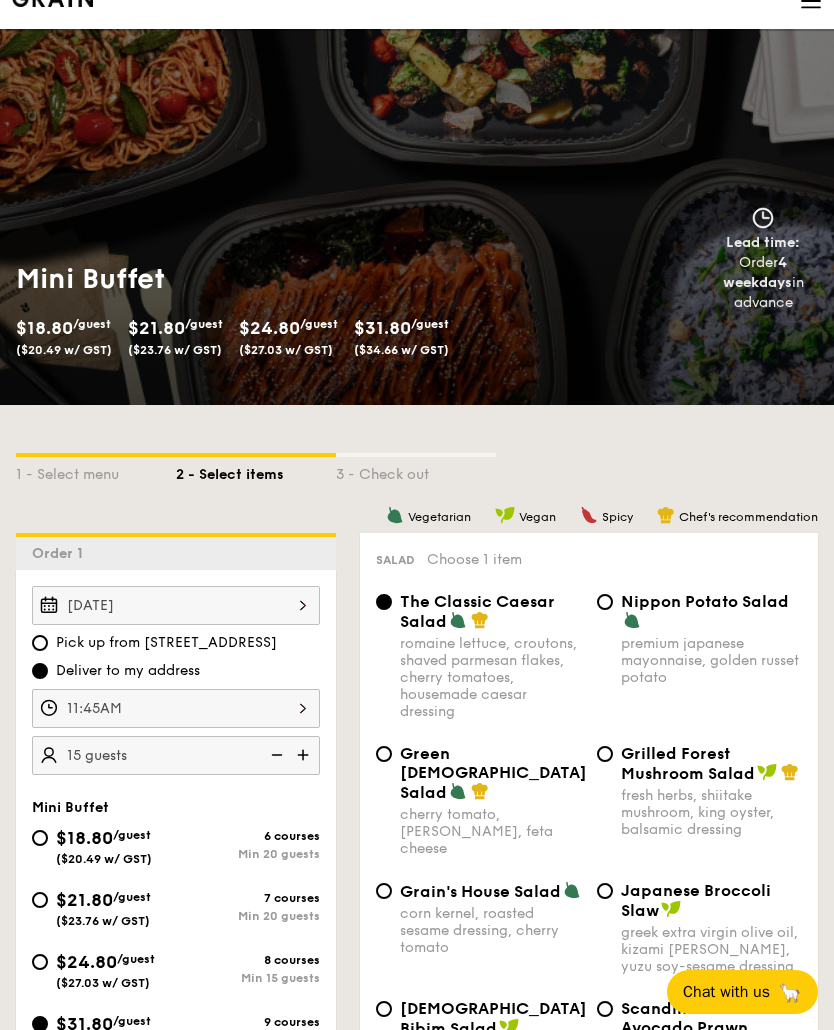 click at bounding box center [275, 755] 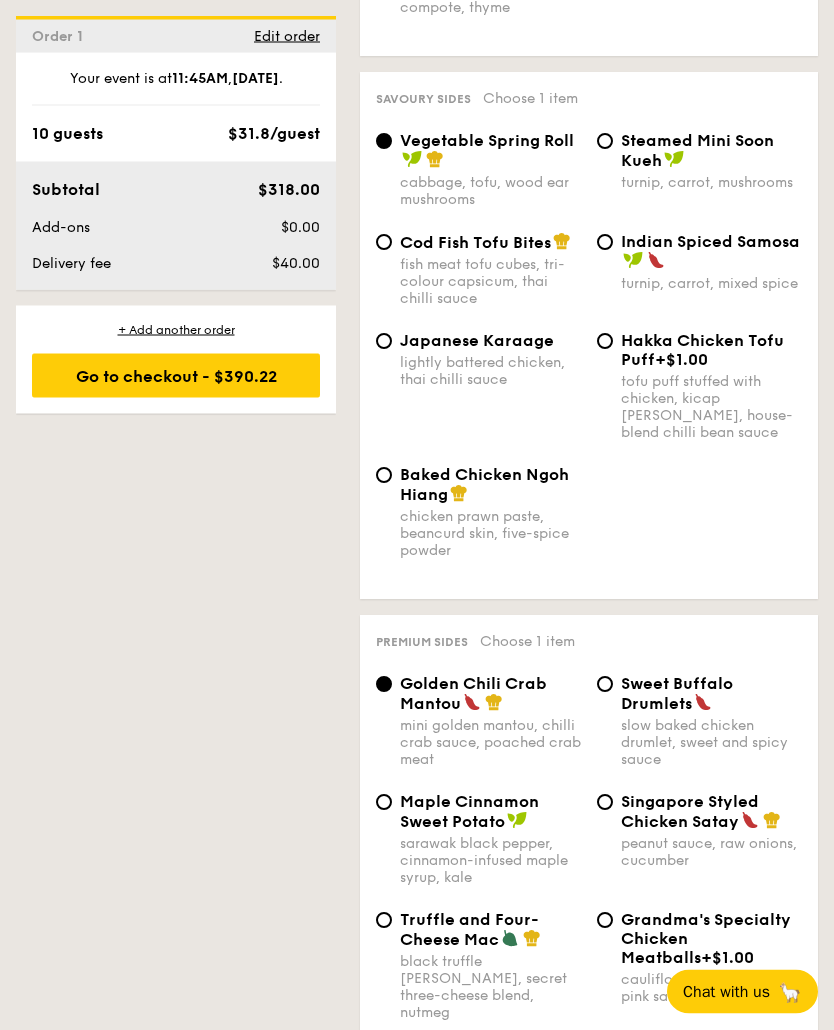 scroll, scrollTop: 4706, scrollLeft: 0, axis: vertical 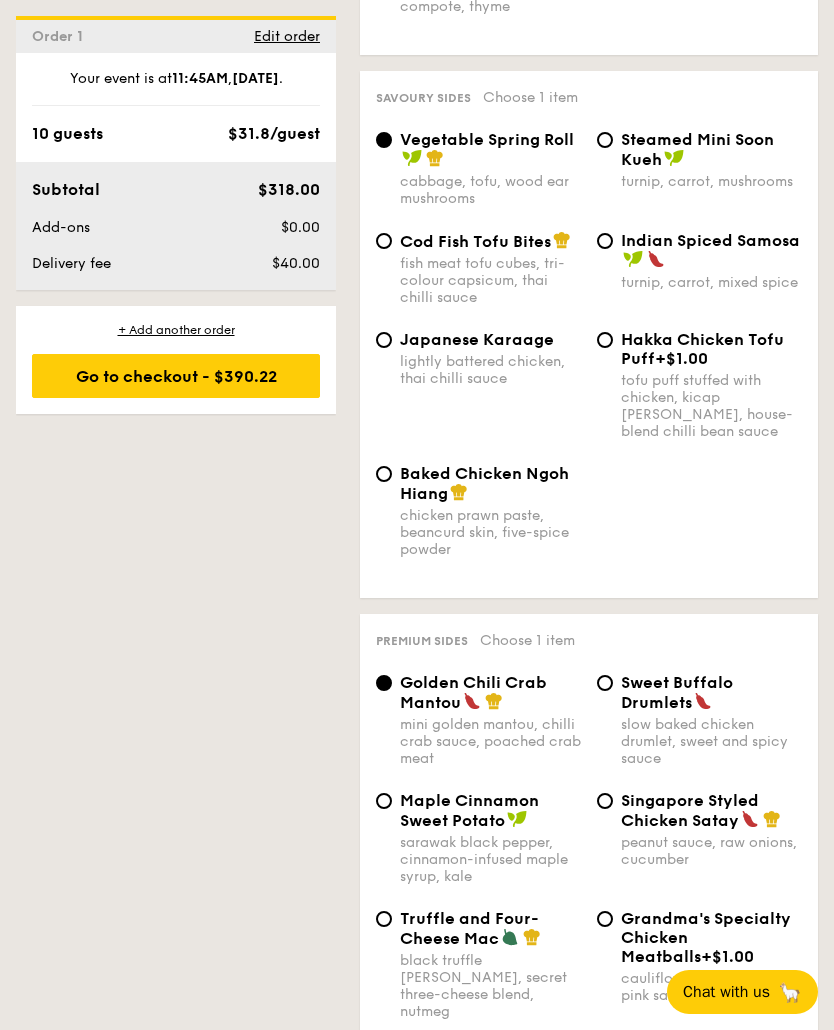 click on "Truffle and Four-Cheese Mac black truffle pate, brie, secret three-cheese blend, nutmeg" at bounding box center [384, 919] 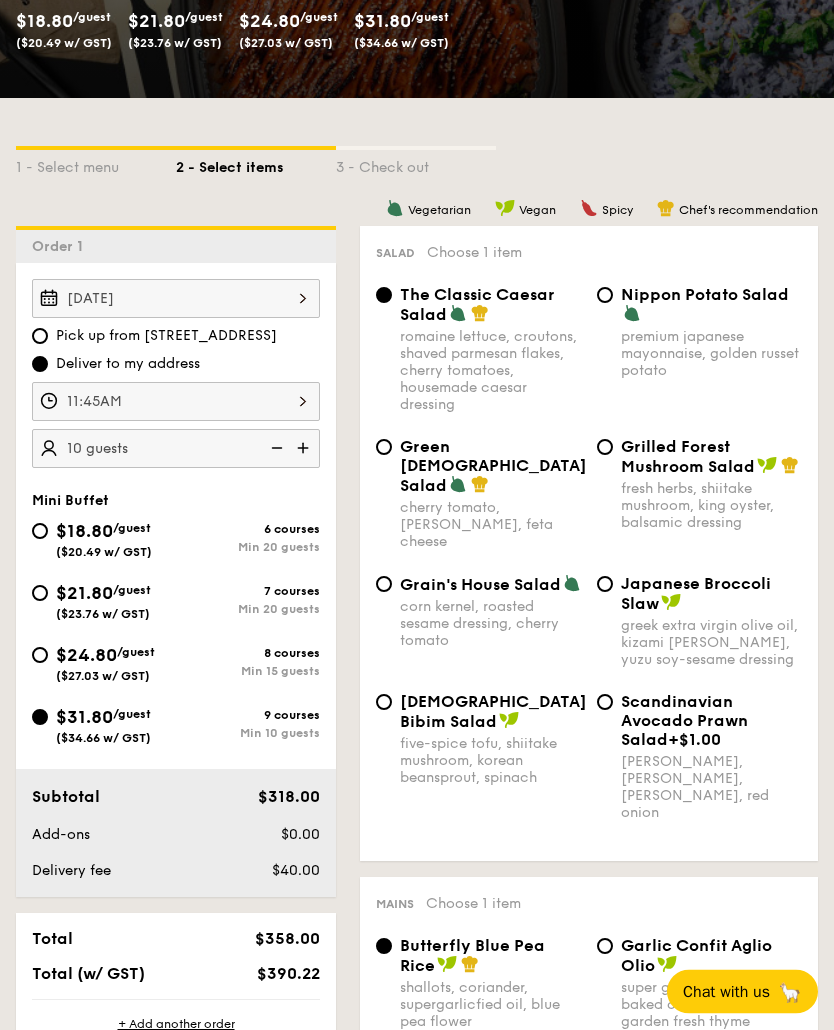 scroll, scrollTop: 338, scrollLeft: 0, axis: vertical 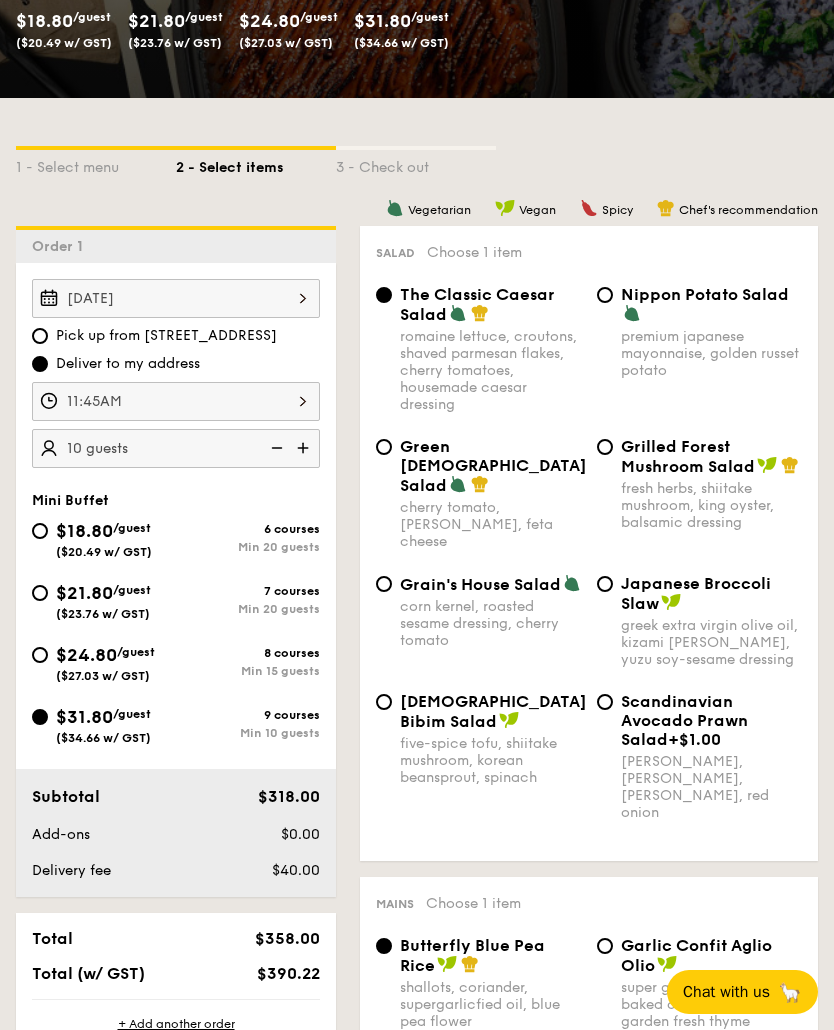 click on "Grilled Forest Mushroom Salad fresh herbs, shiitake mushroom, king oyster, balsamic dressing" at bounding box center (605, 447) 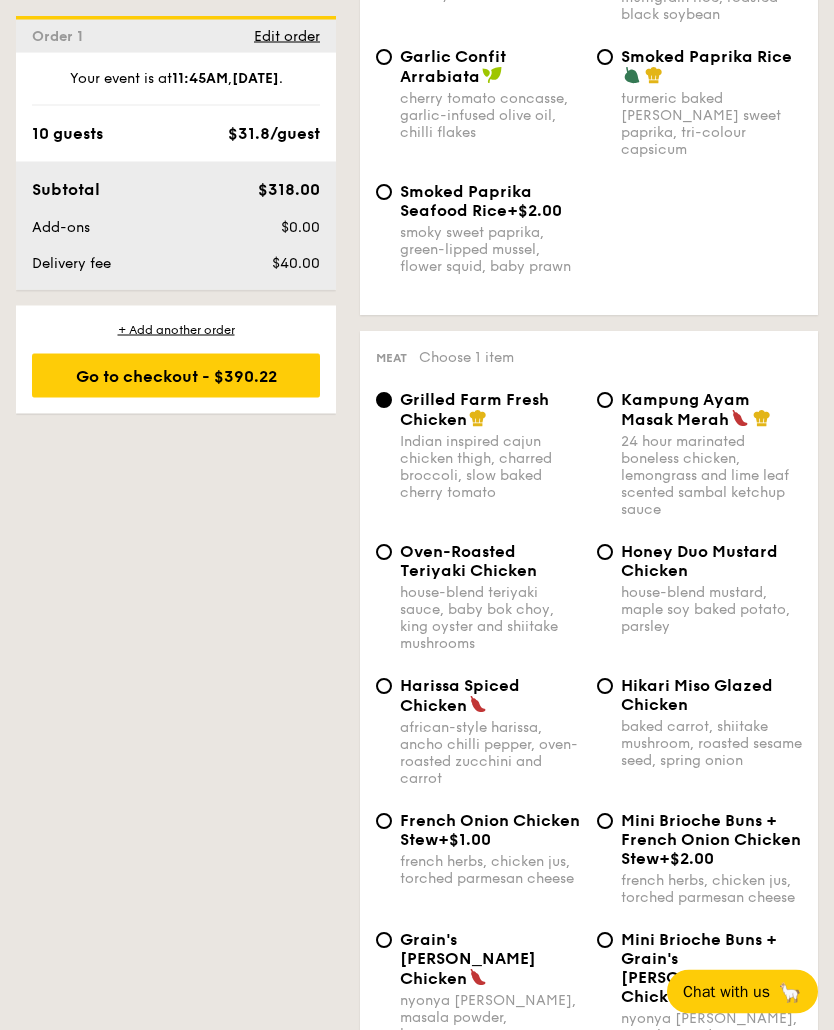 scroll, scrollTop: 1581, scrollLeft: 0, axis: vertical 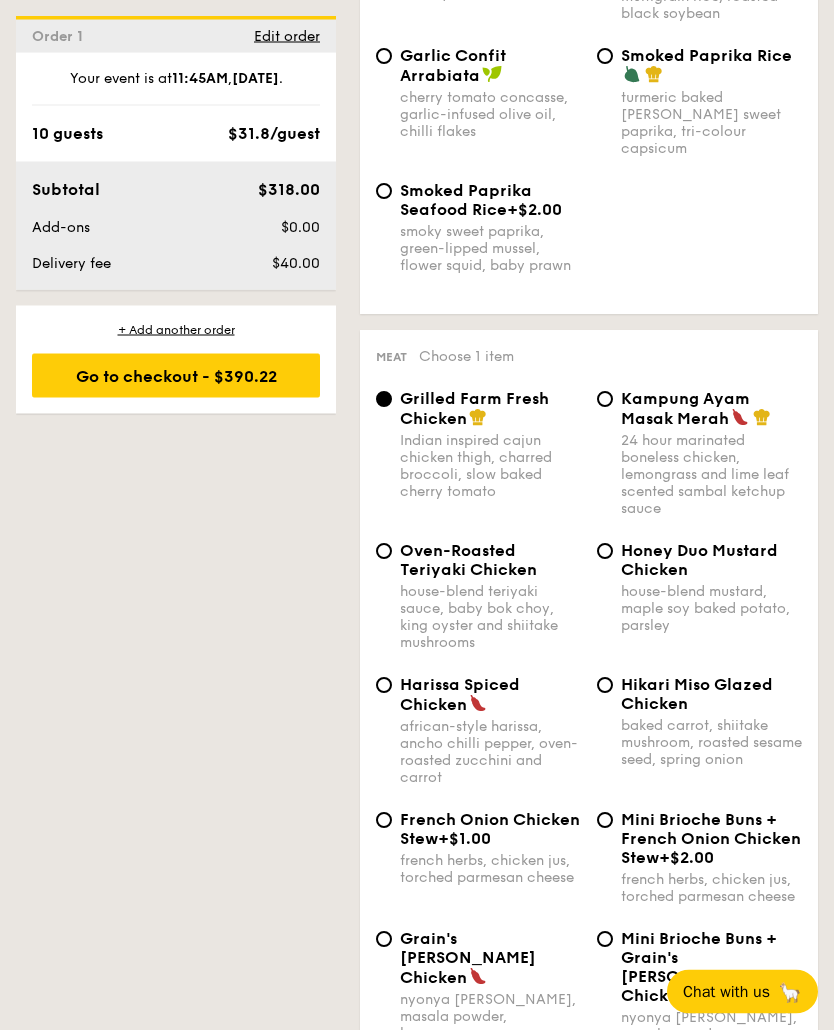 click on "Honey Duo Mustard Chicken house-blend mustard, maple soy baked potato, parsley" at bounding box center [605, 552] 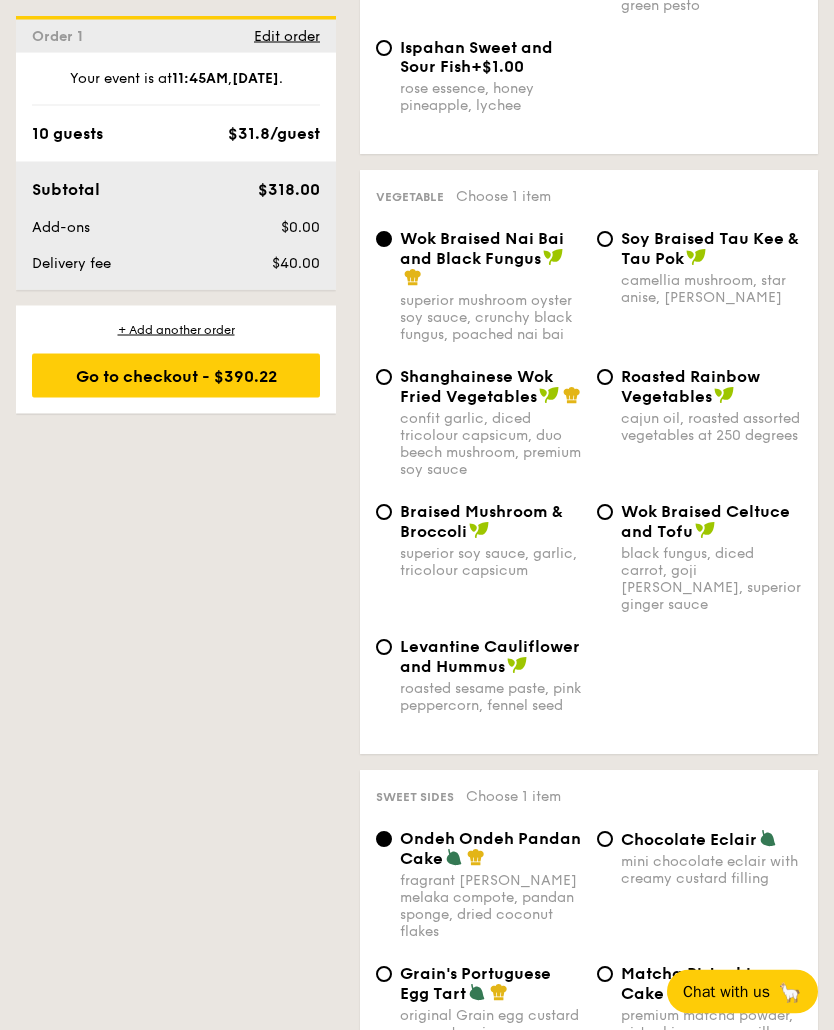 scroll, scrollTop: 3326, scrollLeft: 0, axis: vertical 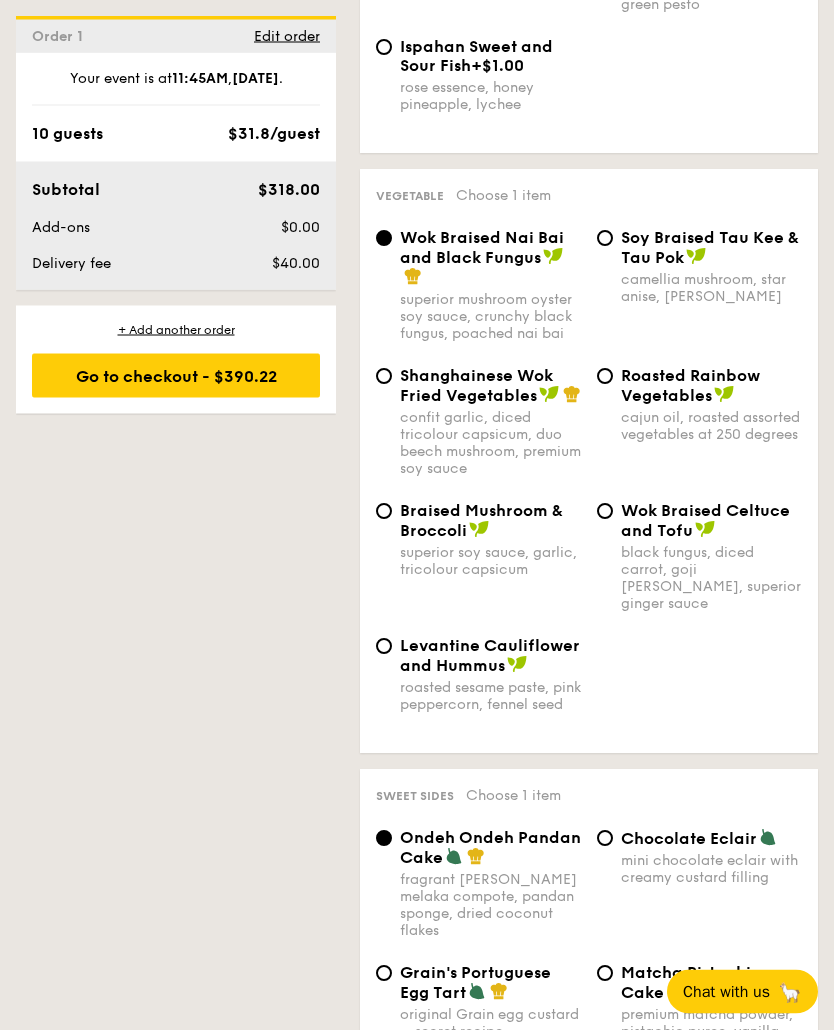 click on "Grain's Portuguese Egg Tart original Grain egg custard – secret recipe" at bounding box center (478, 1002) 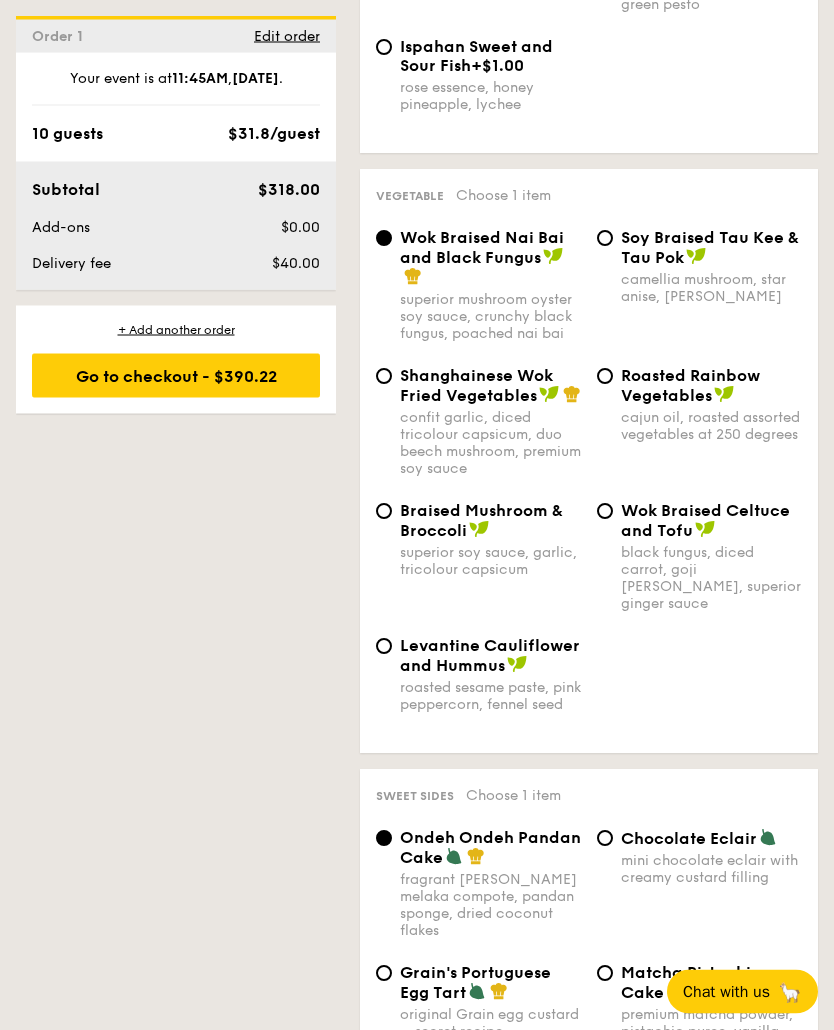 click on "Grain's Portuguese Egg Tart" at bounding box center (475, 983) 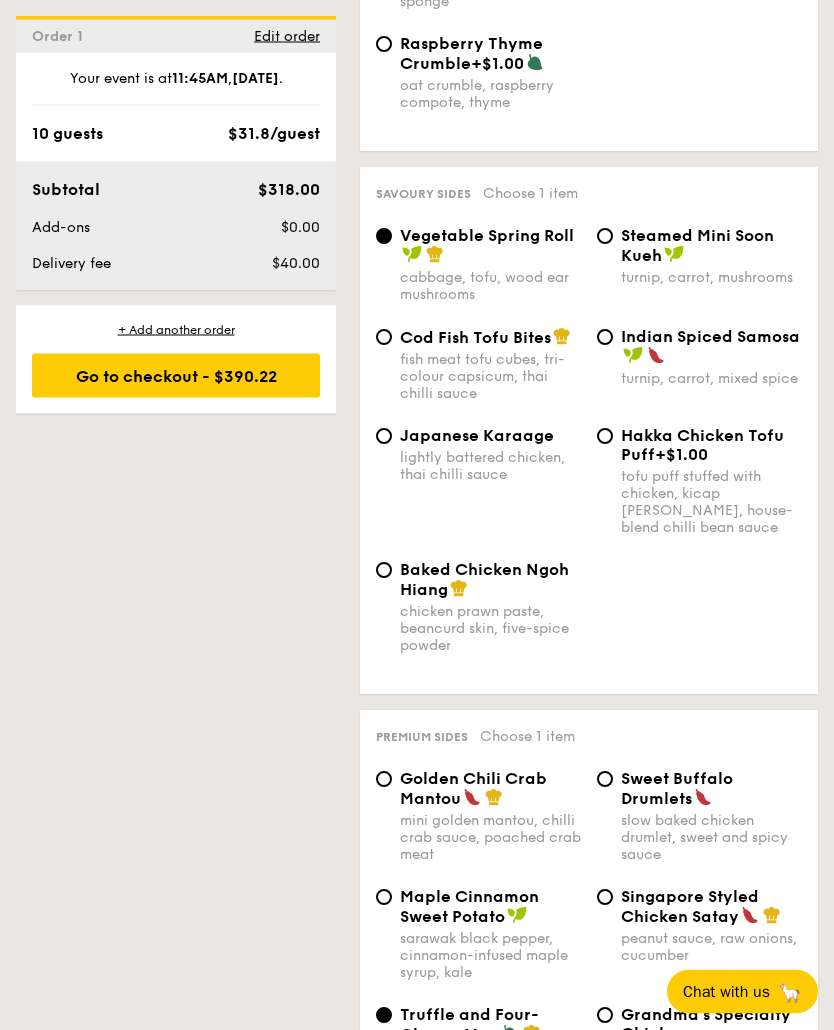 scroll, scrollTop: 4610, scrollLeft: 0, axis: vertical 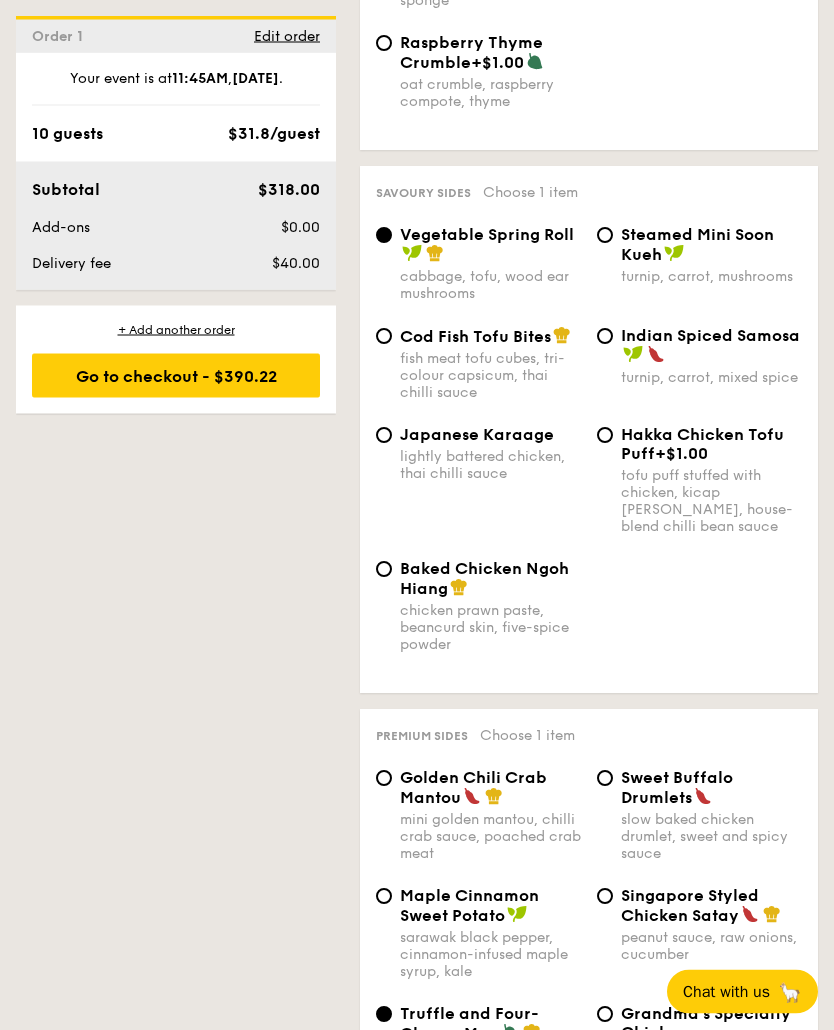 click on "Hakka Chicken Tofu Puff" at bounding box center [702, 445] 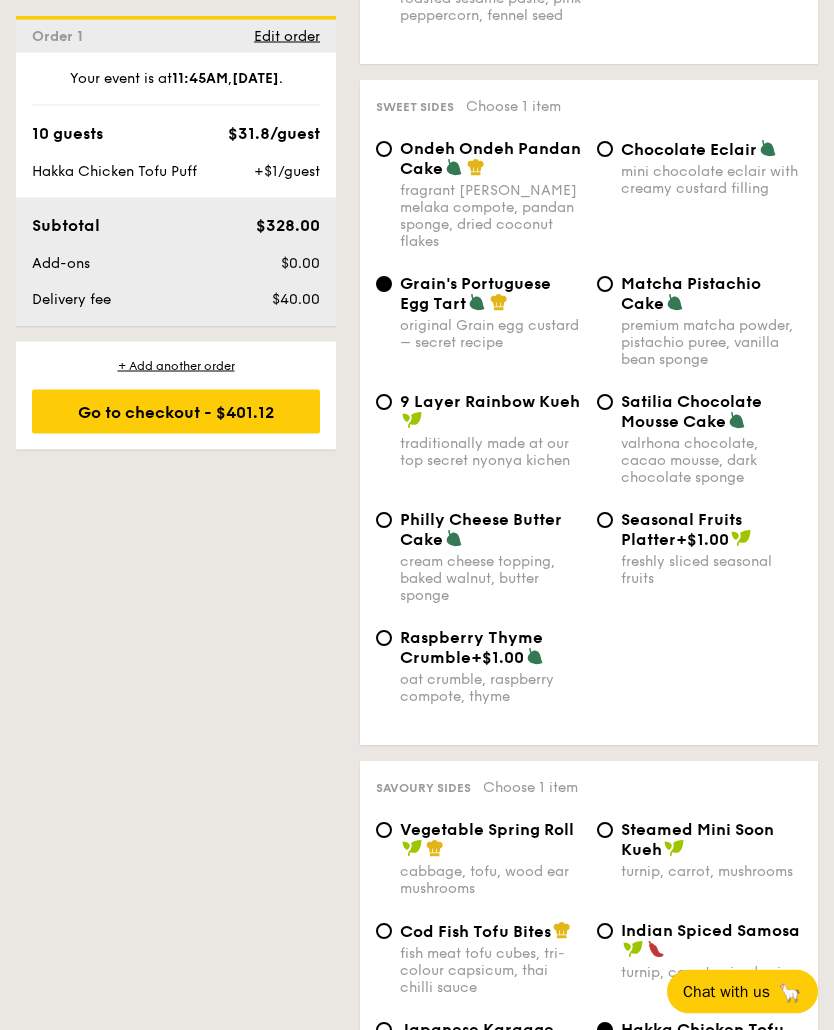 scroll, scrollTop: 4043, scrollLeft: 0, axis: vertical 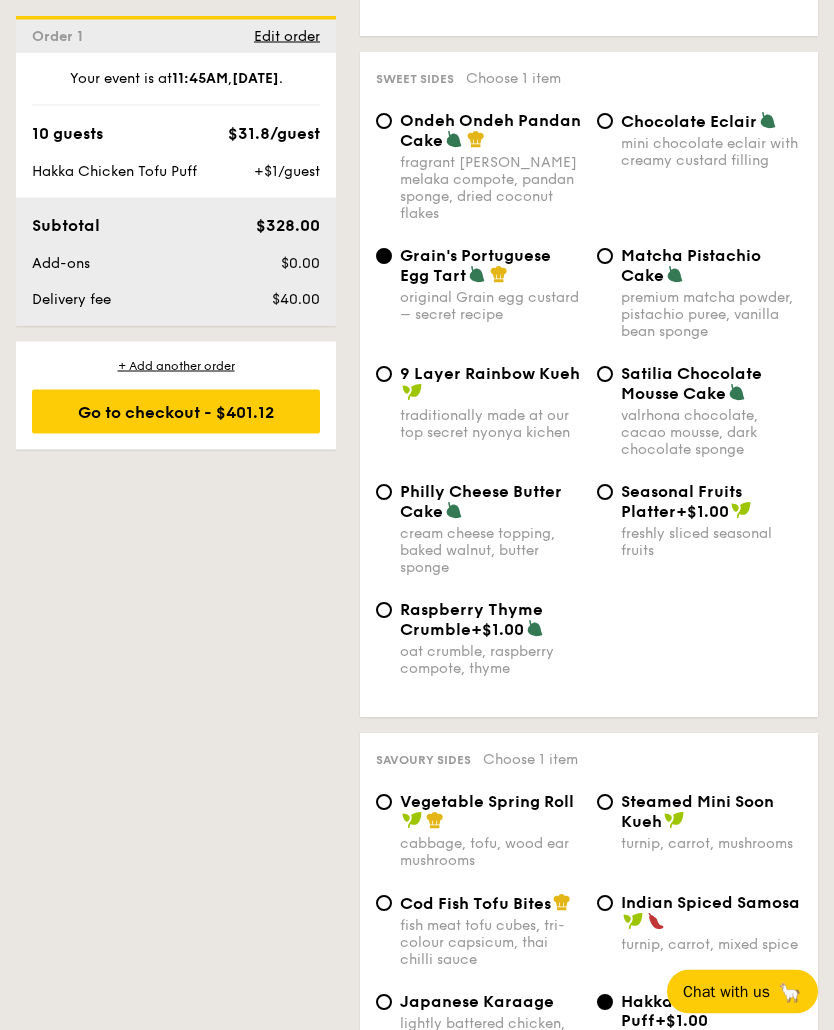 click on "Hakka Chicken Tofu Puff
+$1.00
tofu puff stuffed with chicken, kicap manis, house-blend chilli bean sauce" at bounding box center [605, 1003] 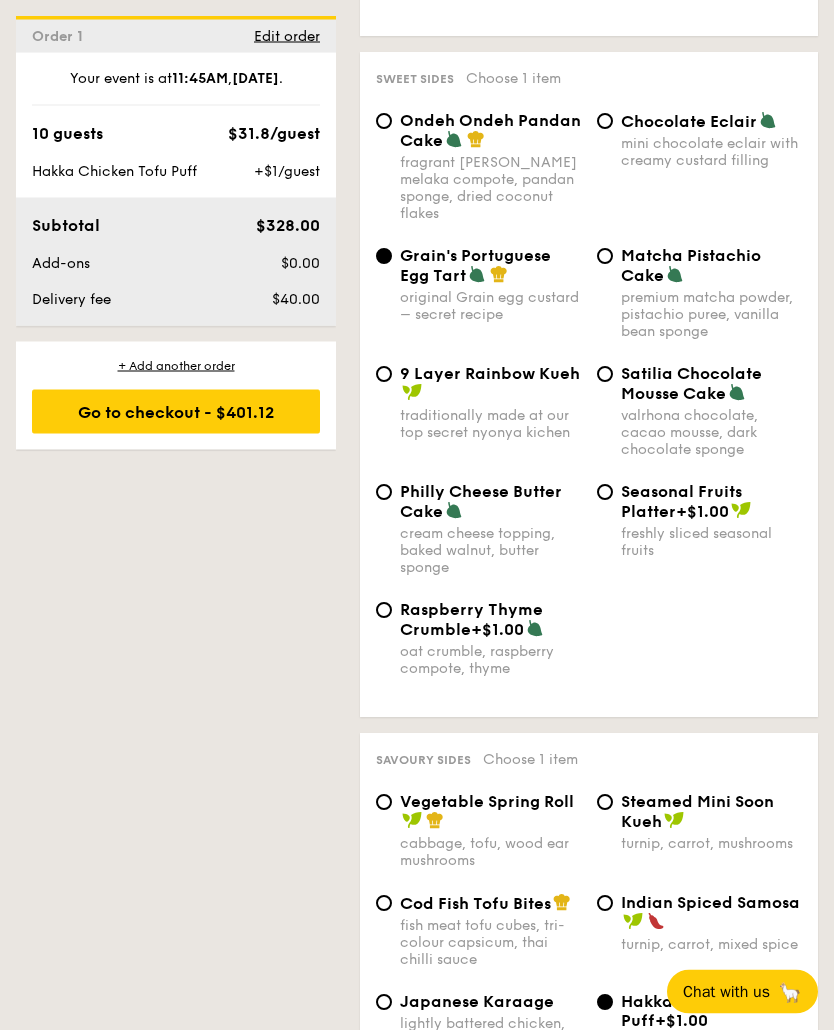 click on "Vegetable Spring Roll cabbage, tofu, wood ear mushrooms" at bounding box center [384, 803] 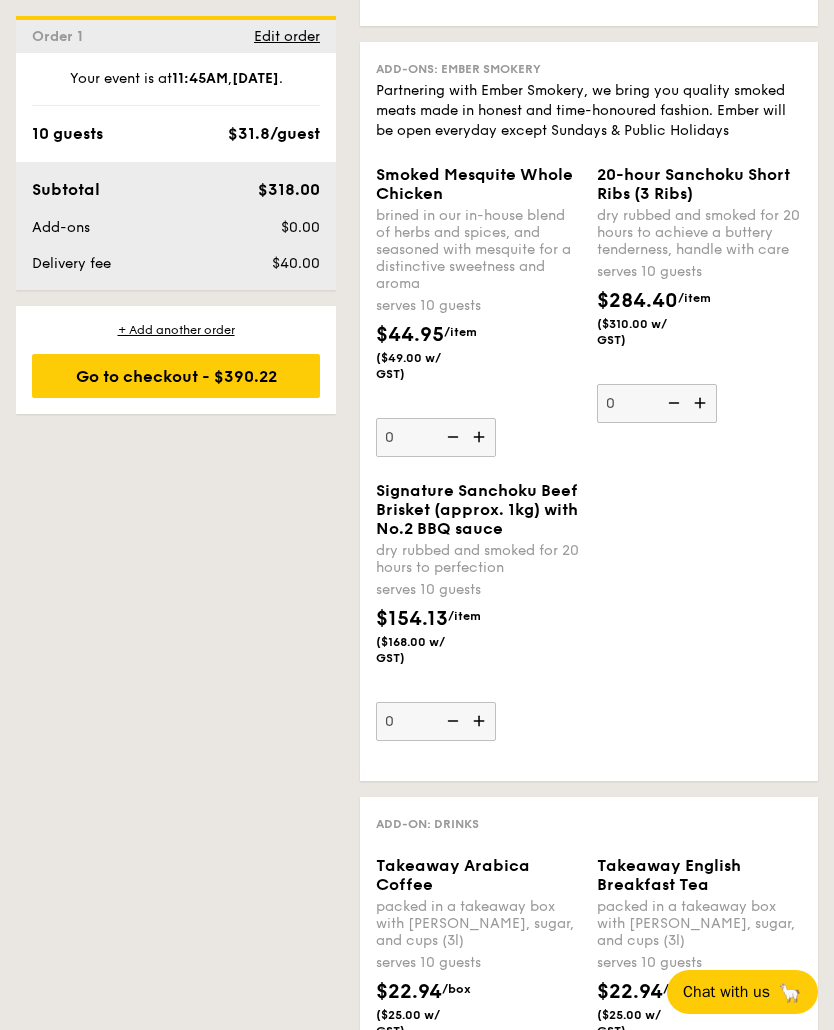 scroll, scrollTop: 6370, scrollLeft: 0, axis: vertical 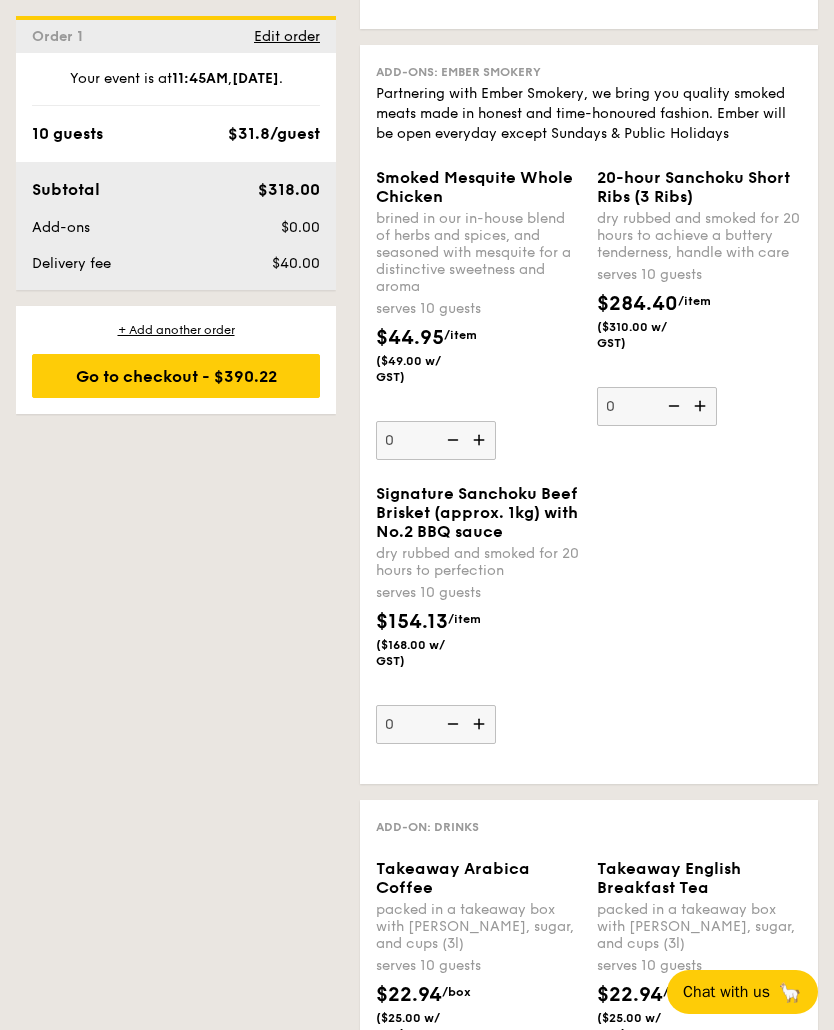 click at bounding box center [481, 724] 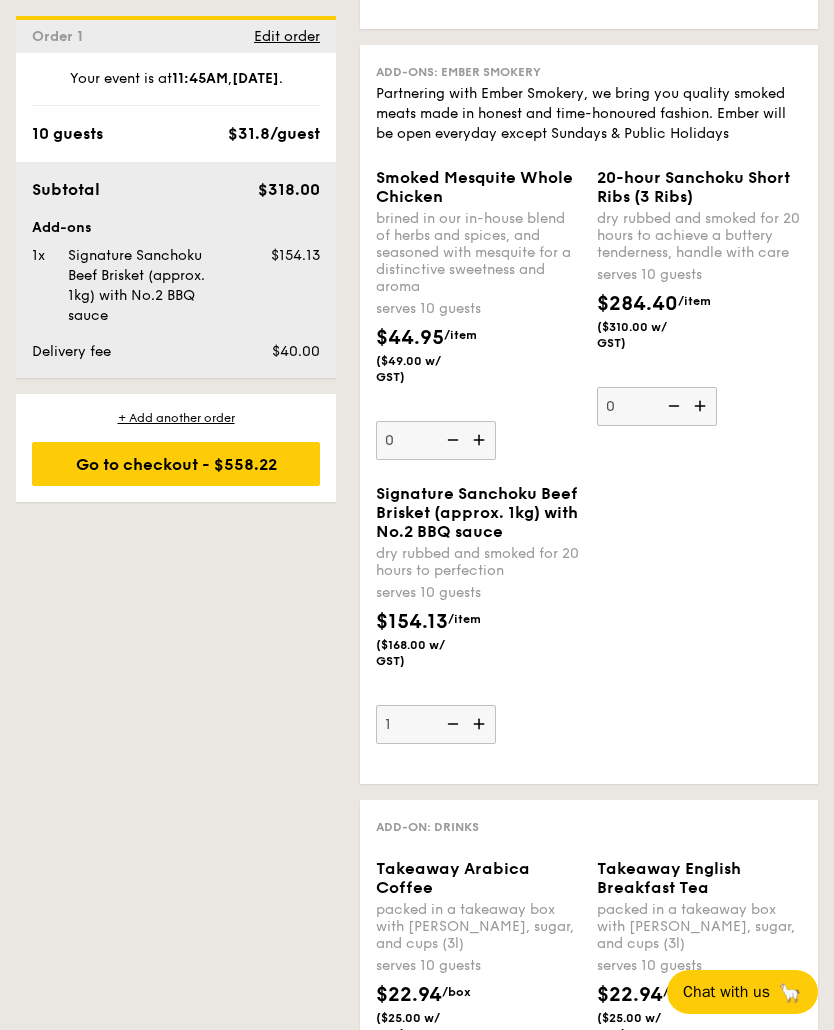 click on "Signature Sanchoku Beef Brisket (approx. 1kg) with No.2 BBQ sauce dry rubbed and smoked for 20 hours to perfection
serves 10 guests
$154.13
/item
($168.00 w/ GST)
1" at bounding box center [589, 626] 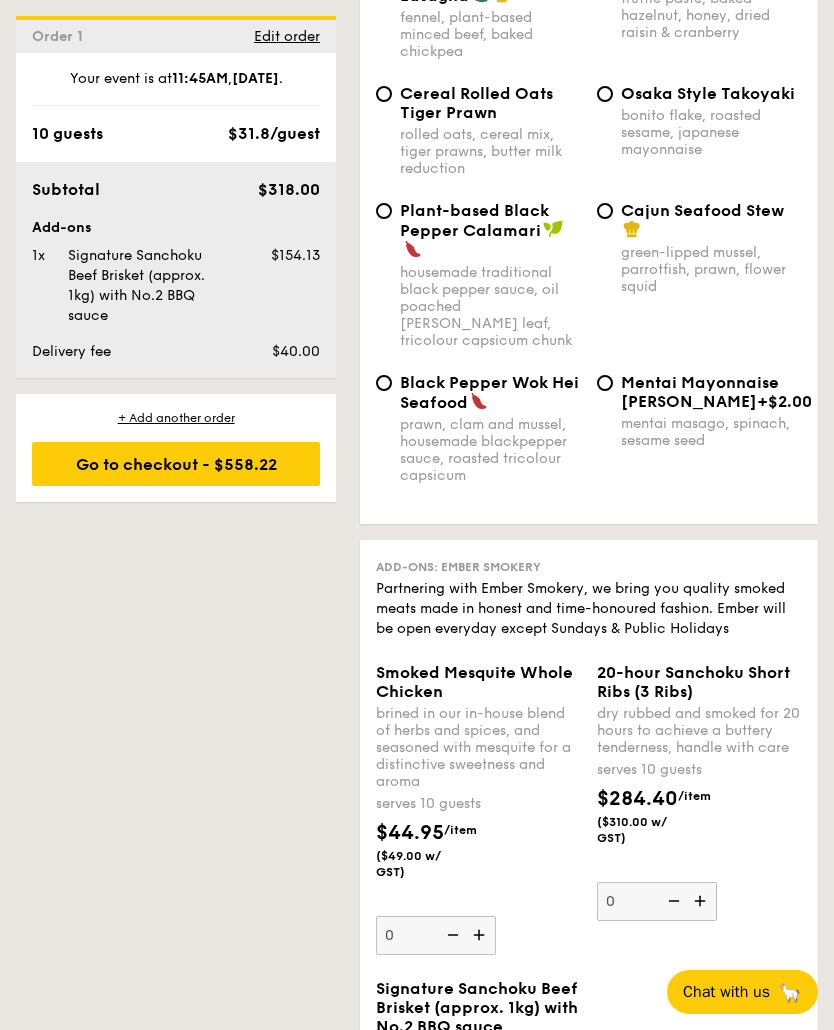 scroll, scrollTop: 5874, scrollLeft: 0, axis: vertical 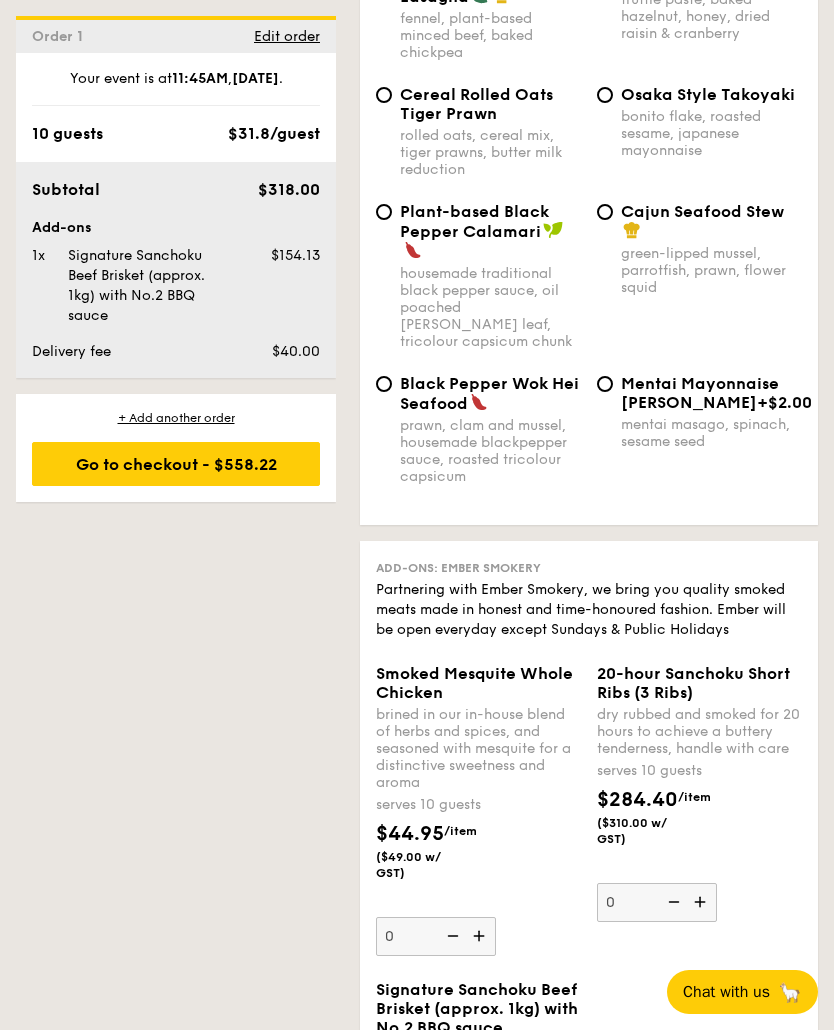 click on "Go to checkout
- $558.22" at bounding box center [176, 464] 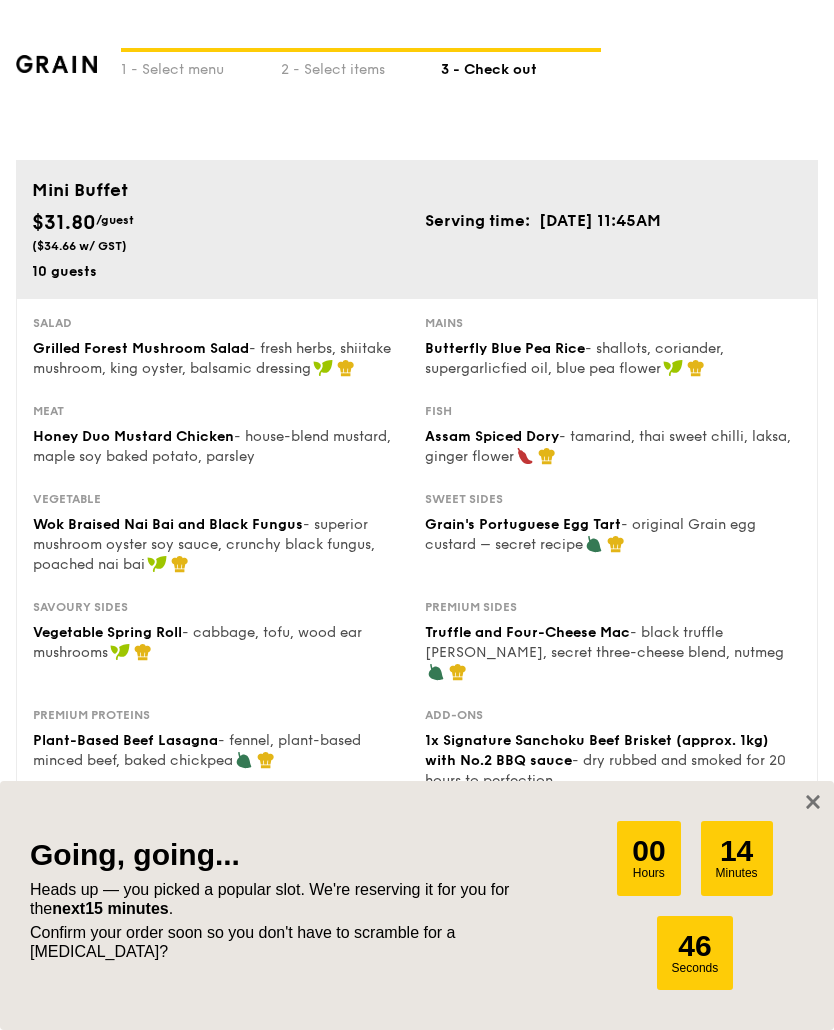 click 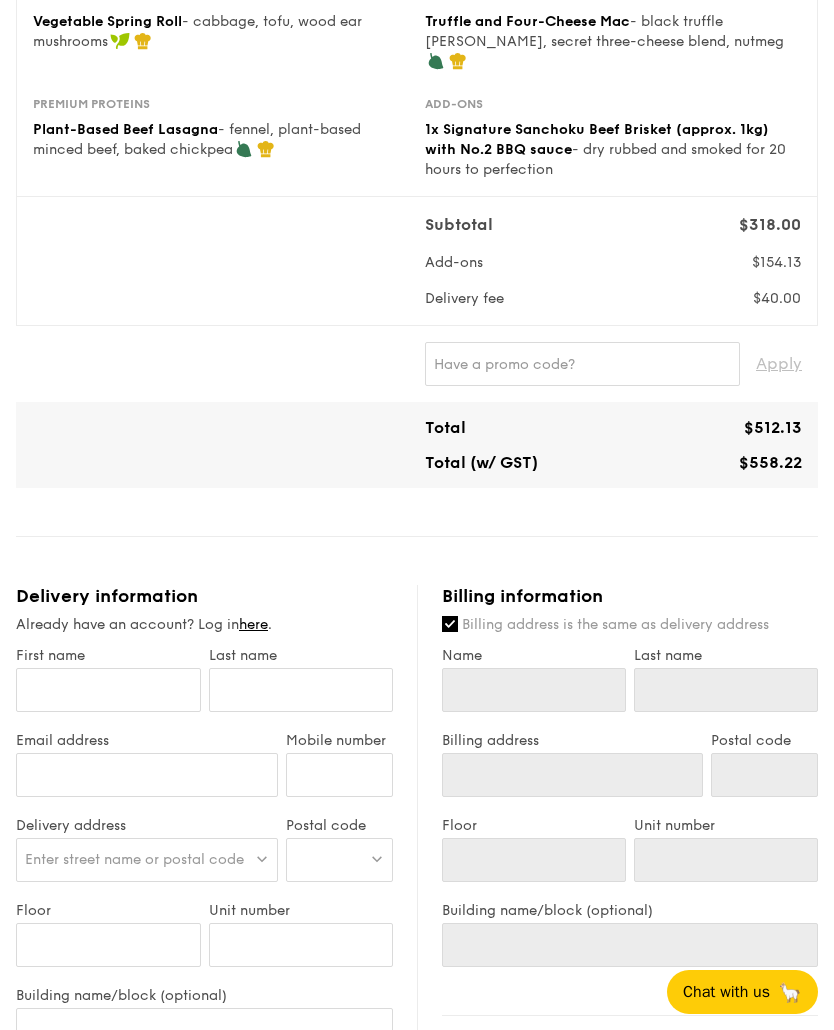 scroll, scrollTop: 613, scrollLeft: 0, axis: vertical 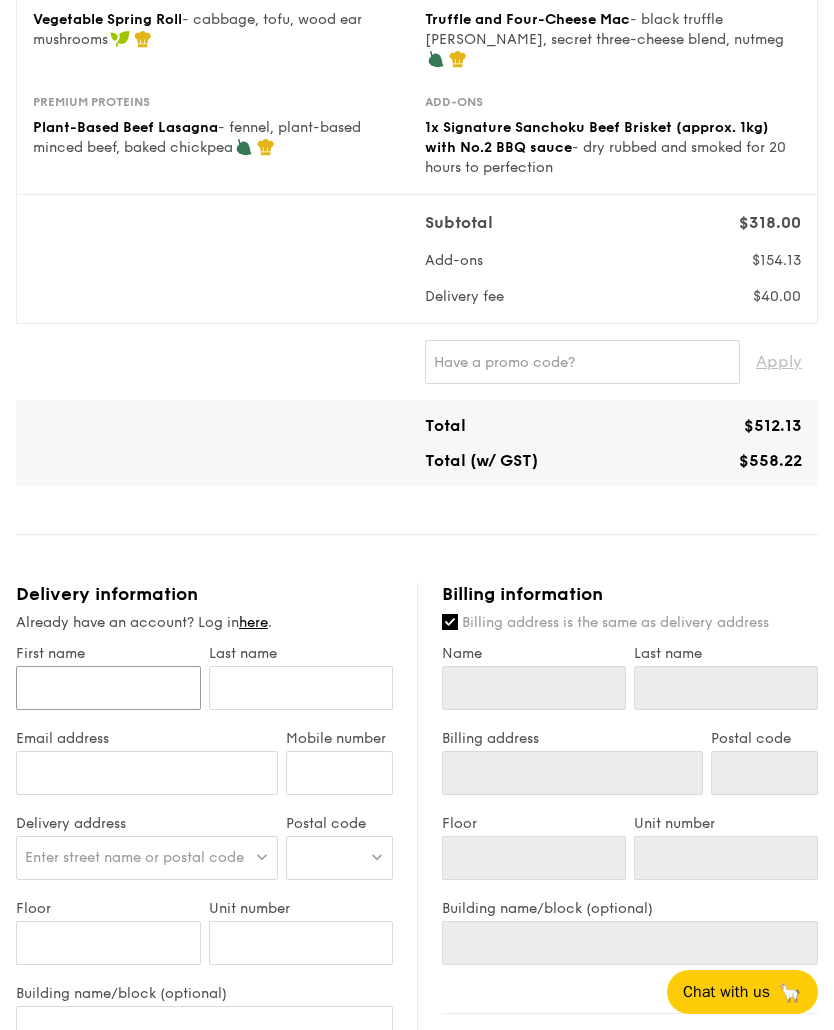 click on "First name" at bounding box center [108, 688] 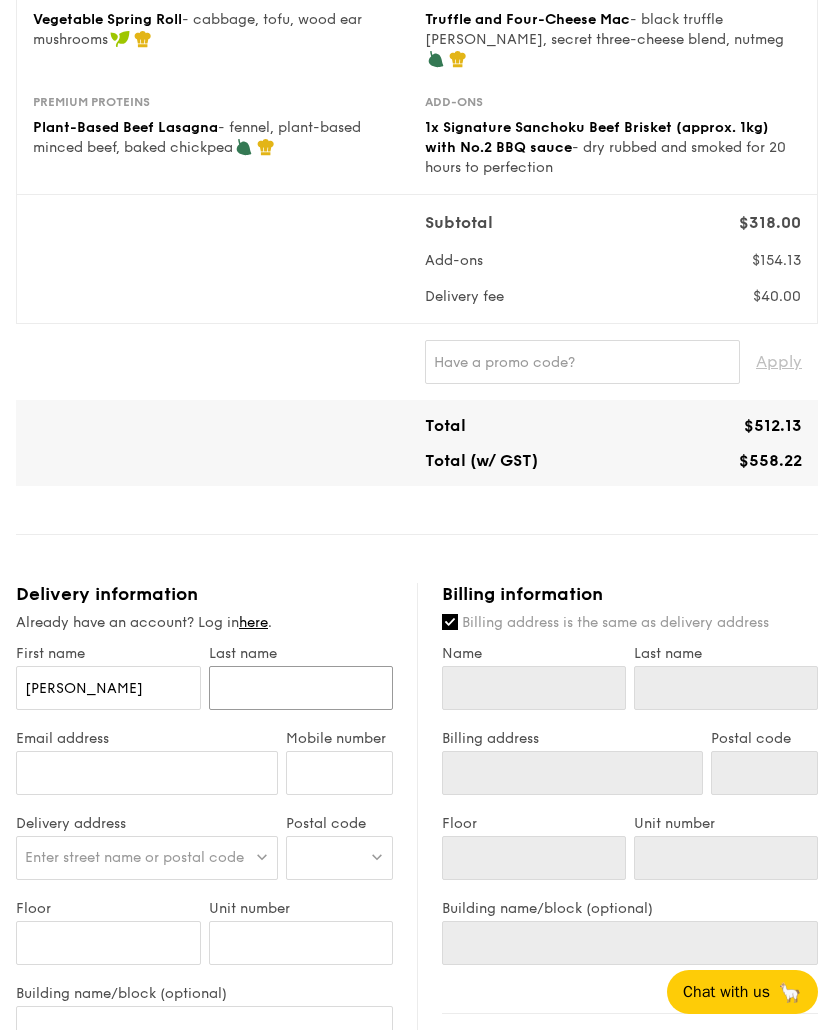 type on "Ethel" 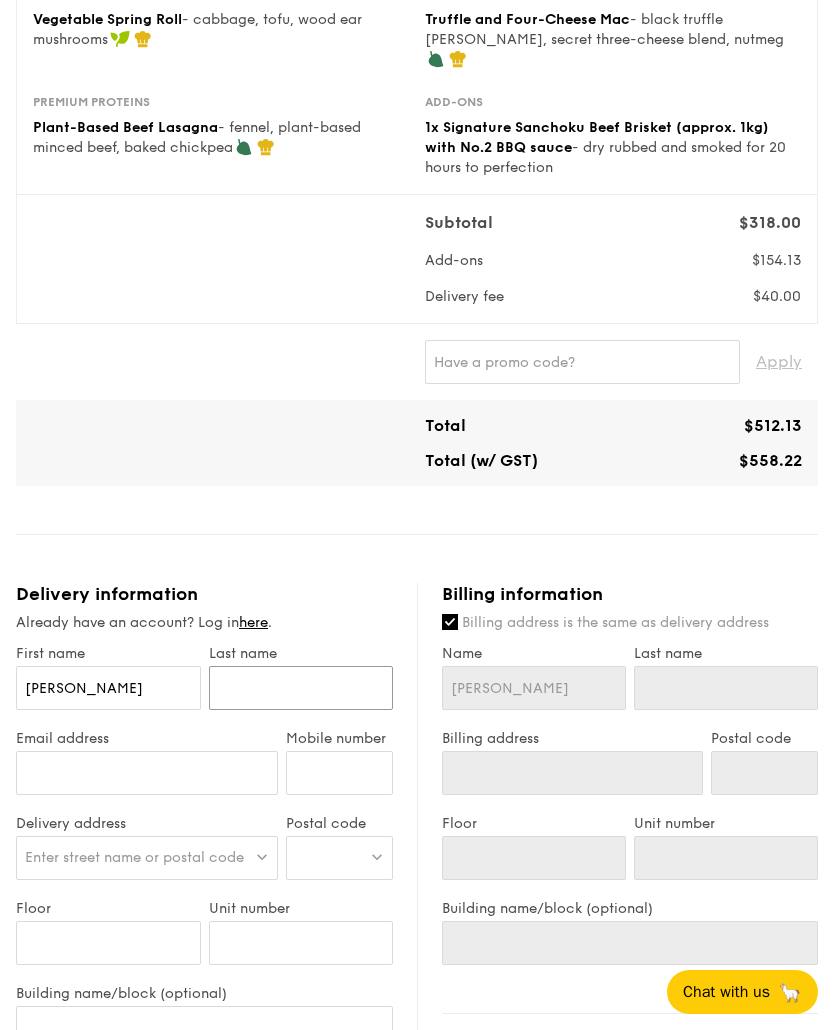 type on "Low" 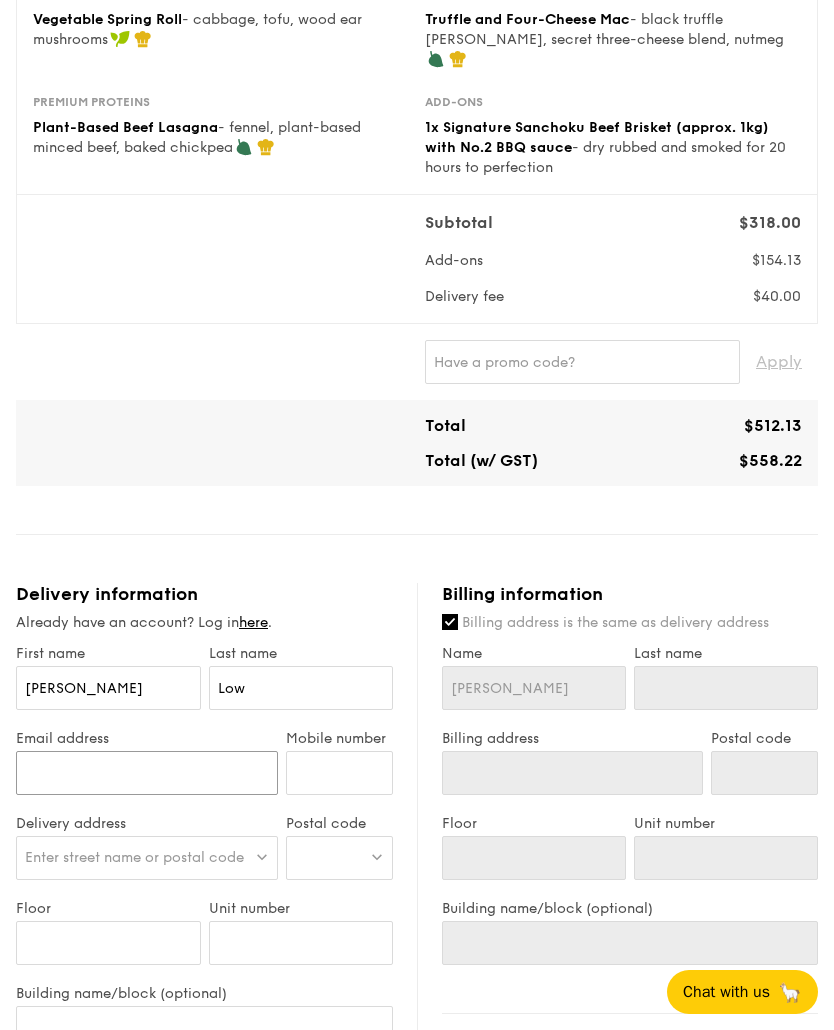 type on "Low" 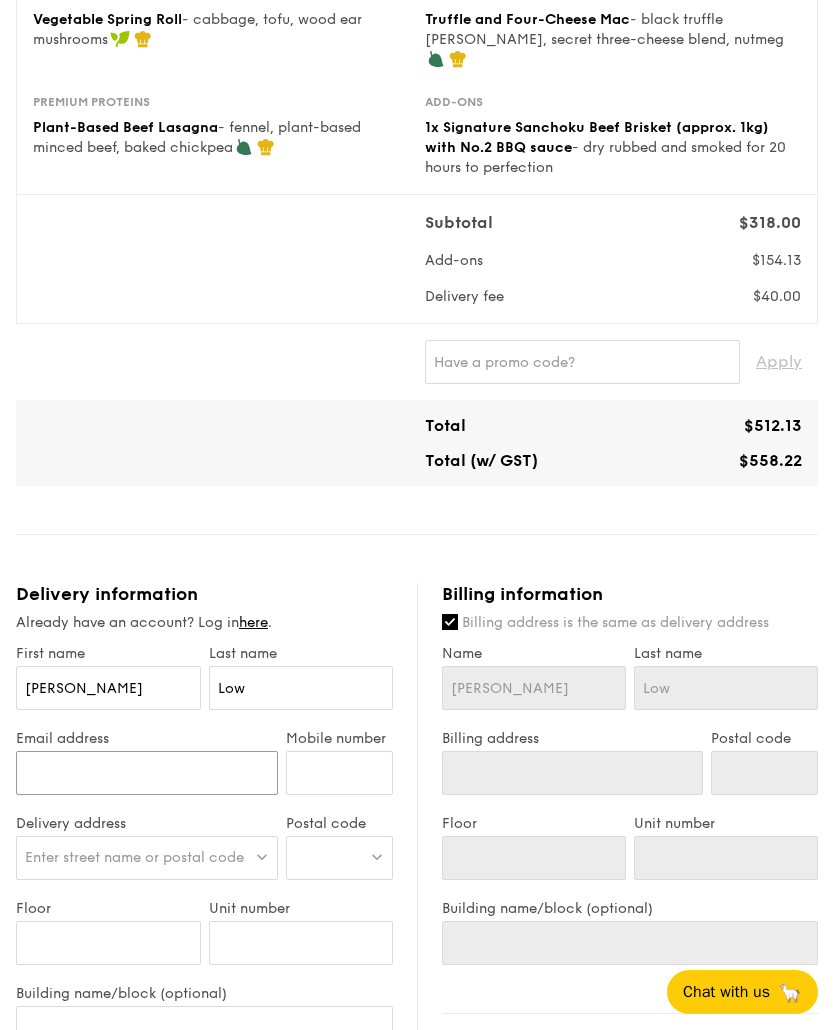 type on "ethel_low@hotmail.com" 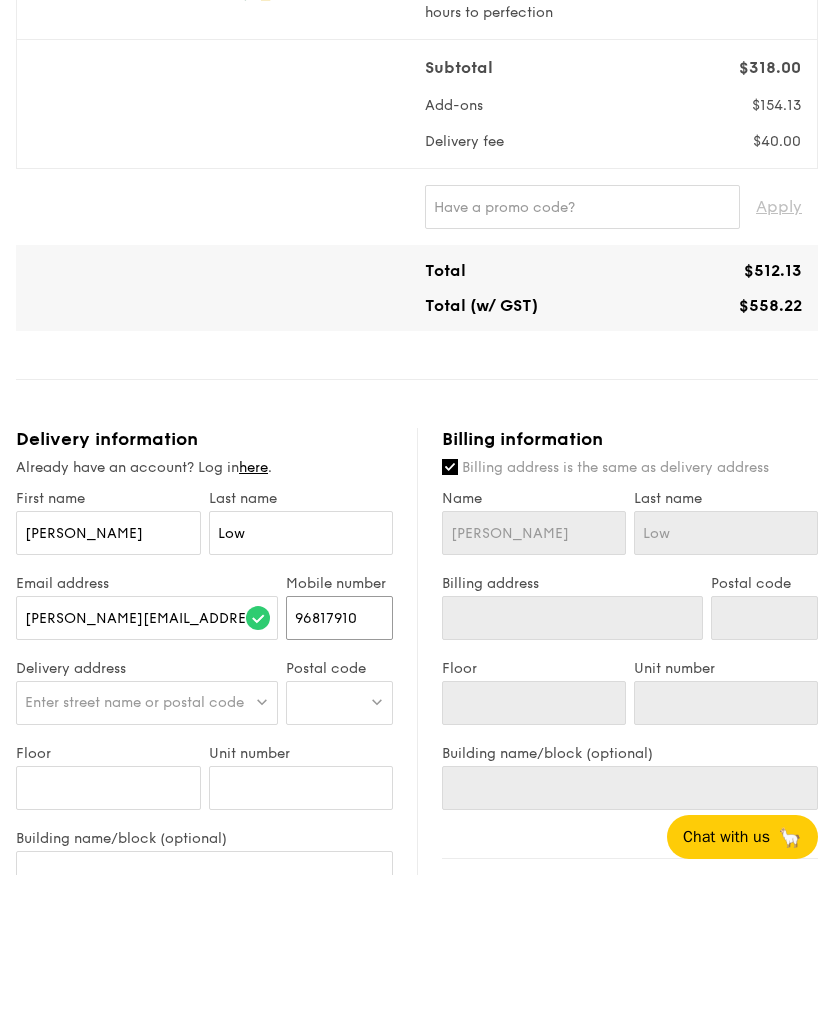 type on "96817910" 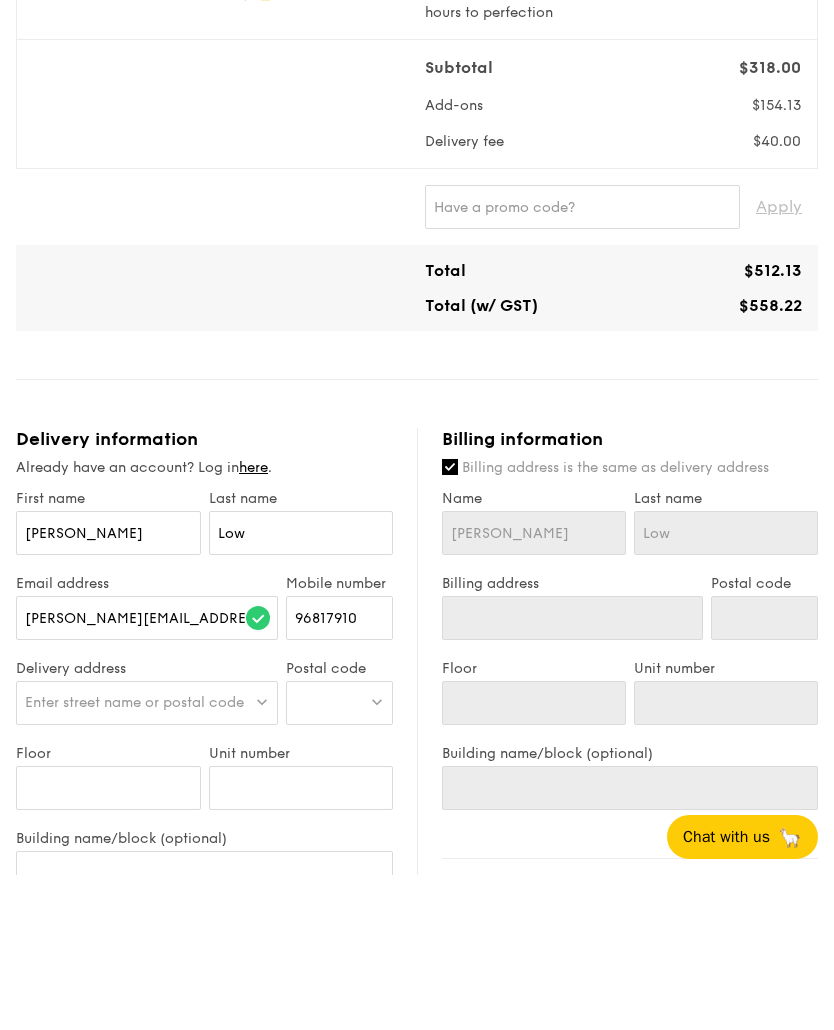 click on "Enter street name or postal code" at bounding box center (134, 857) 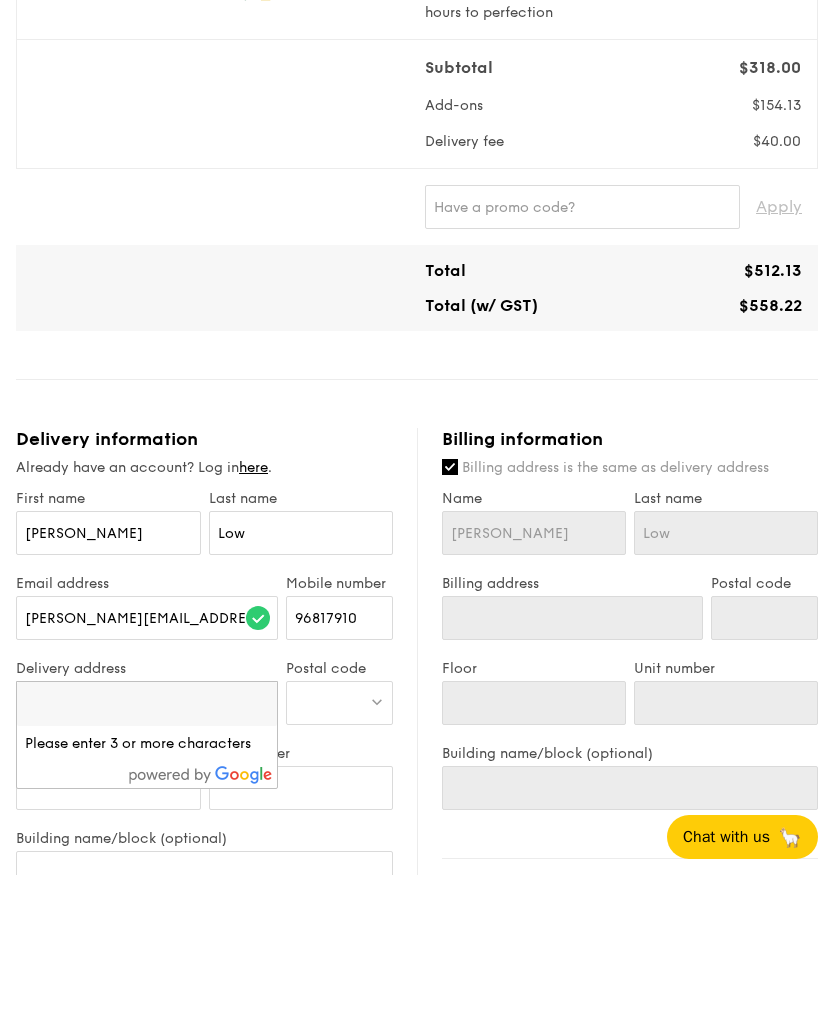 click on "Delivery address" at bounding box center (147, 823) 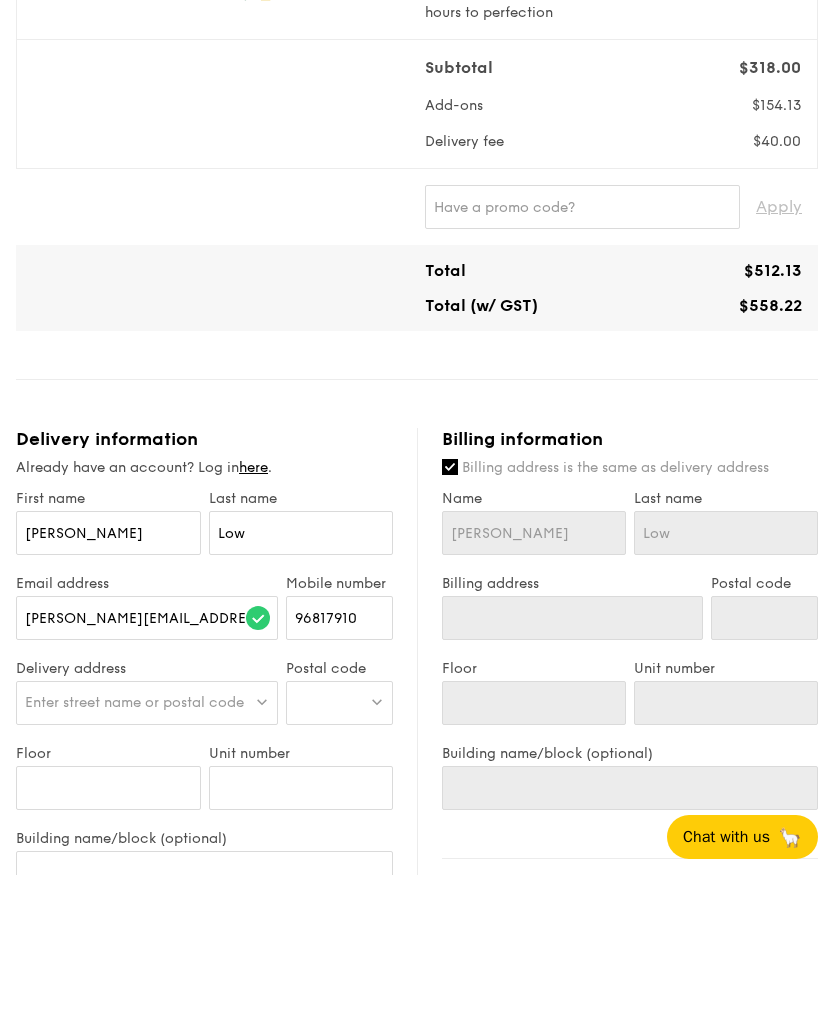 scroll, scrollTop: 768, scrollLeft: 0, axis: vertical 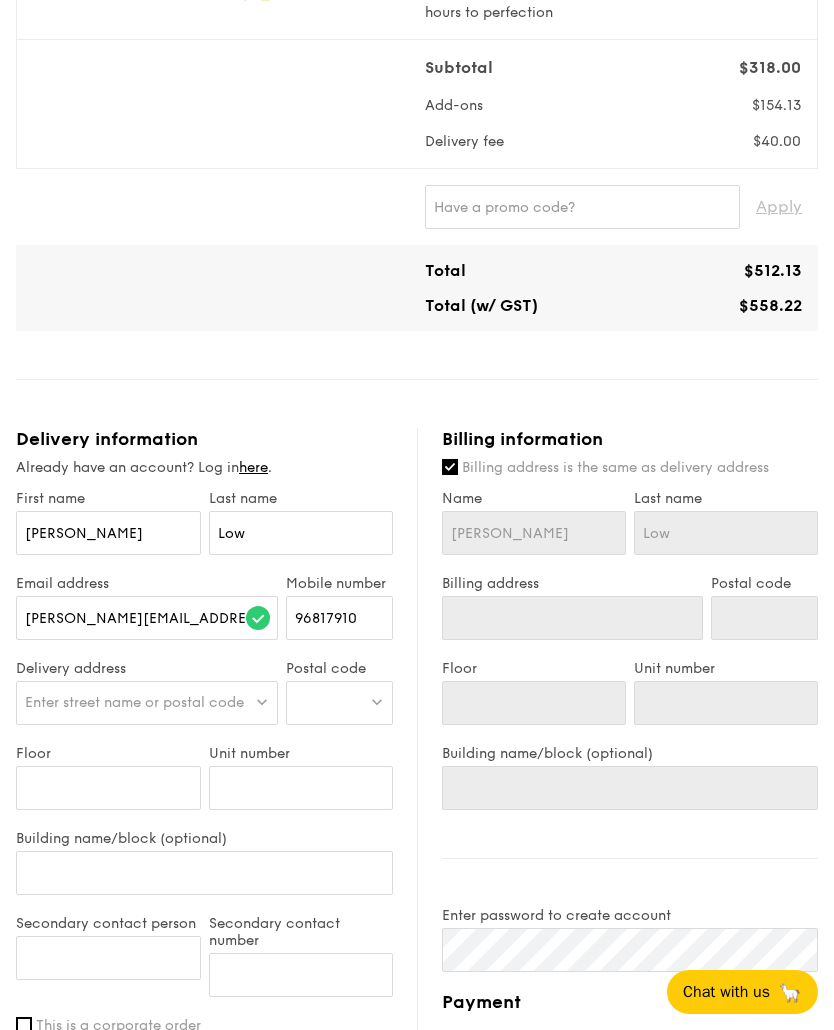 click on "Enter street name or postal code" at bounding box center (147, 703) 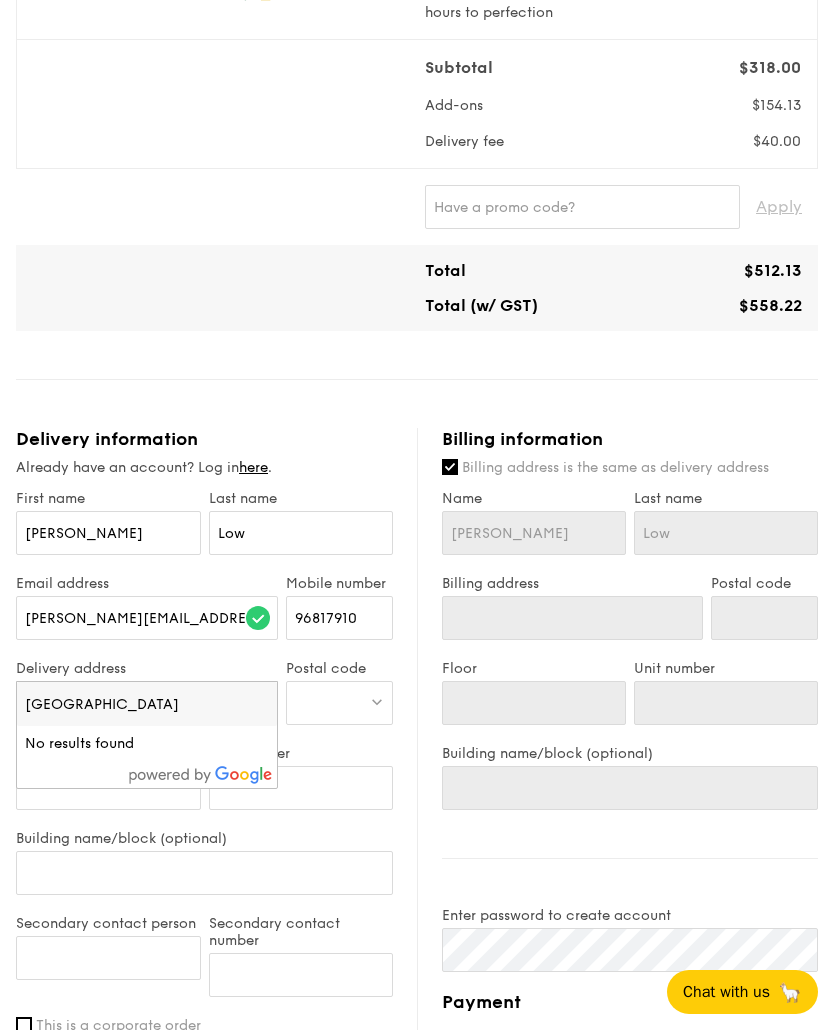 type on "Serangoon Avenue 3" 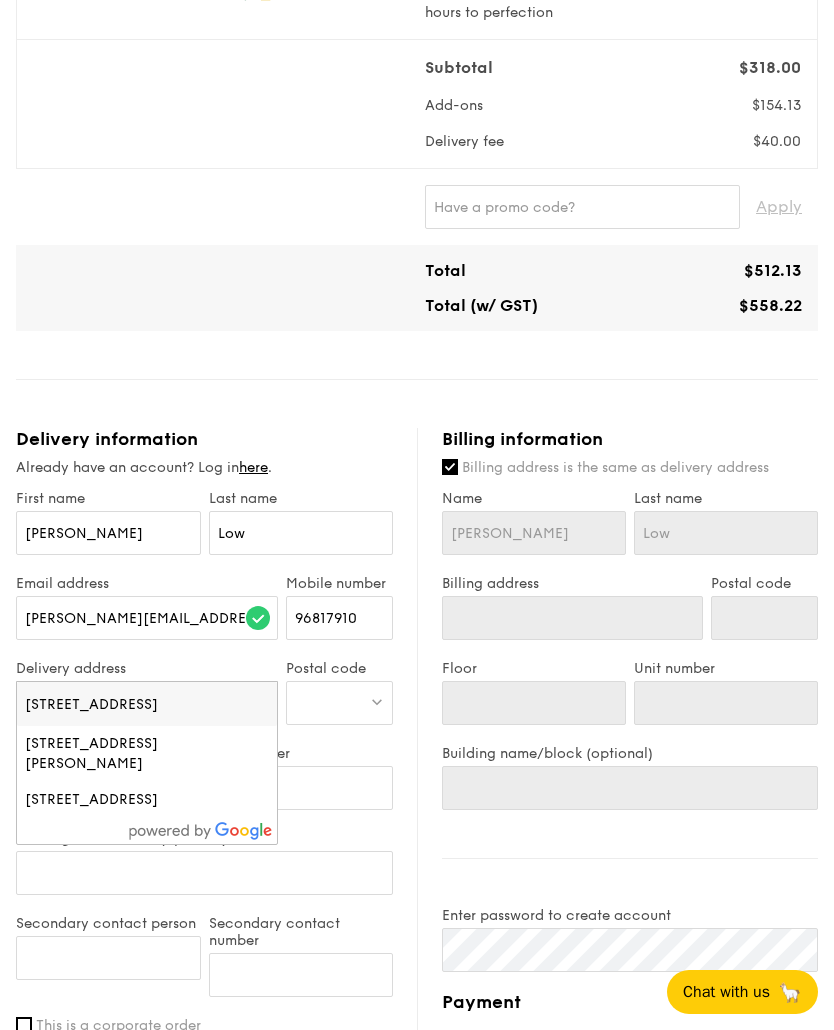 click at bounding box center (340, 703) 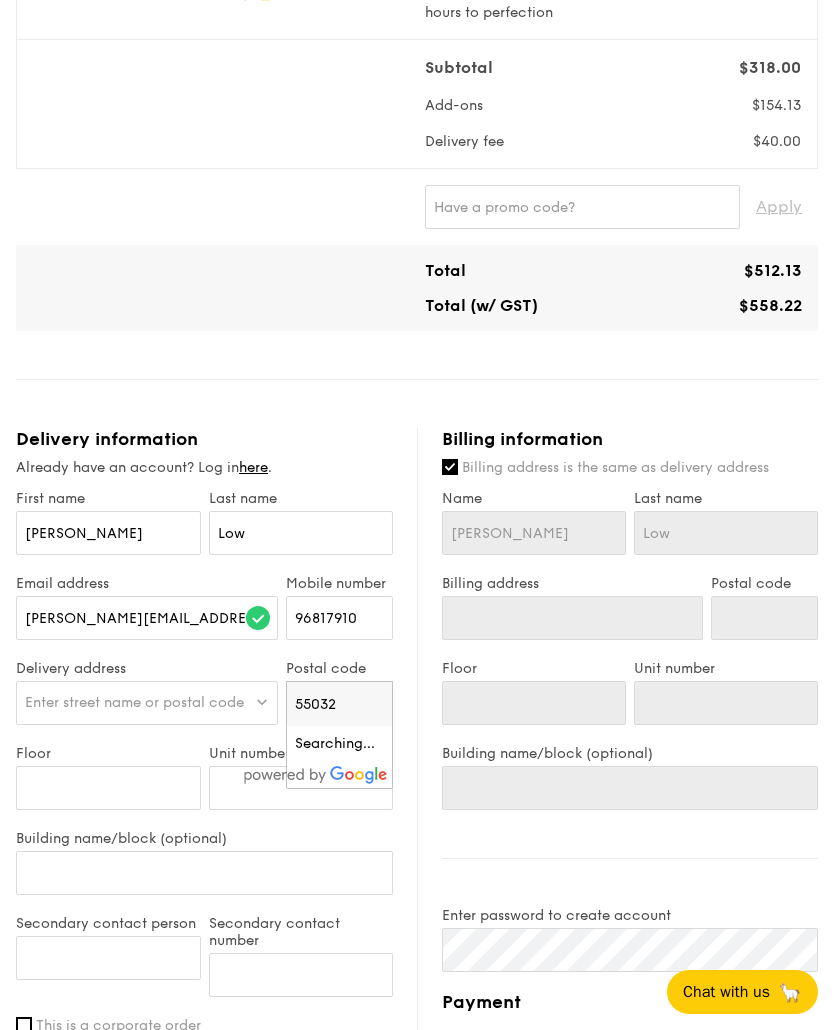 type on "550329" 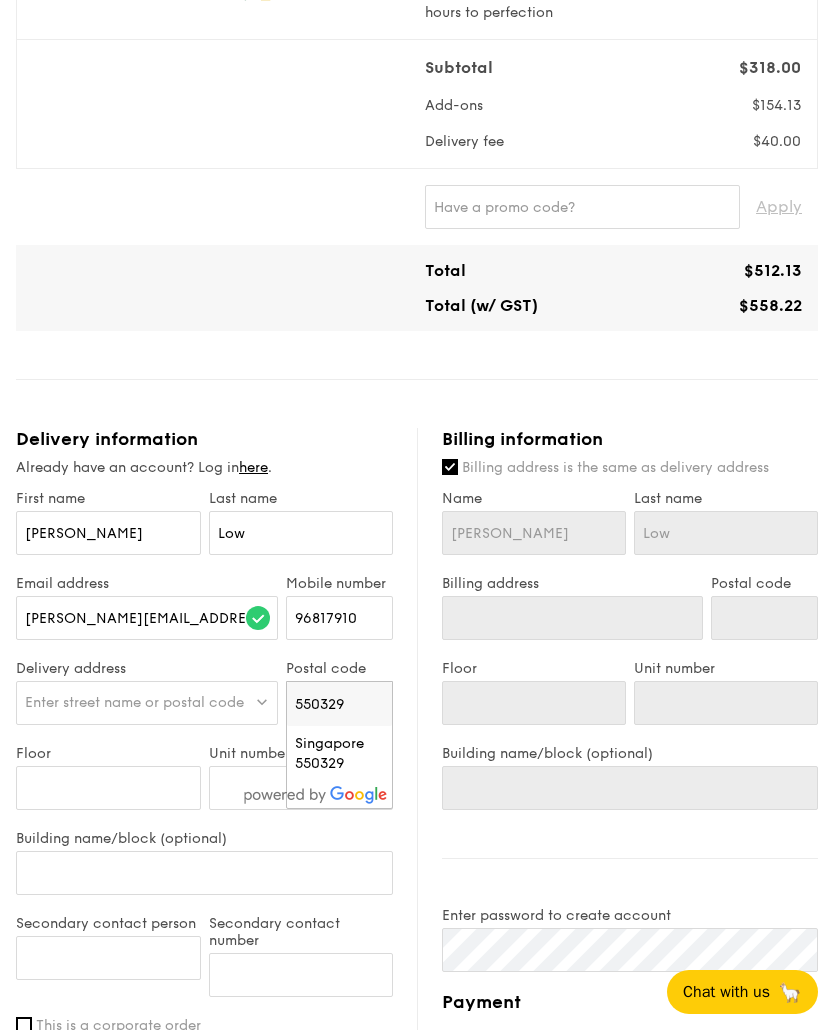 click on "550329" at bounding box center [340, 704] 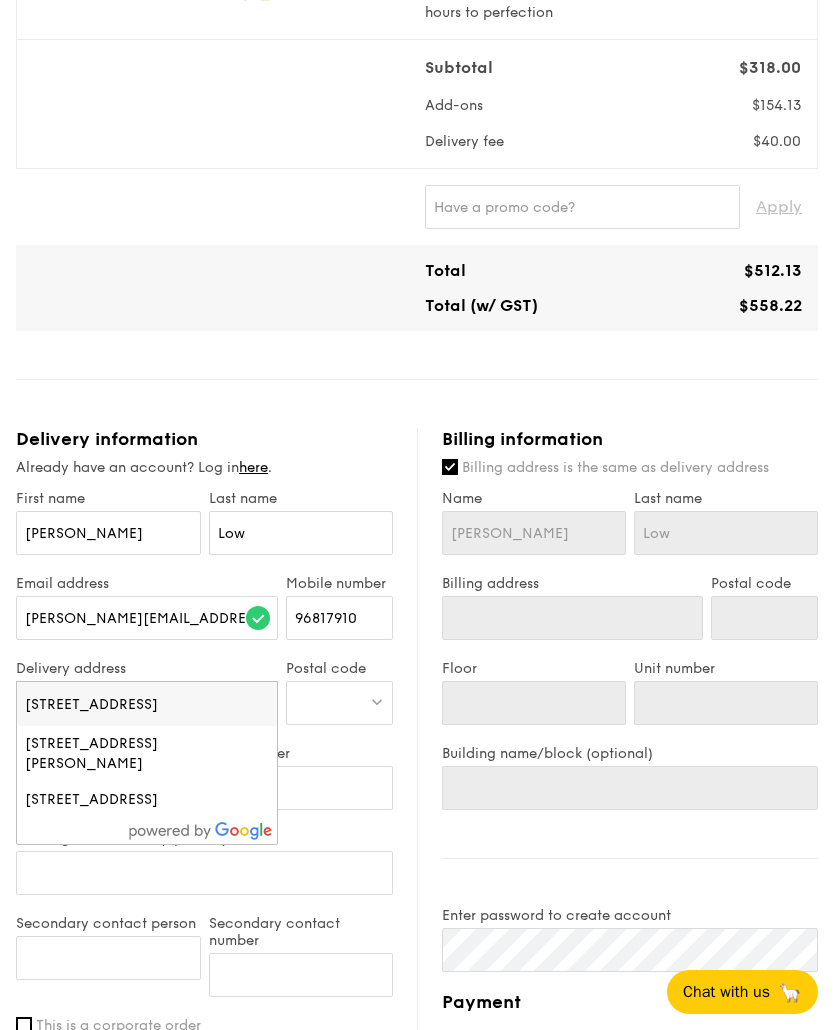 type on "267 Serangoon Ave 3, #01-37" 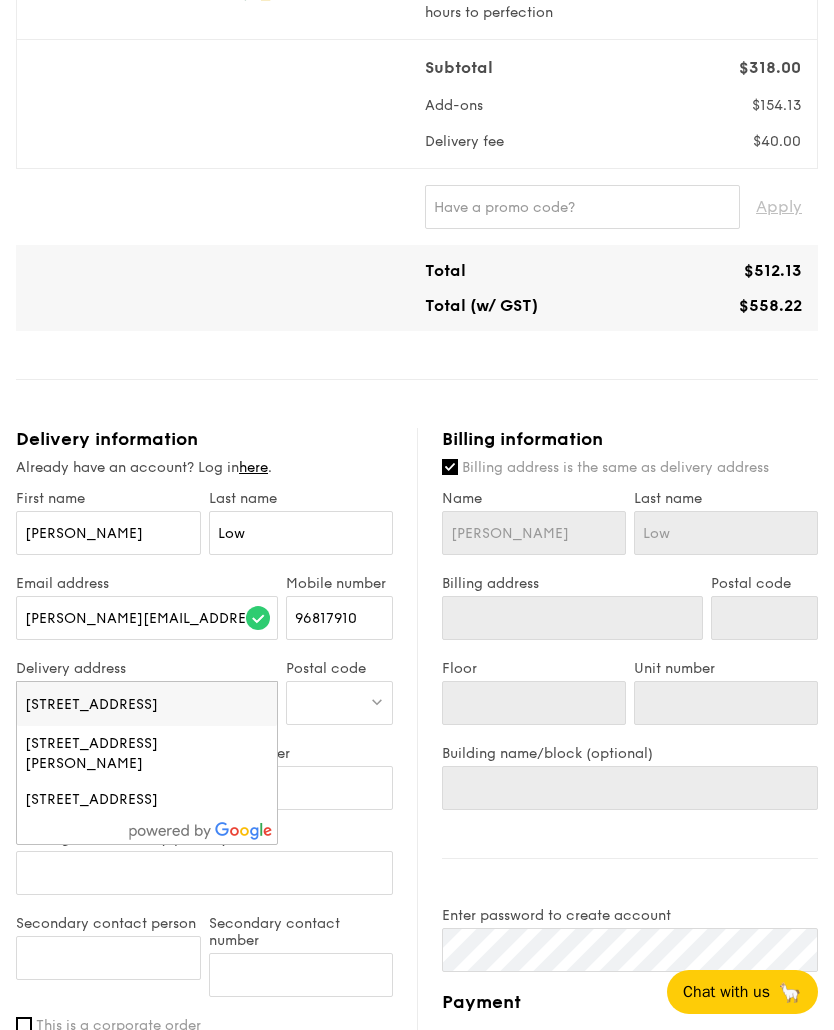 type on "550267" 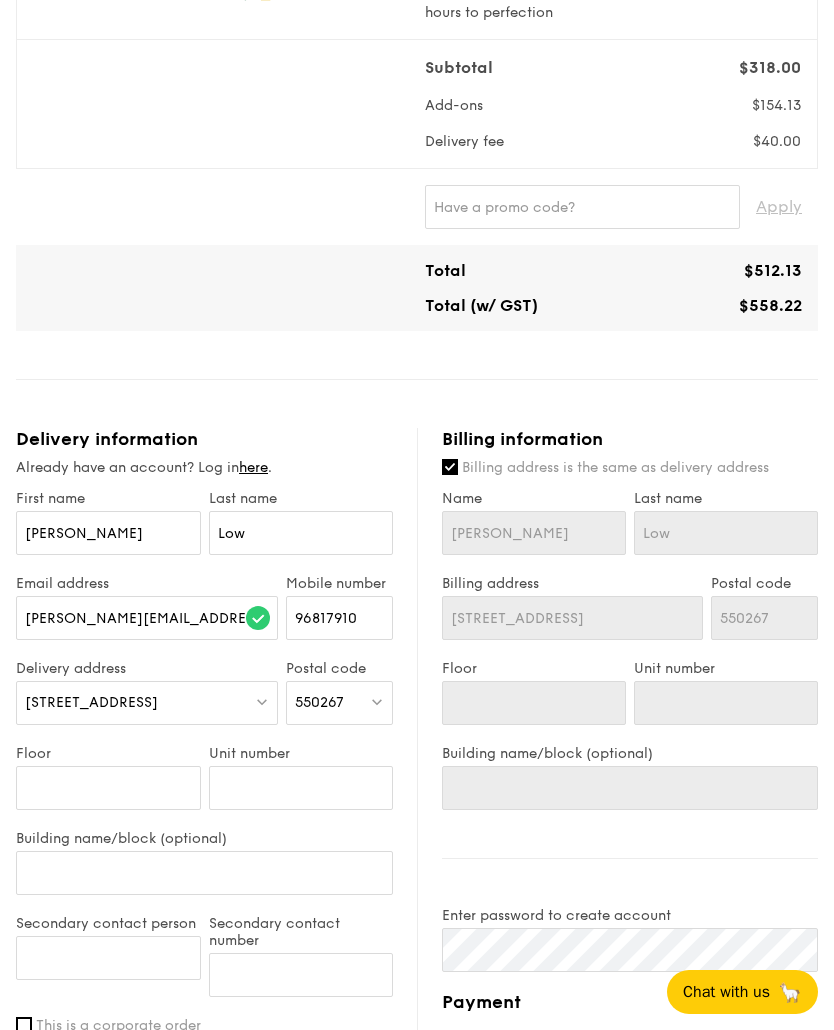 click on "267 Serangoon Ave 3, #01-37" at bounding box center [91, 702] 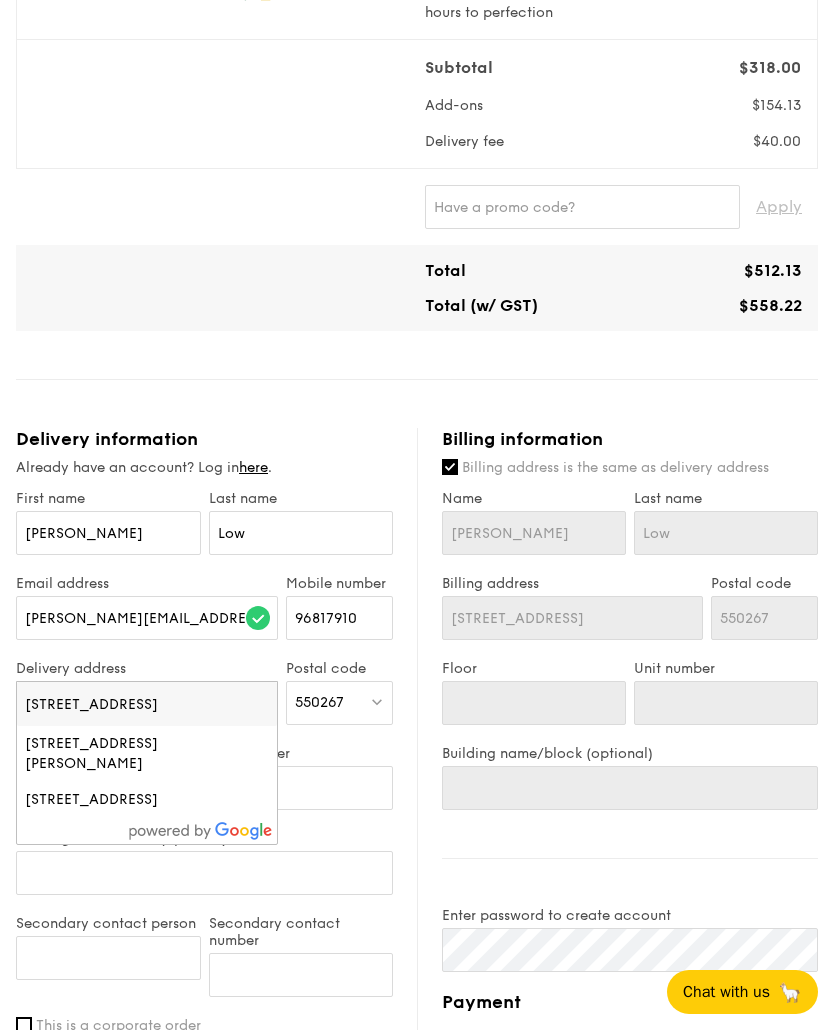 click on "Serangoon Avenue 3" at bounding box center [147, 704] 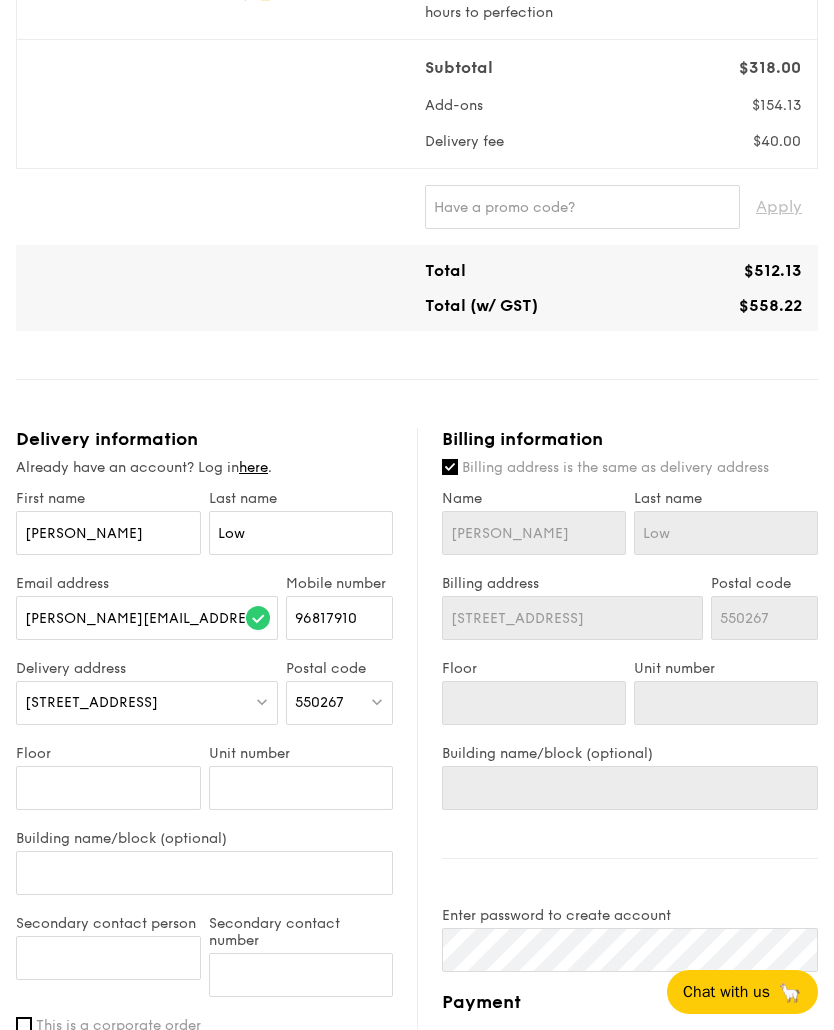 click at bounding box center [377, 701] 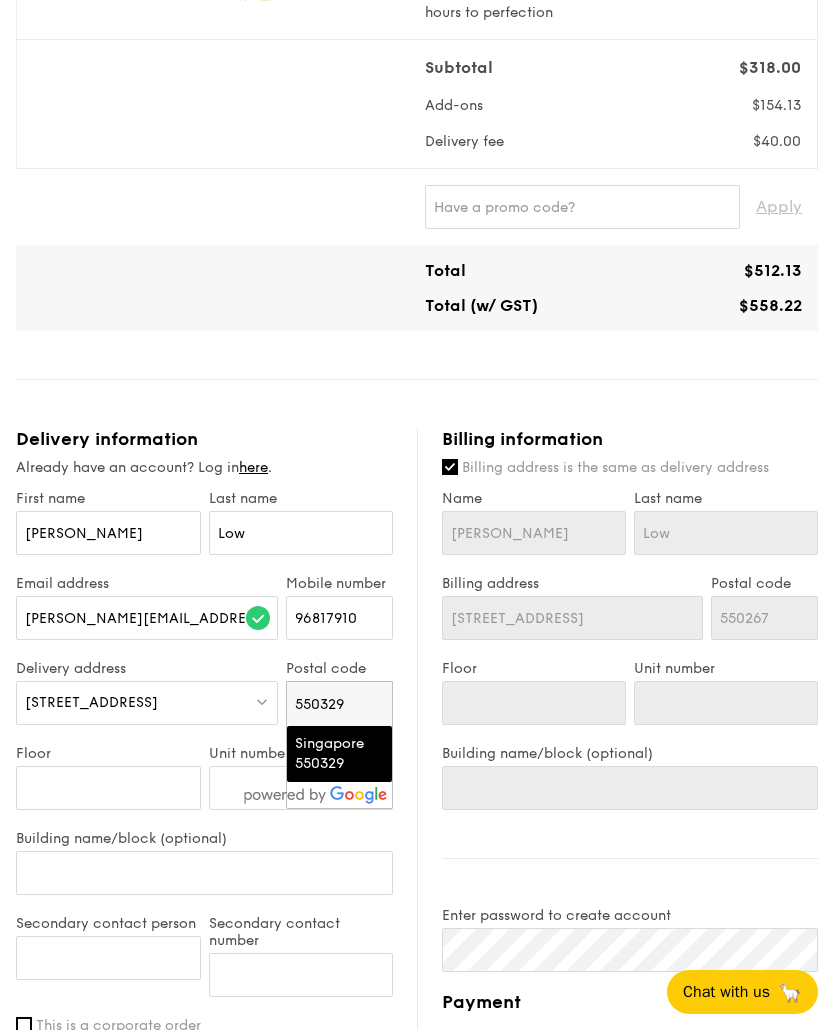 click on "Singapore 550329" at bounding box center [328, 754] 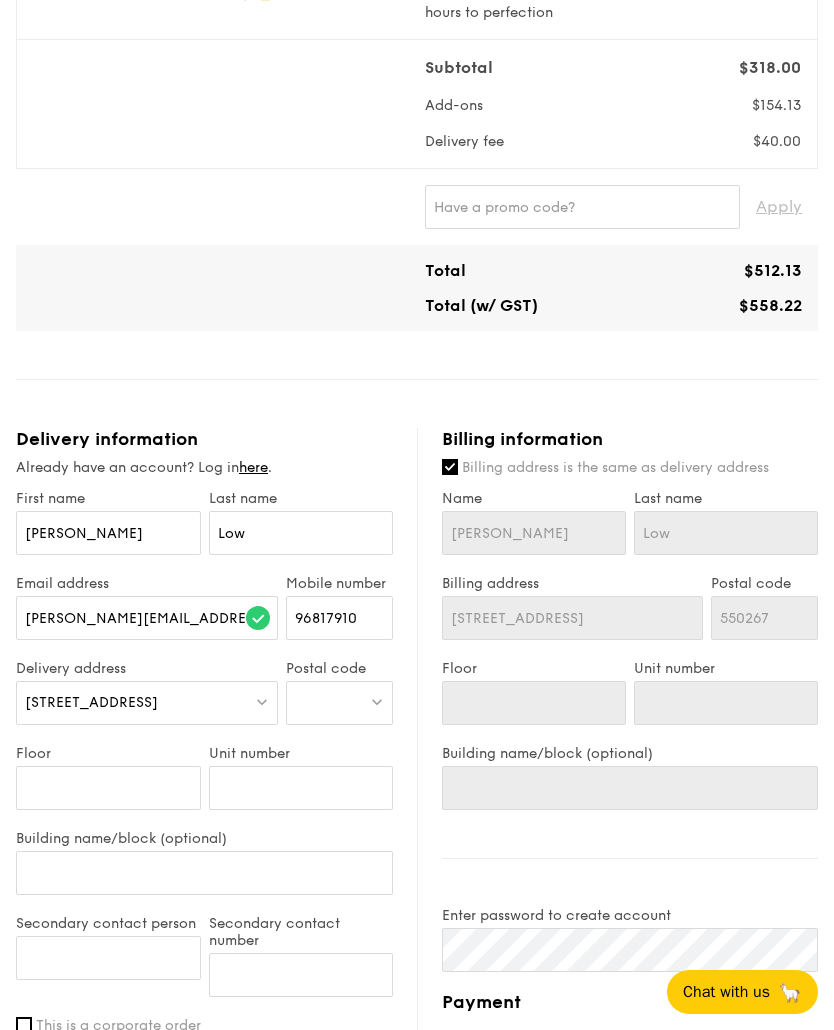 type on "Singapore 550329" 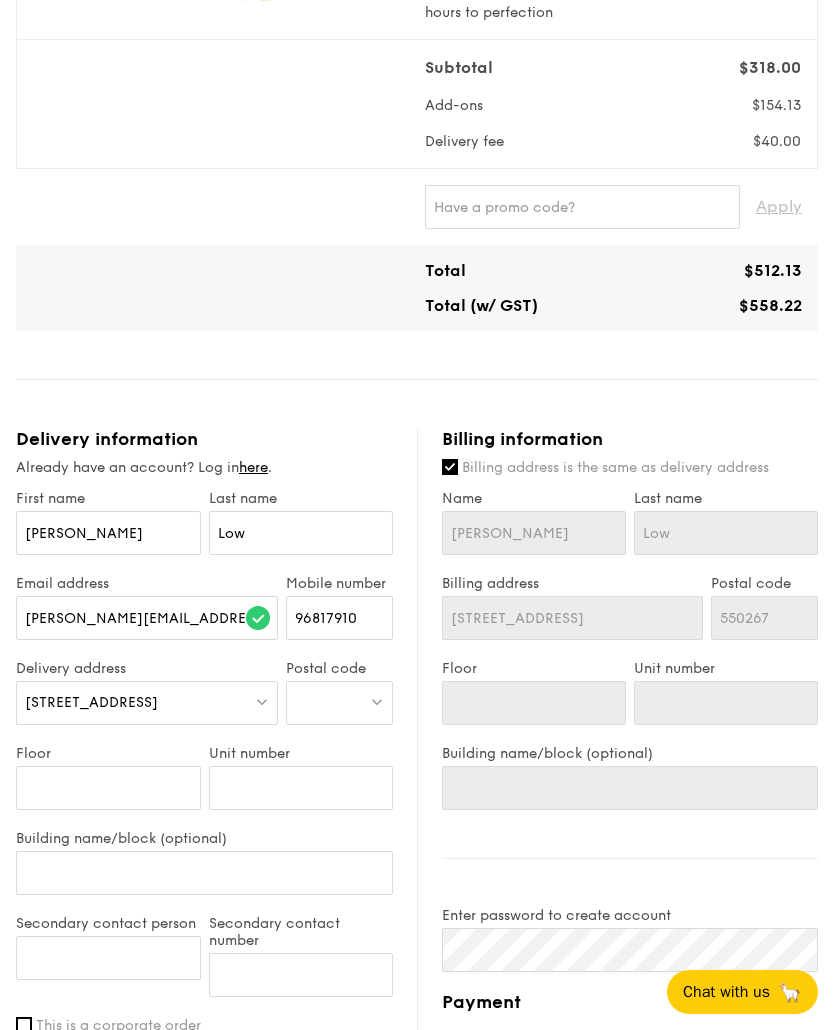 type on "550329" 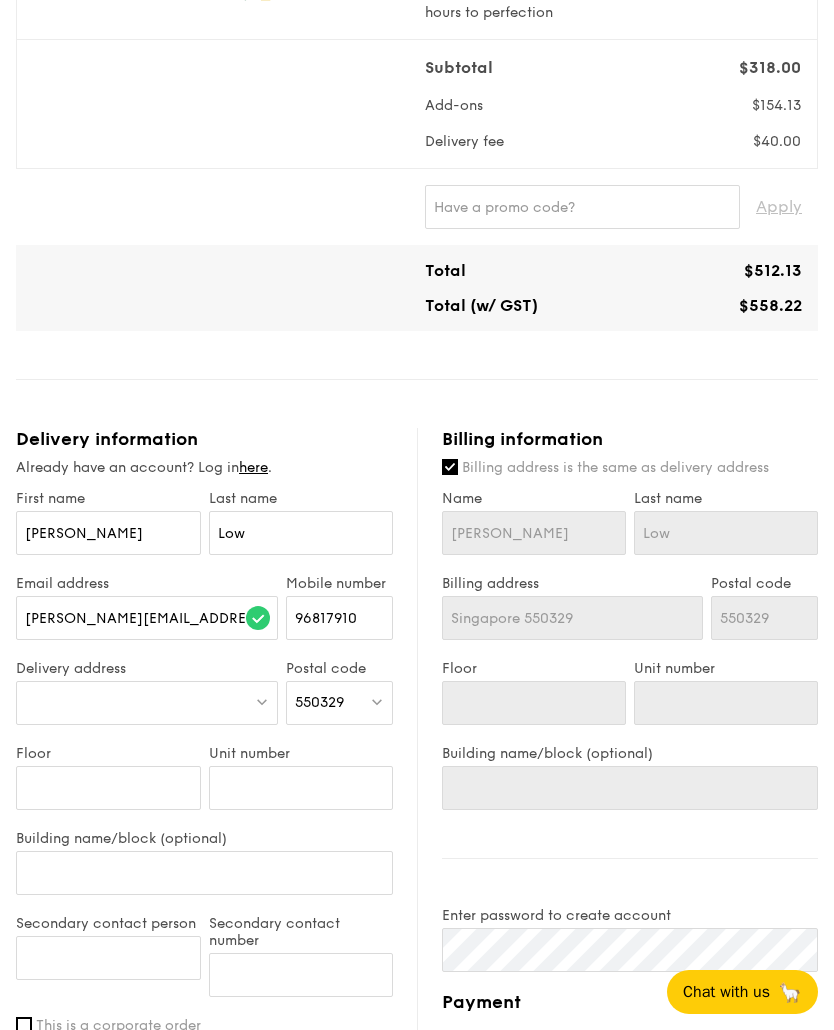 click at bounding box center [147, 703] 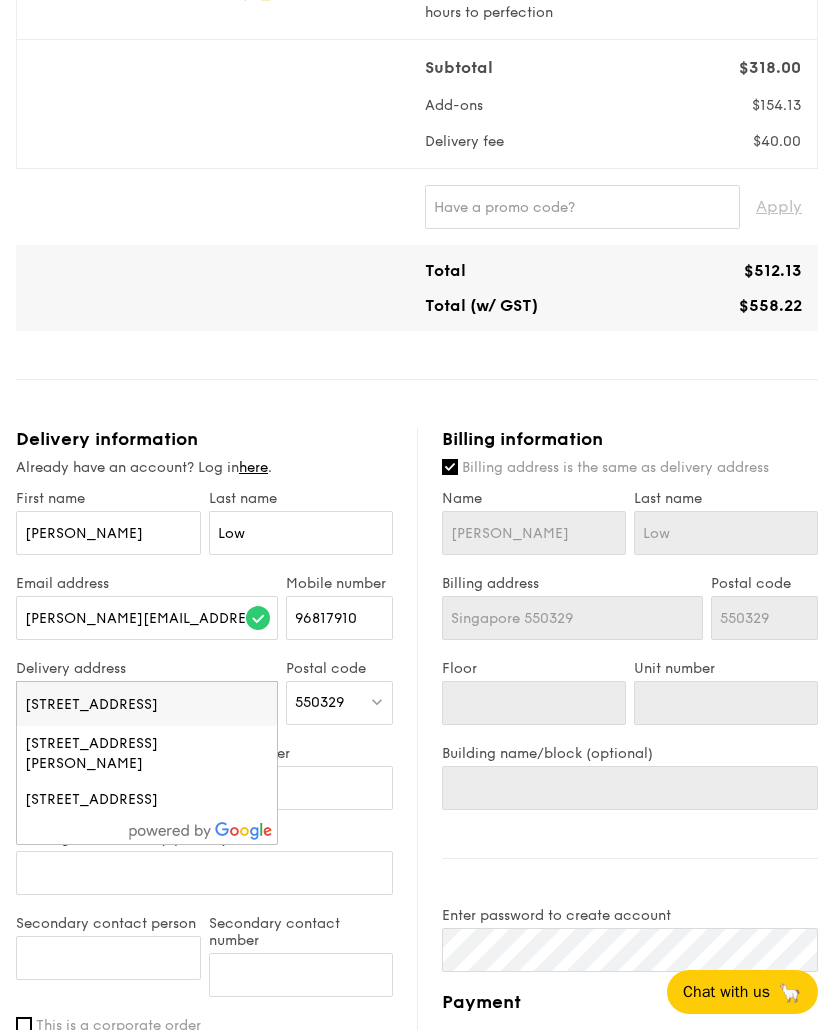 click on "Building name/block (optional)" at bounding box center [204, 838] 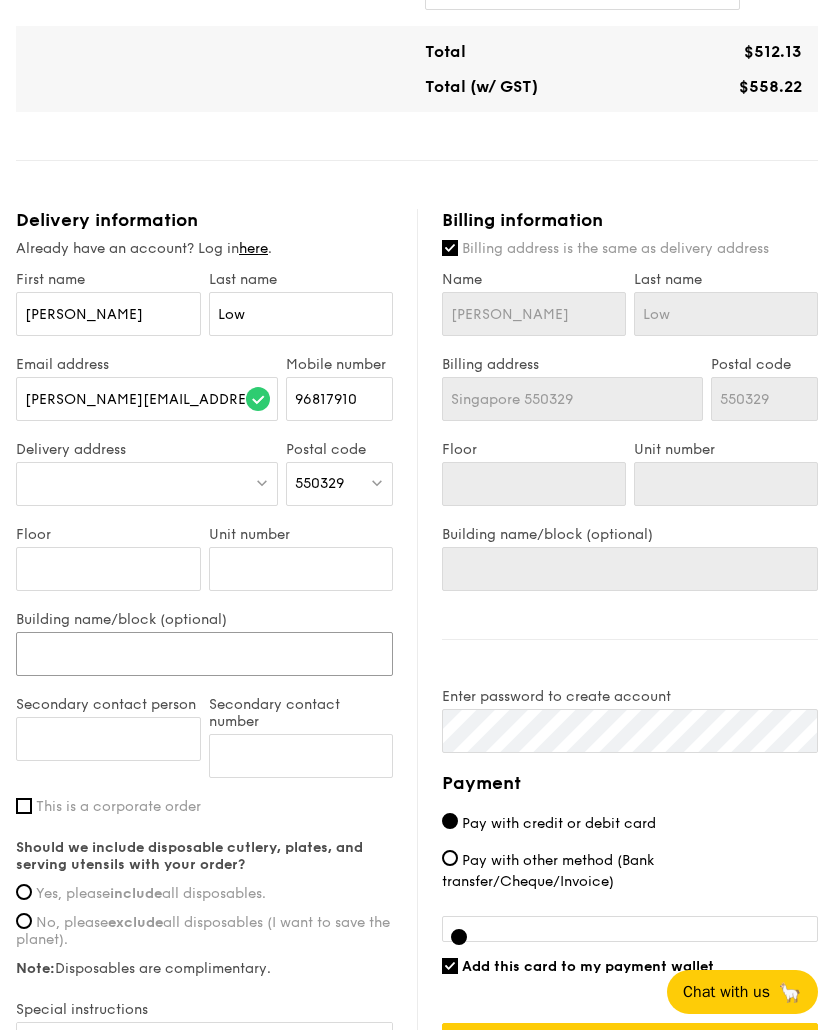 scroll, scrollTop: 986, scrollLeft: 0, axis: vertical 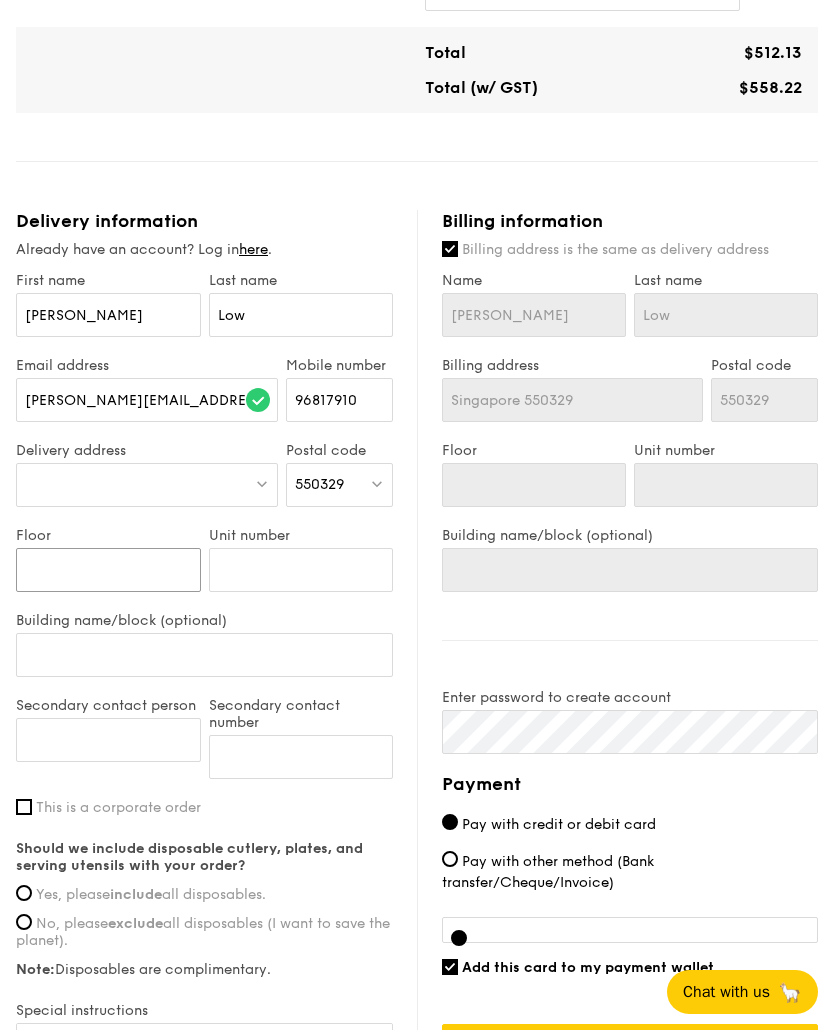 click on "Floor" at bounding box center (108, 570) 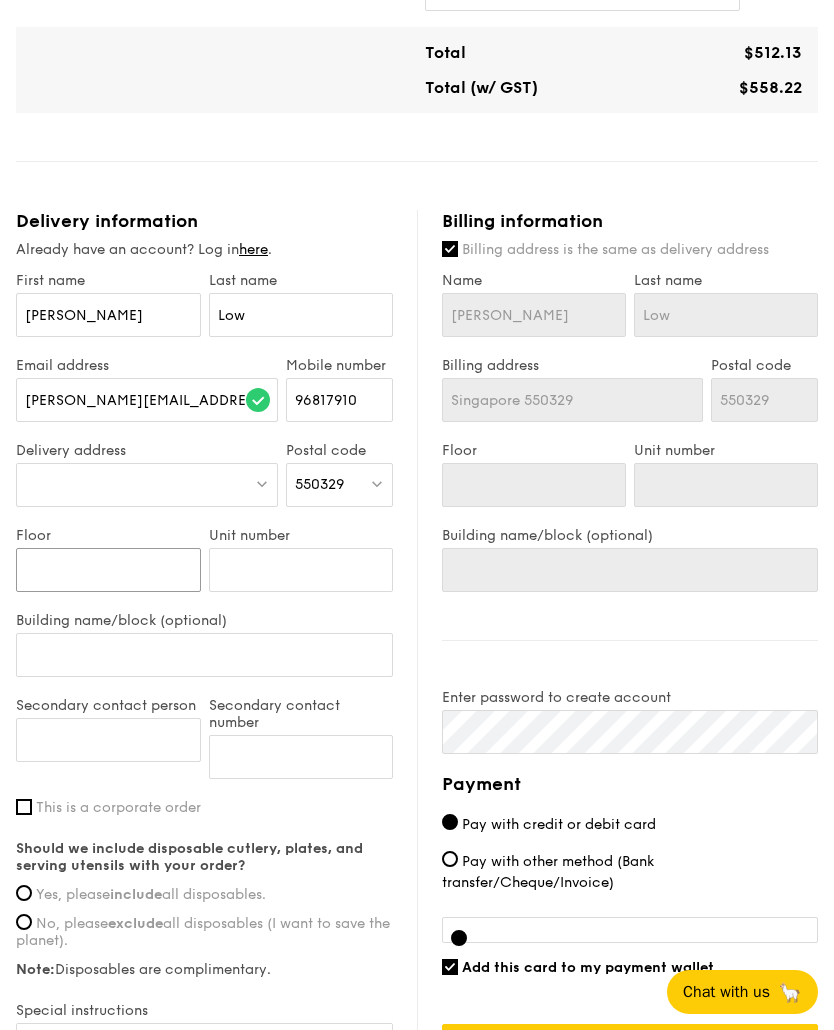 type on "0" 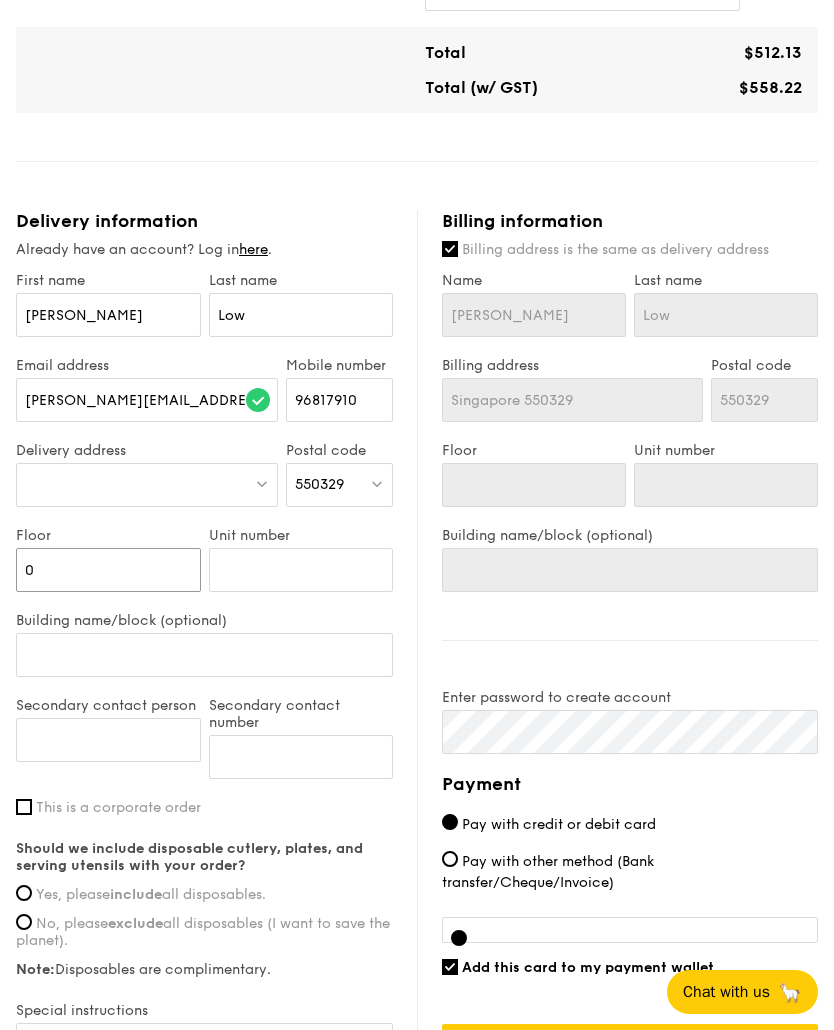 type on "0" 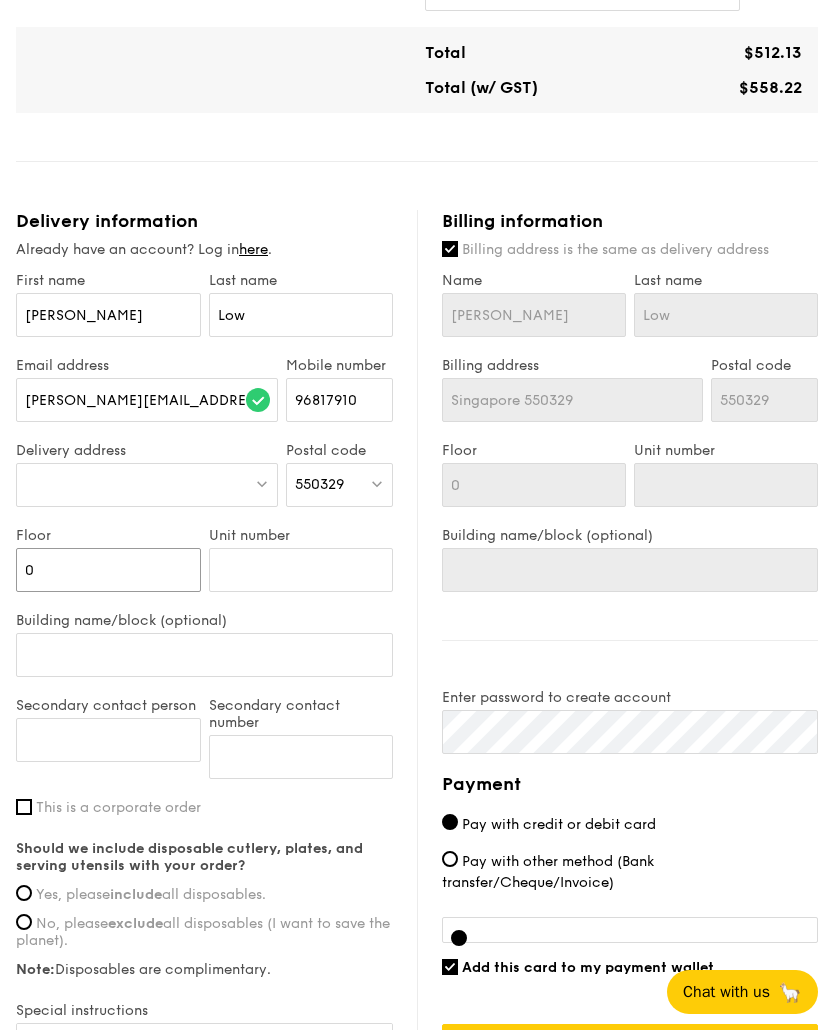 type on "05" 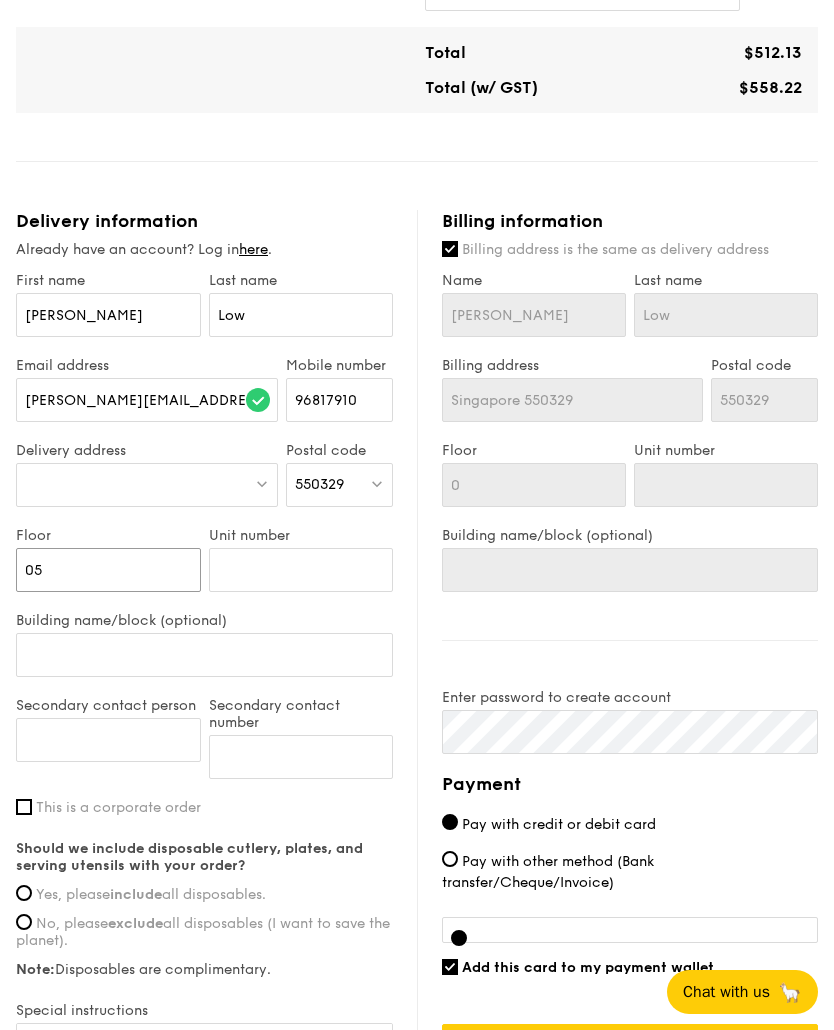type on "05" 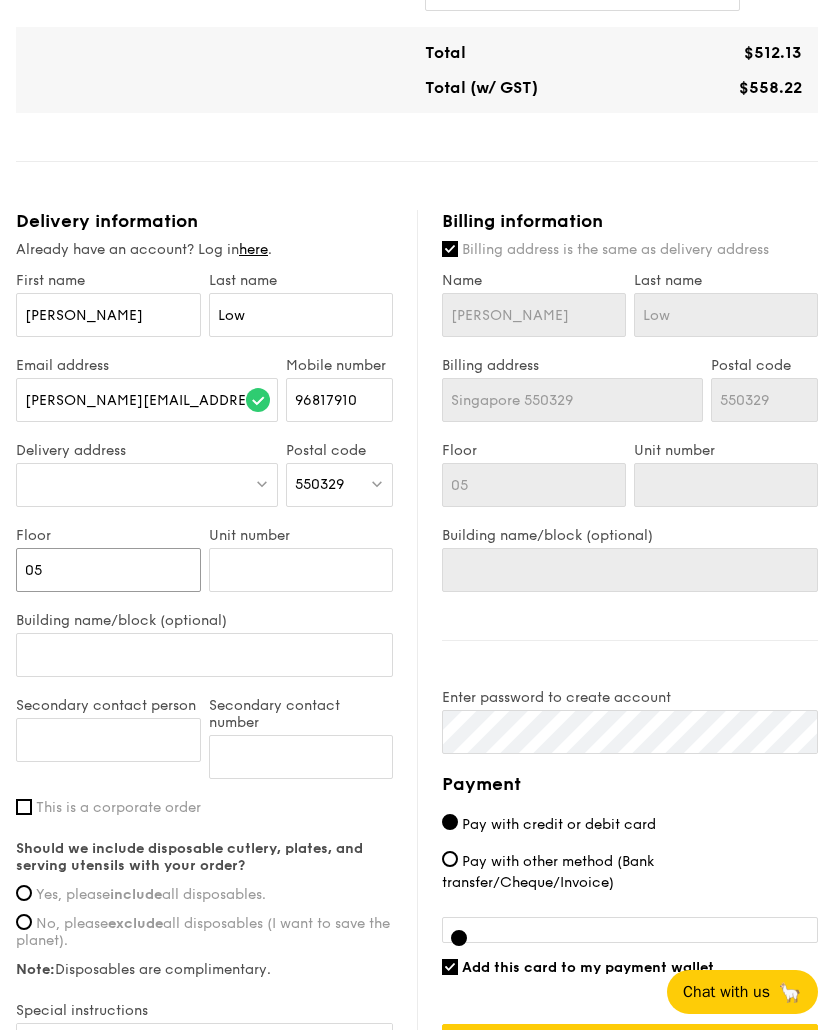 type on "05" 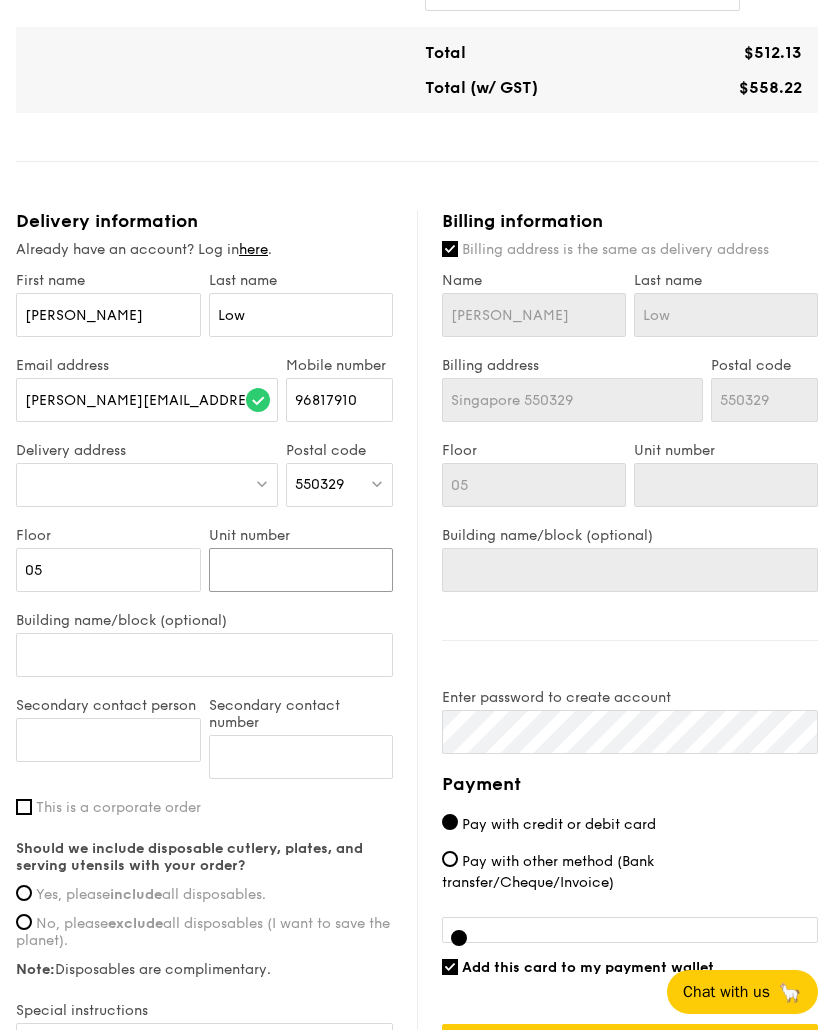 click on "Unit number" at bounding box center (301, 570) 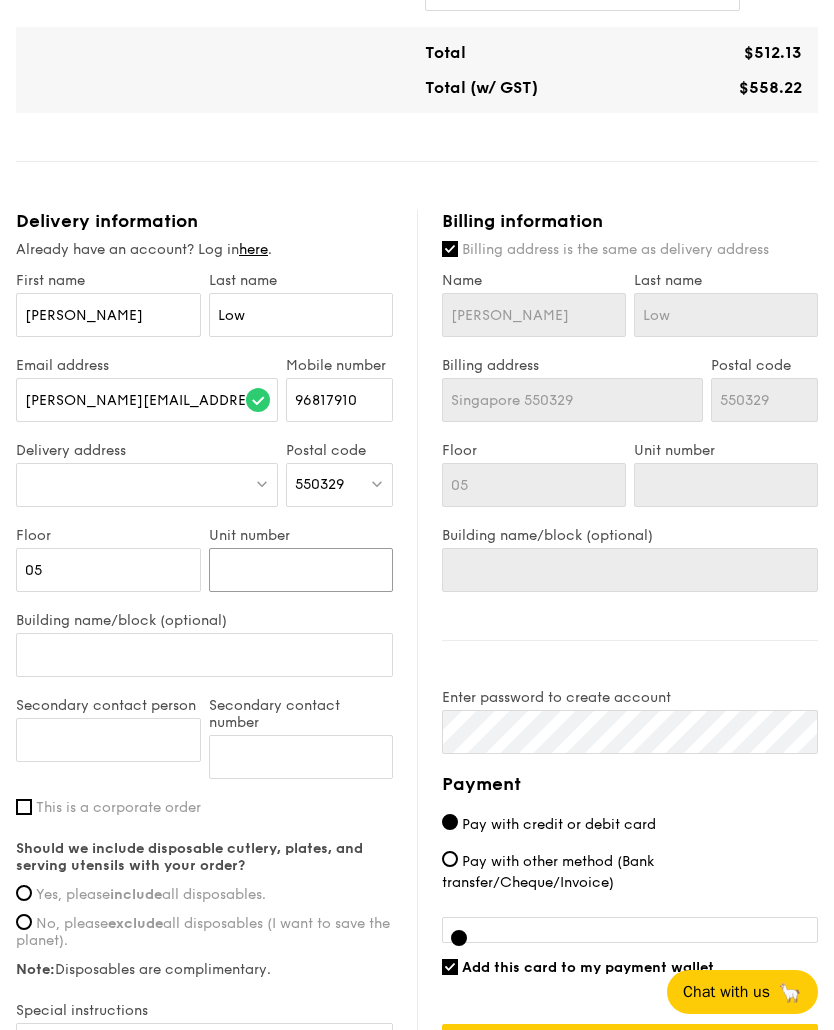 type on "3" 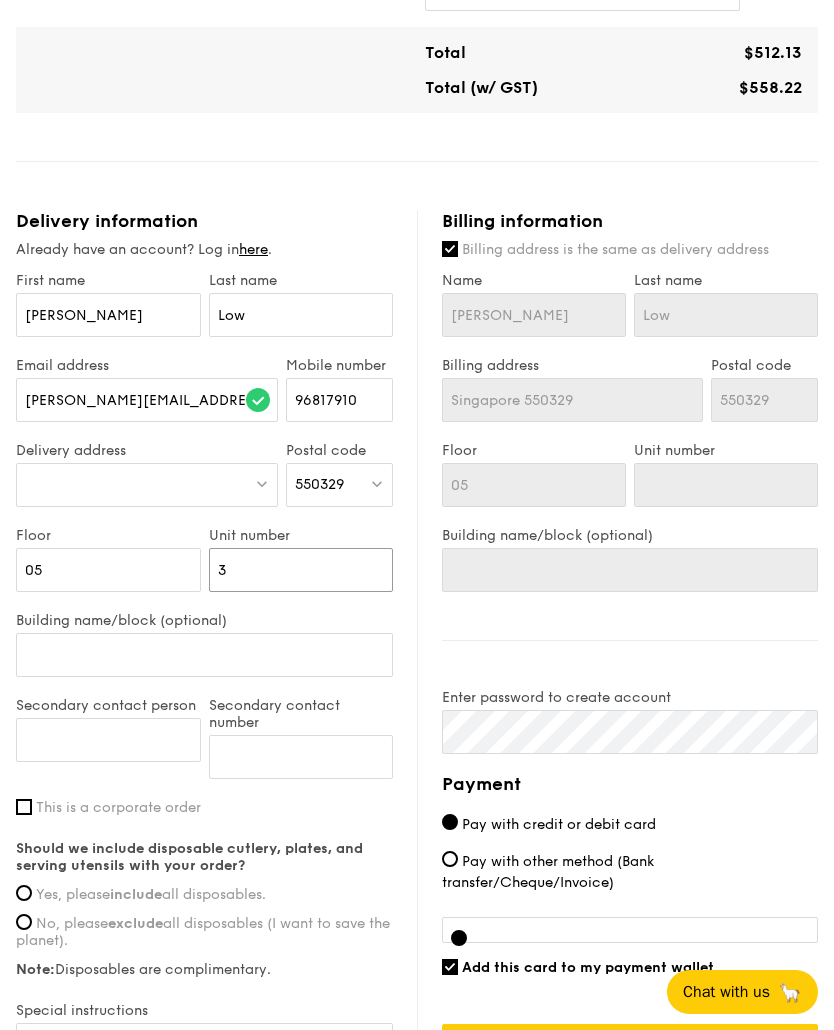 type on "3" 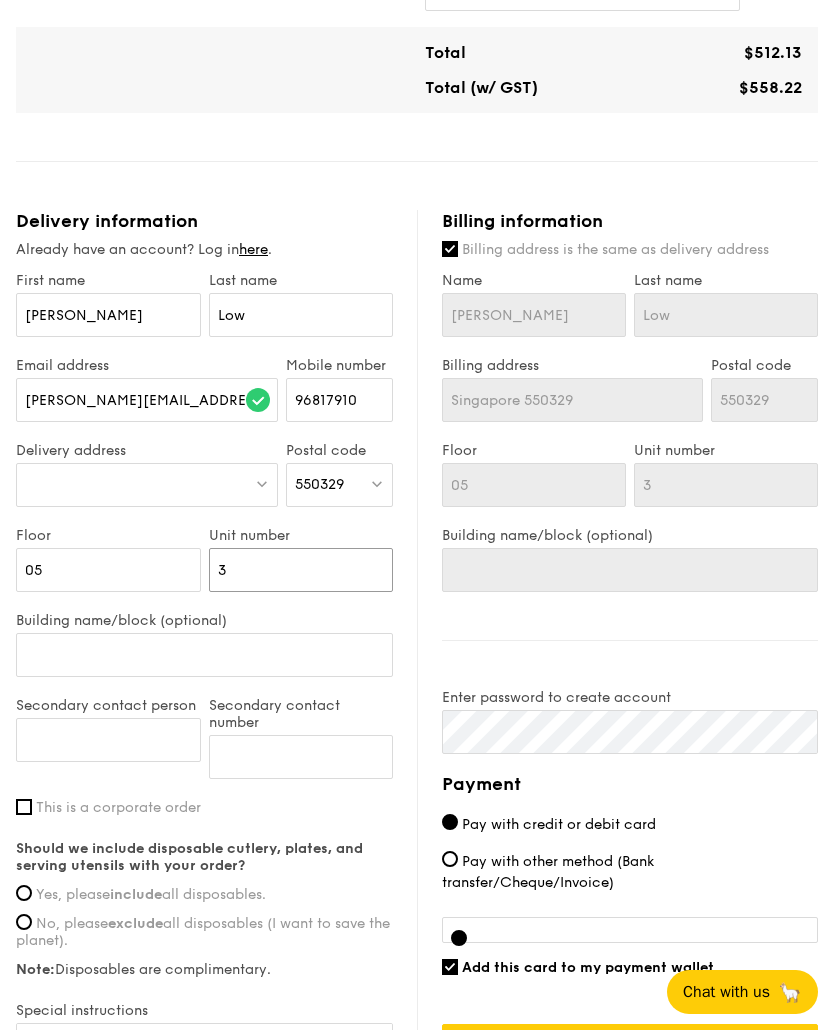 type on "37" 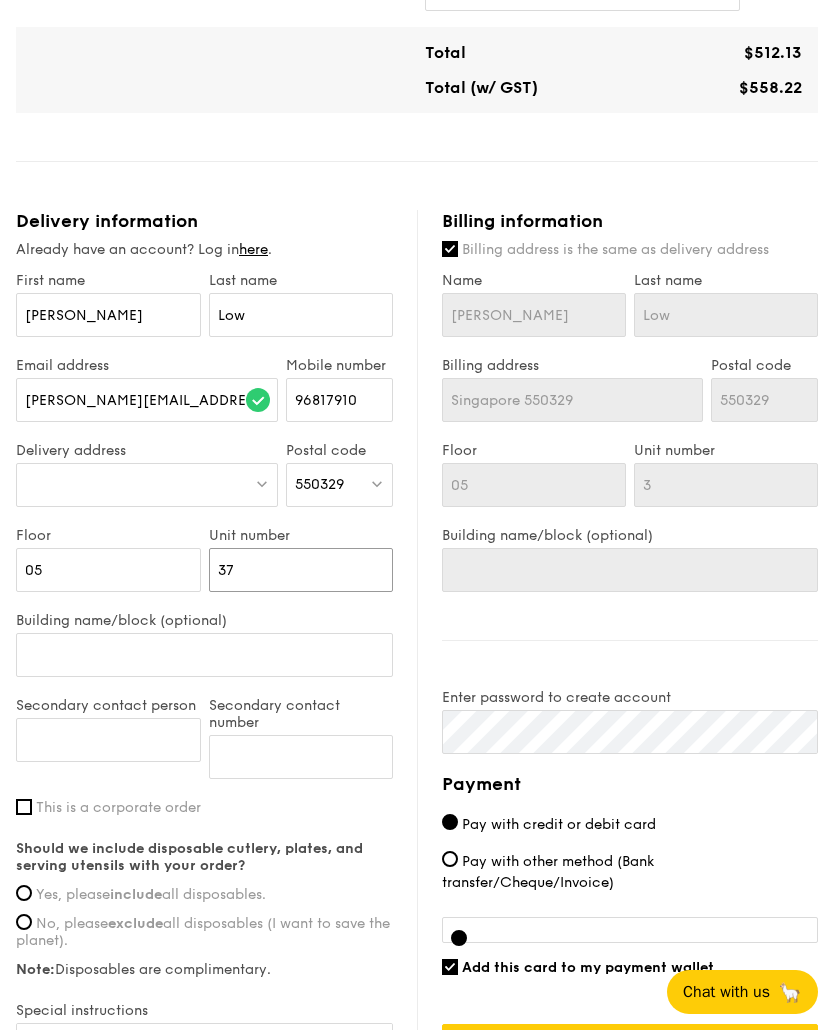 type on "37" 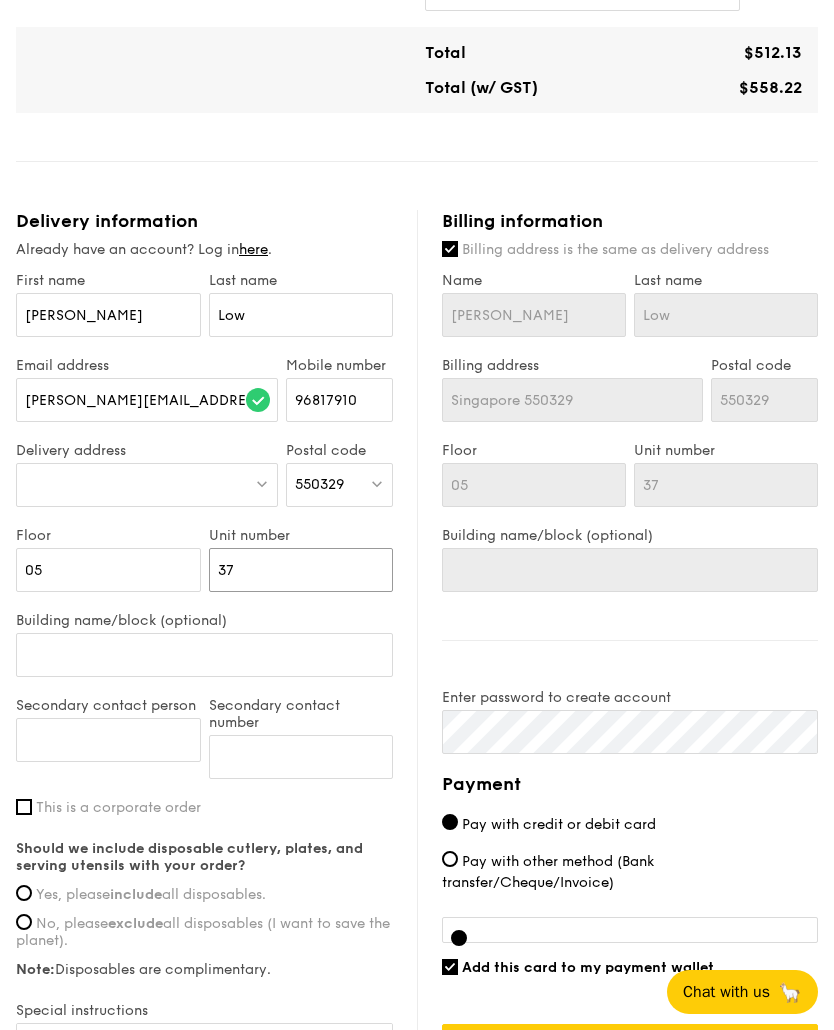 type on "370" 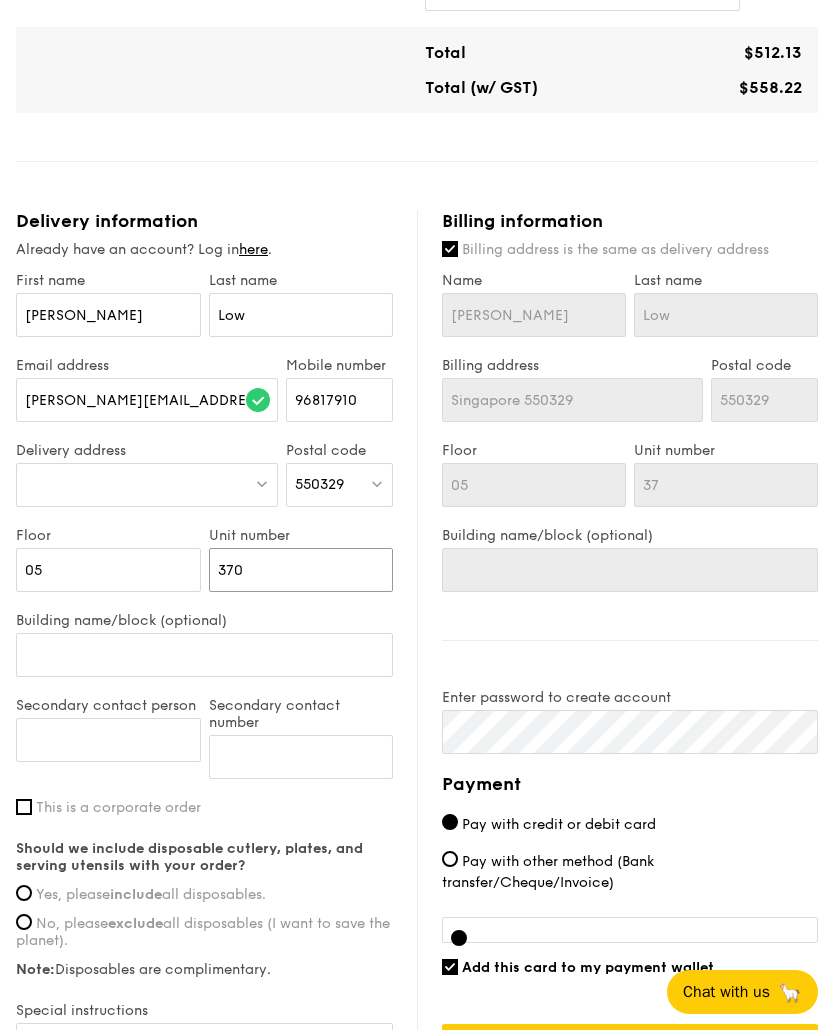 type on "370" 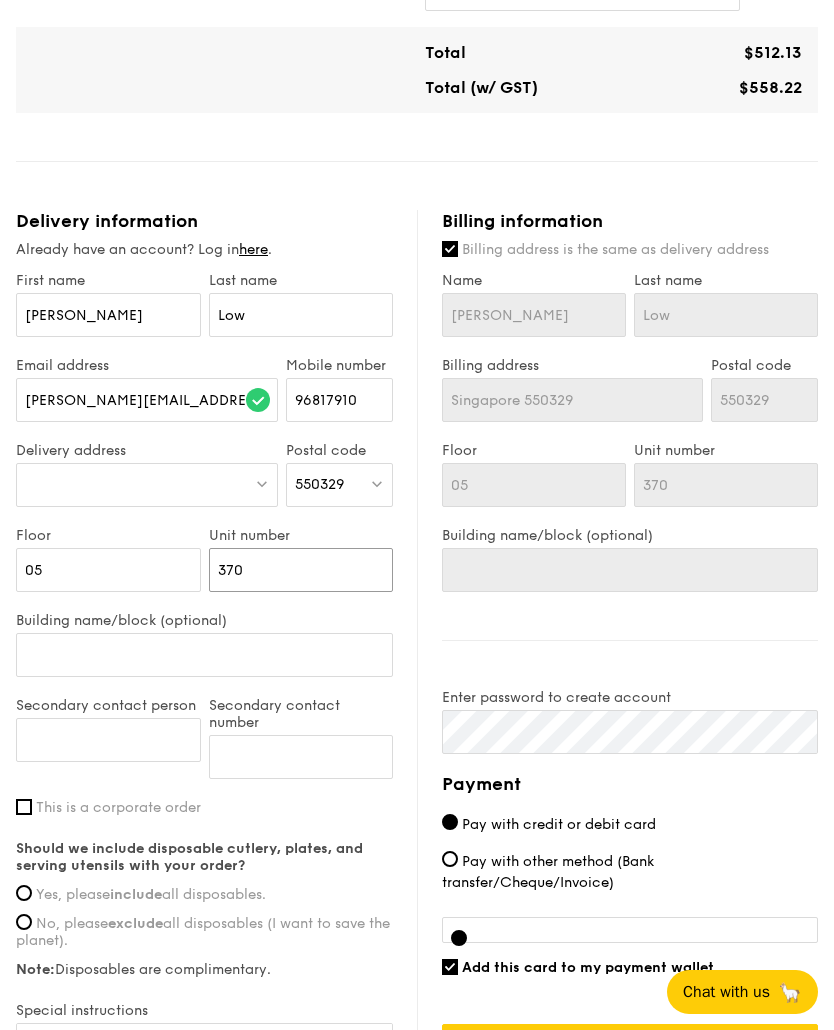 type on "370" 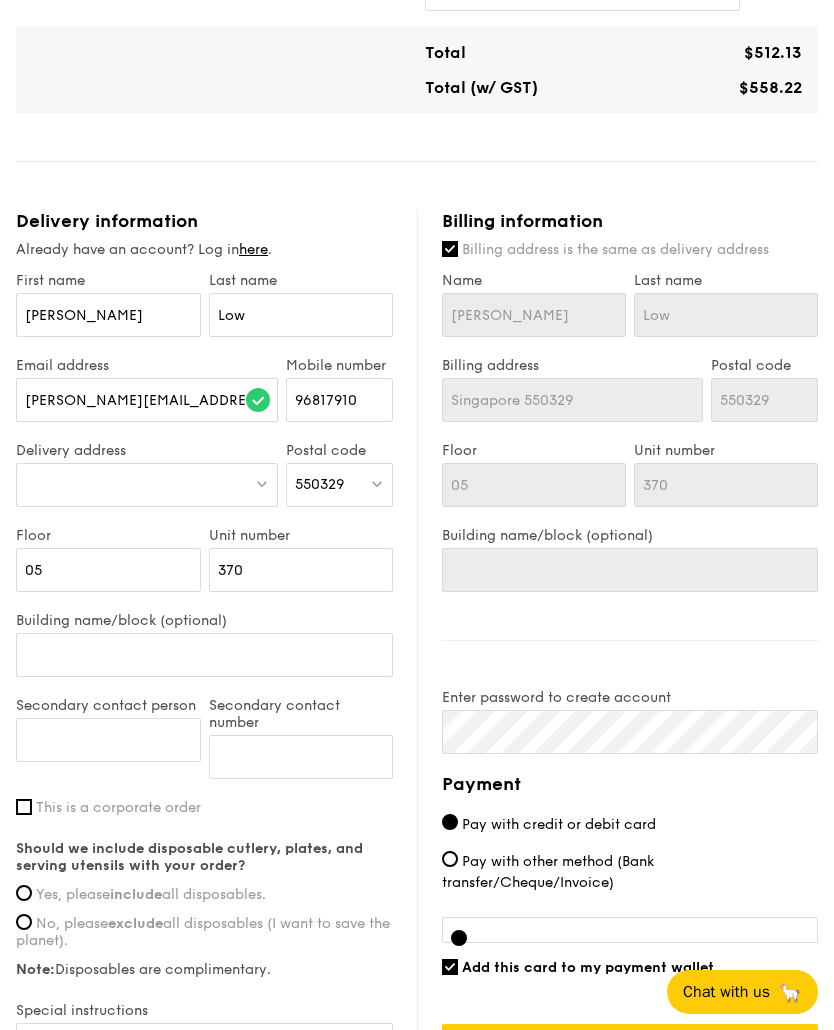 click on "Billing information
Billing address is the same as delivery address
Name
Ethel
Last name
Low
Billing address
Singapore 550329
Postal code
550329
Floor
05
Unit number
370
Building name/block (optional)
Enter password to create account
Payment
Pay with credit or debit card
Pay with other method (Bank transfer/Cheque/Invoice)
OR
Add this card to my payment wallet
Confirm and place order - $558.22" at bounding box center (617, 639) 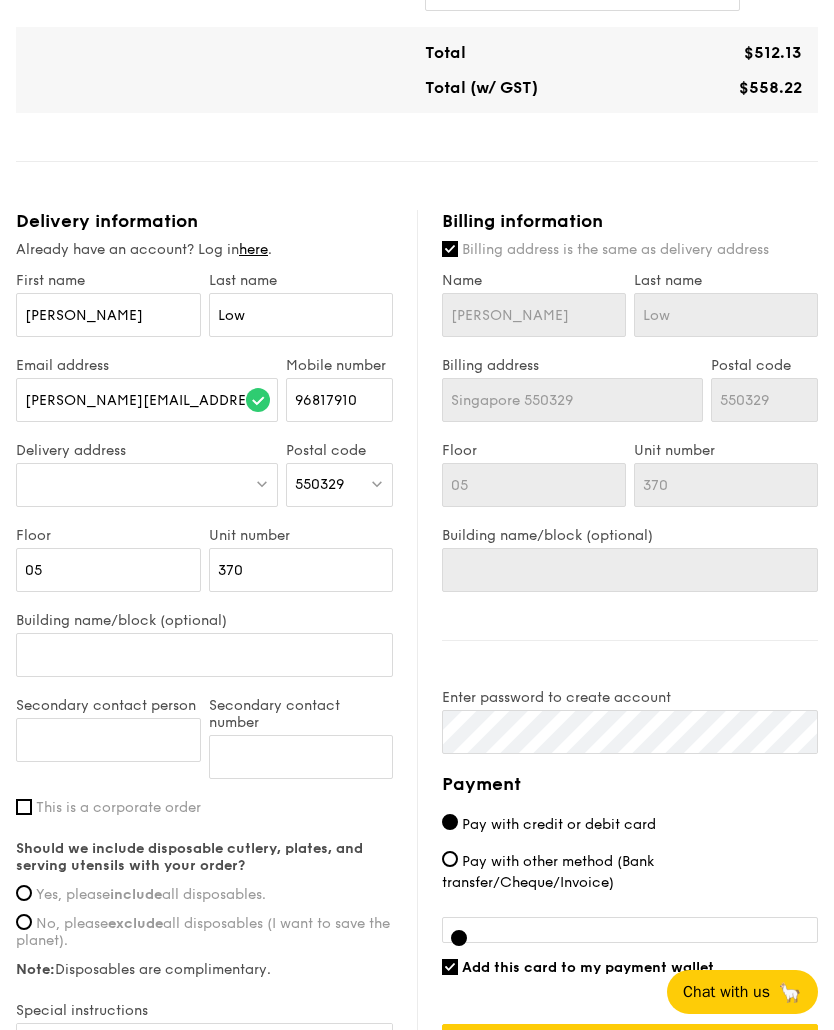 click at bounding box center (262, 483) 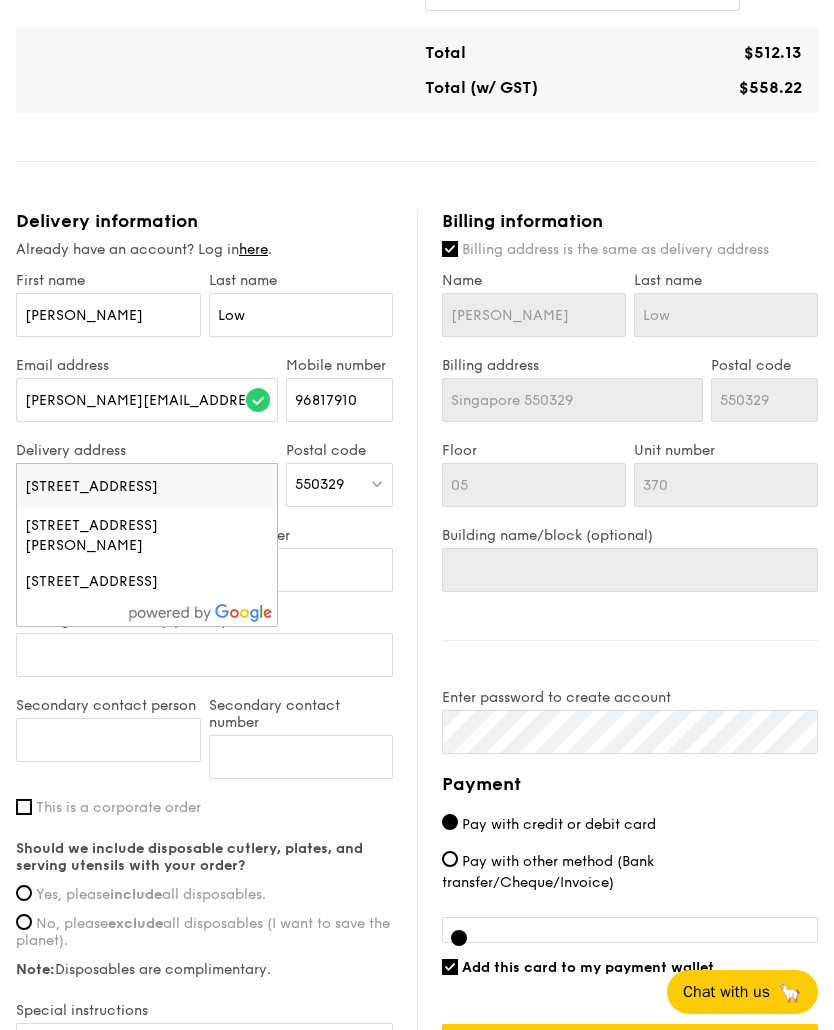 type on "267 Serangoon Ave 3, #01-37" 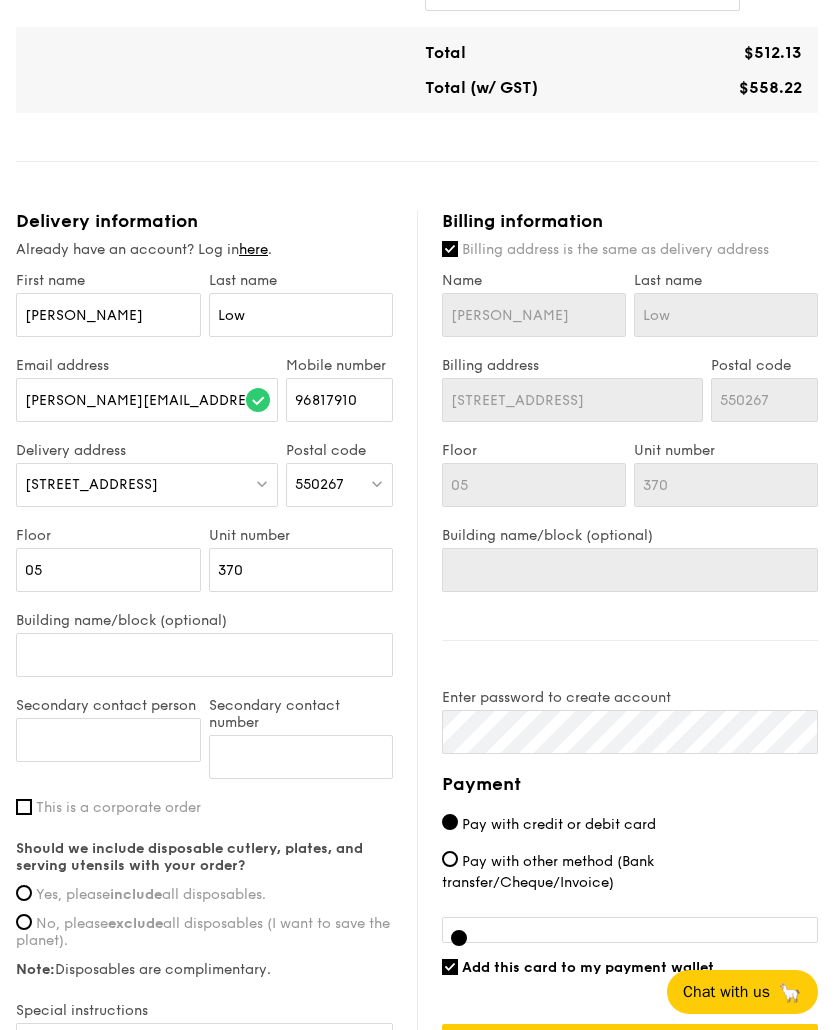 click at bounding box center (377, 483) 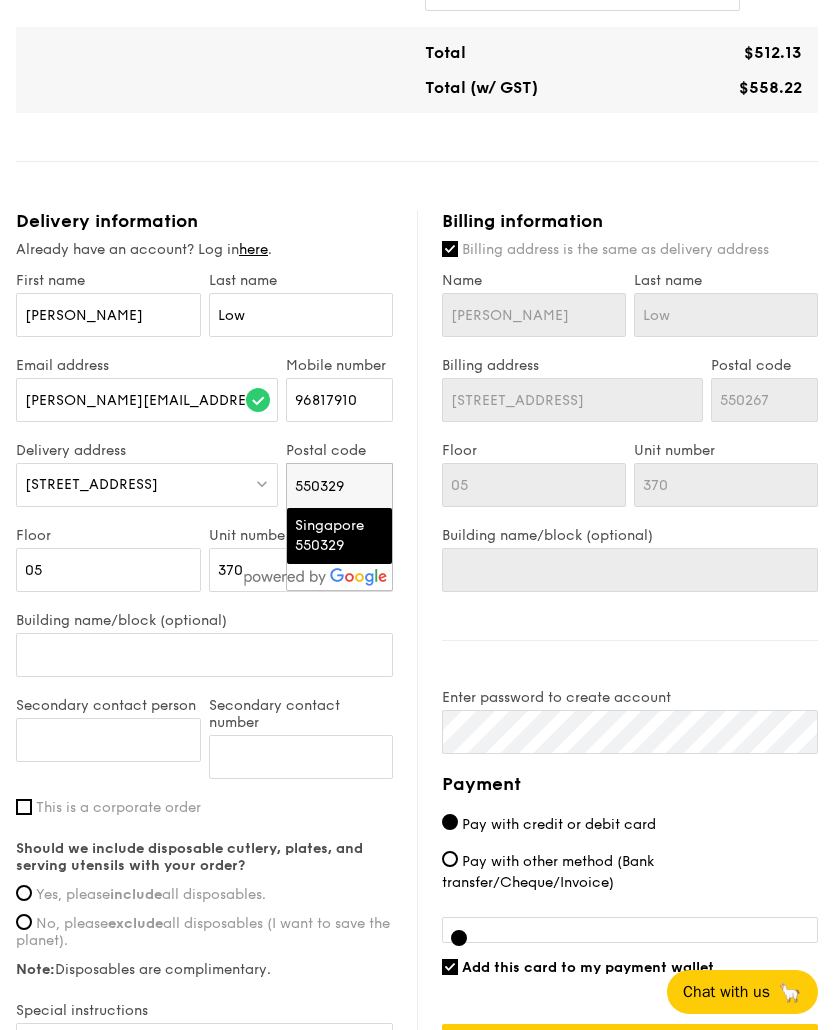 click on "Singapore 550329" at bounding box center [328, 536] 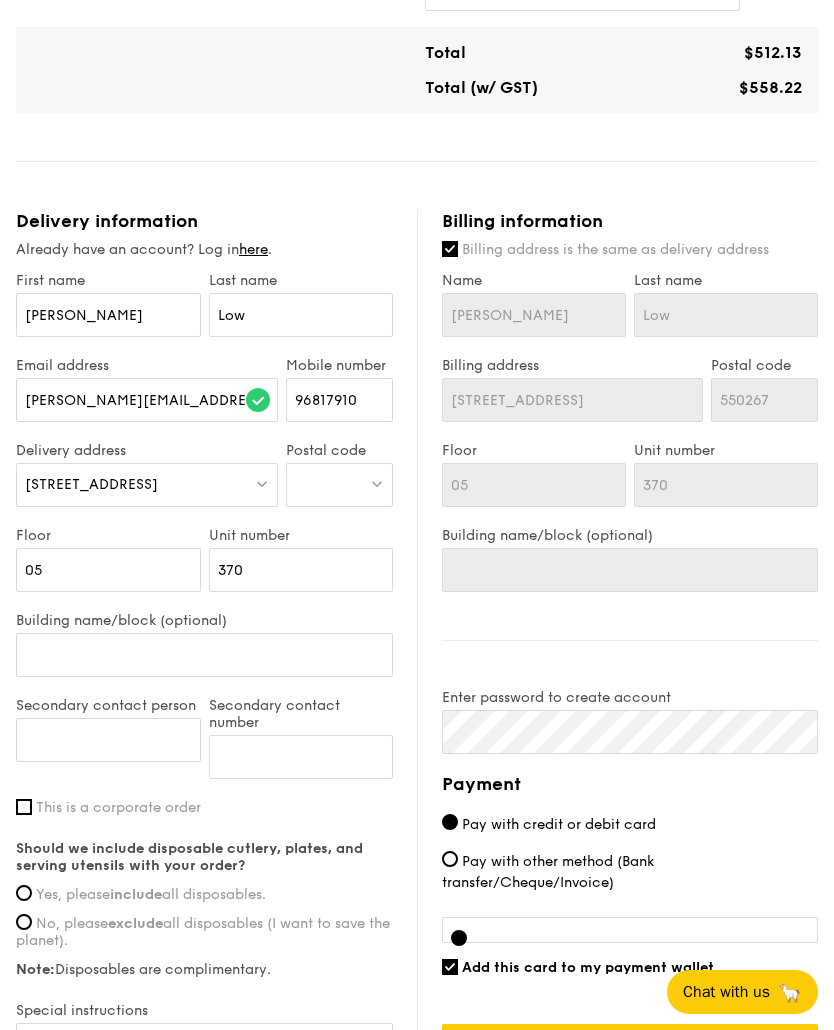 type on "Singapore 550329" 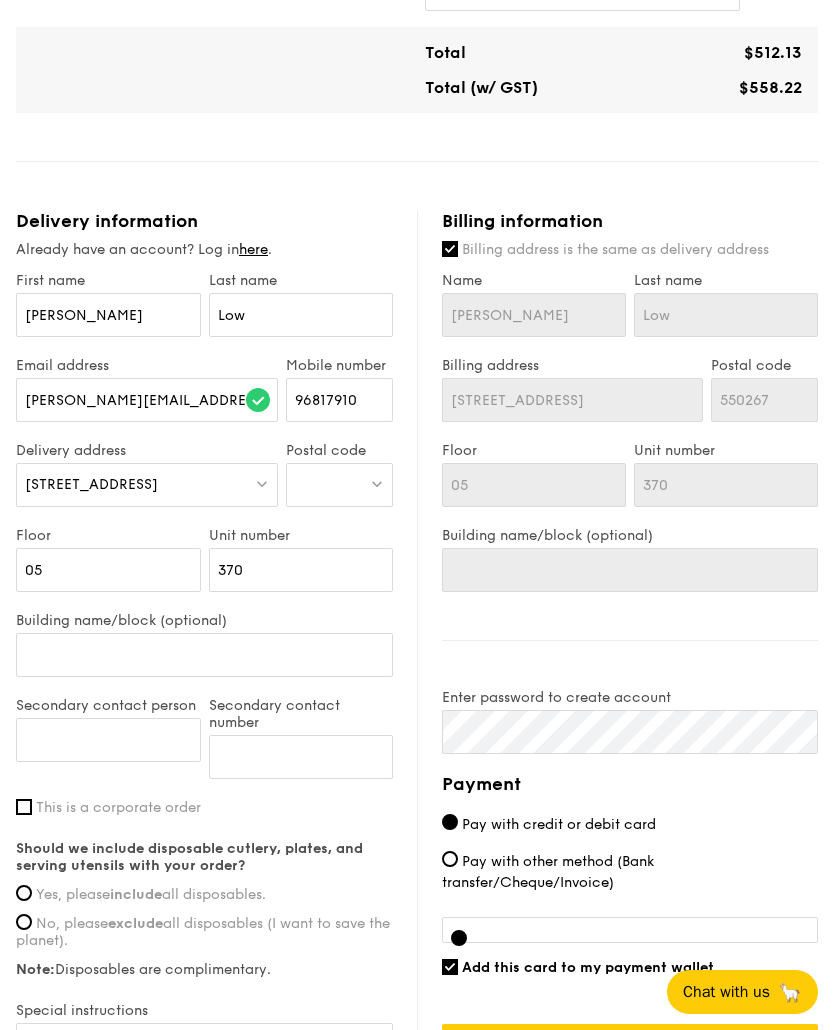 type on "550329" 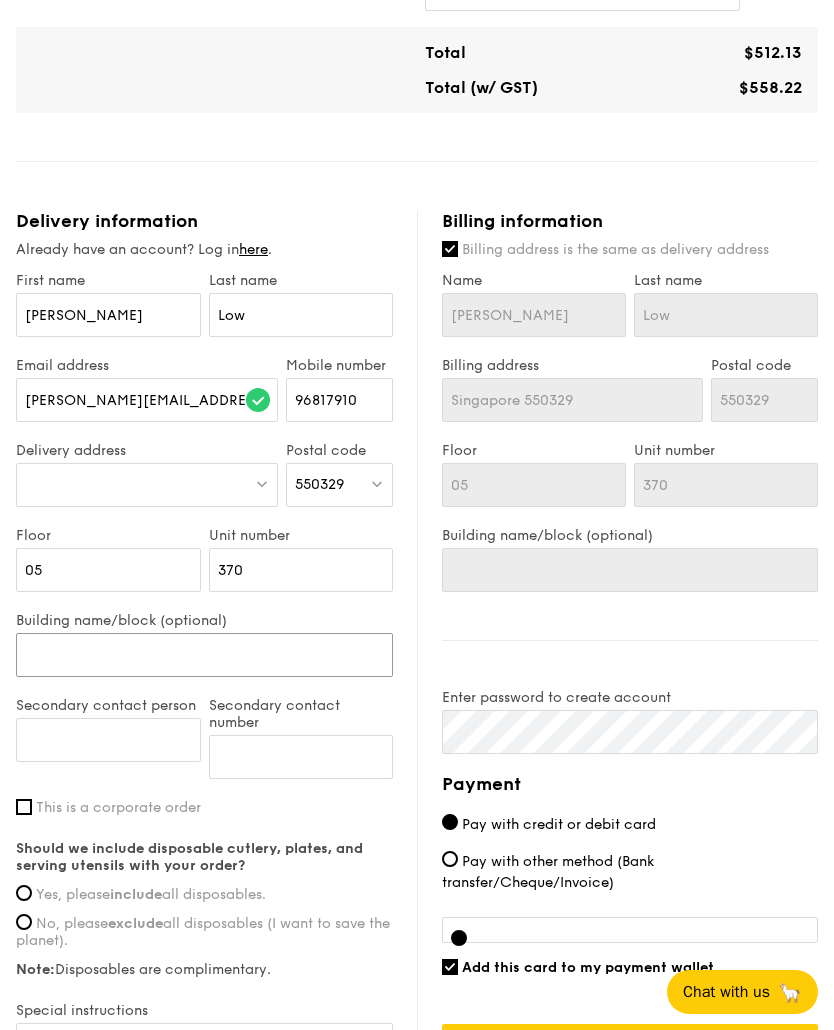 click on "Building name/block (optional)" at bounding box center [204, 655] 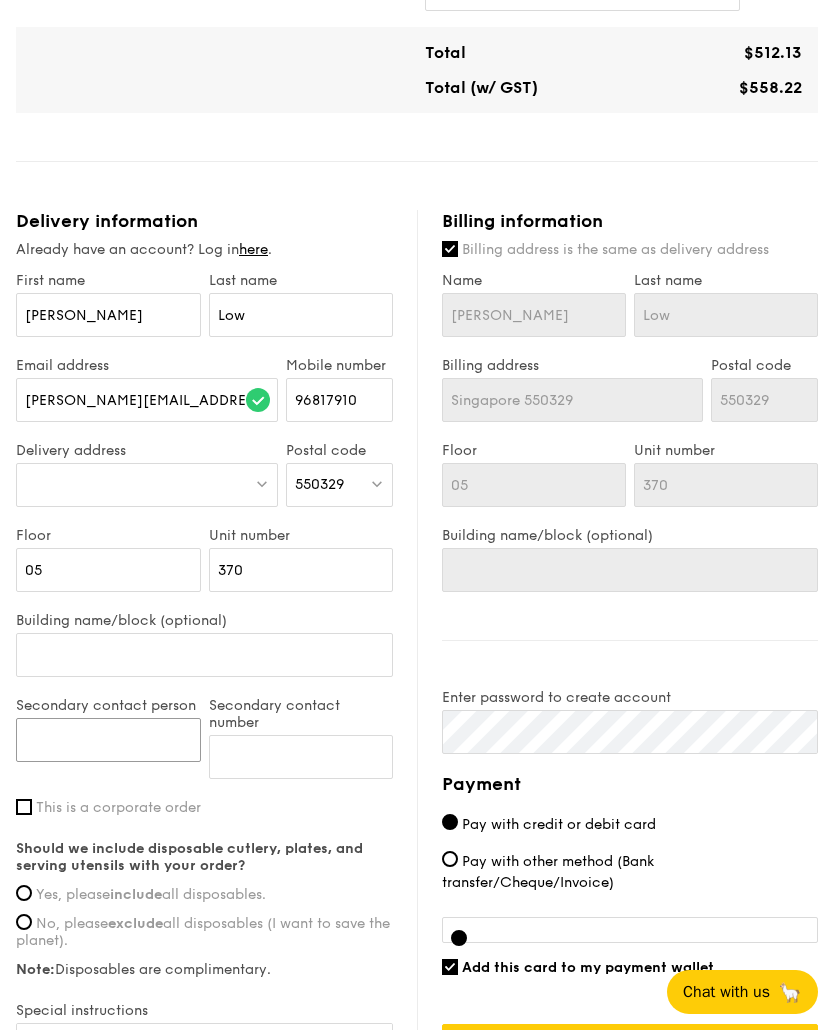 click on "Secondary contact person" at bounding box center (108, 740) 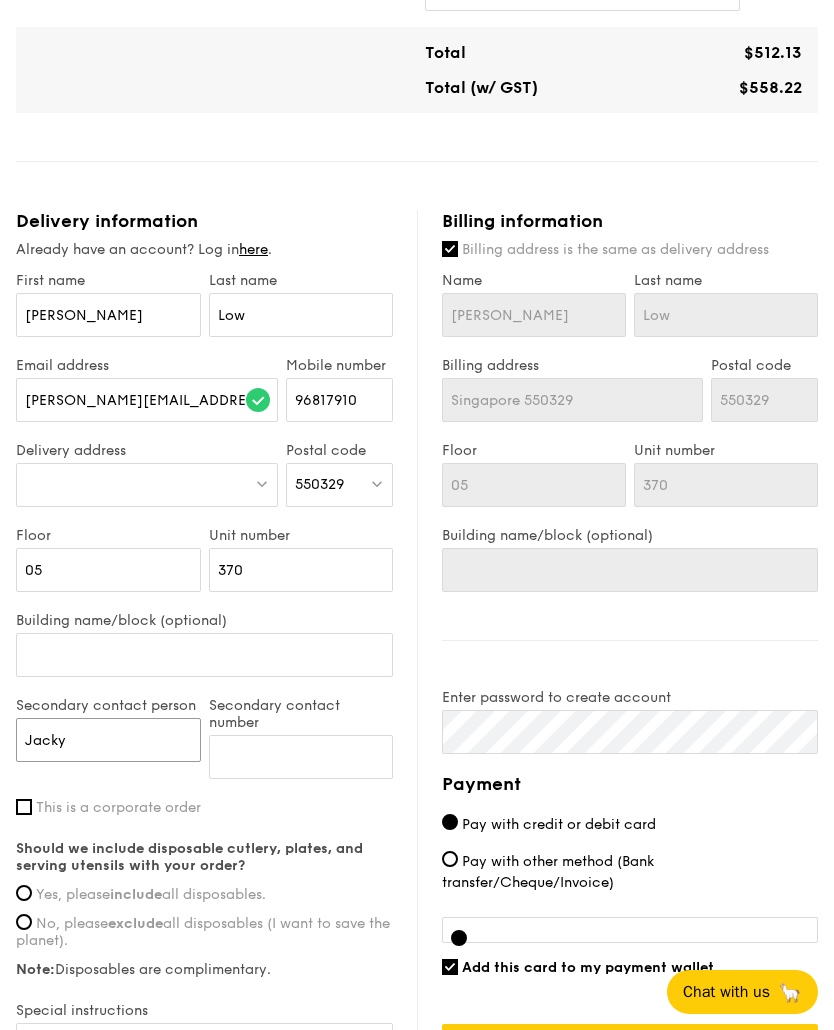 type on "Jacky" 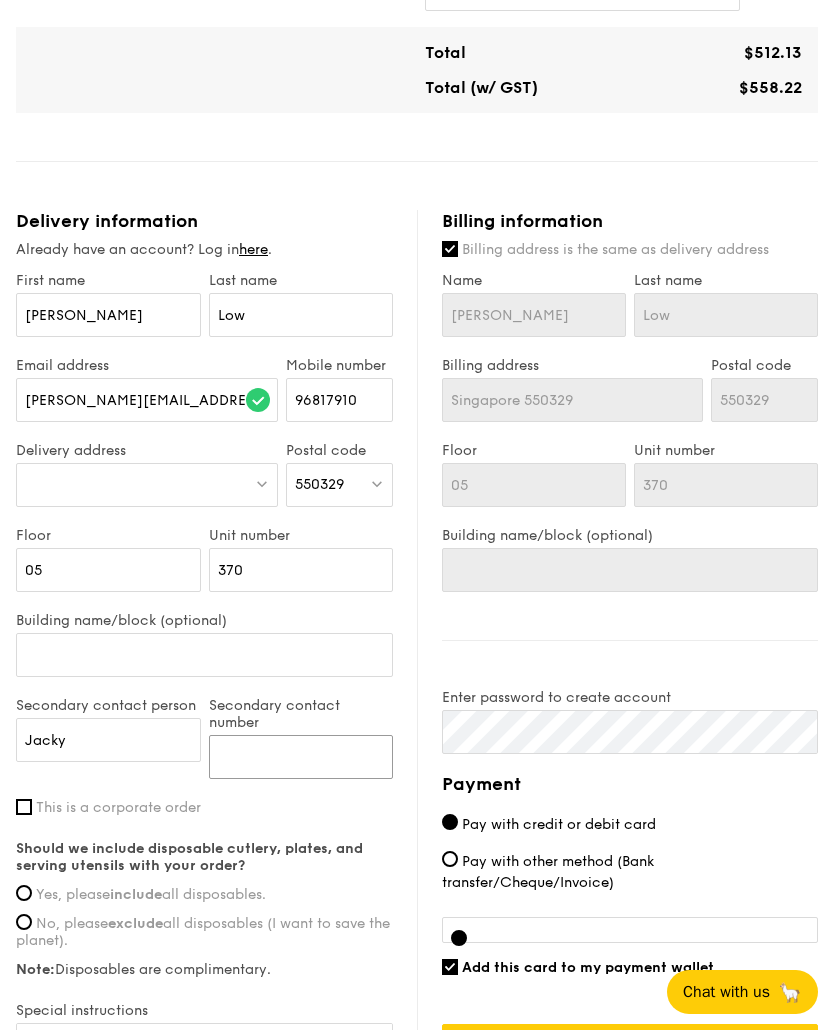 click on "Secondary contact number" at bounding box center (301, 757) 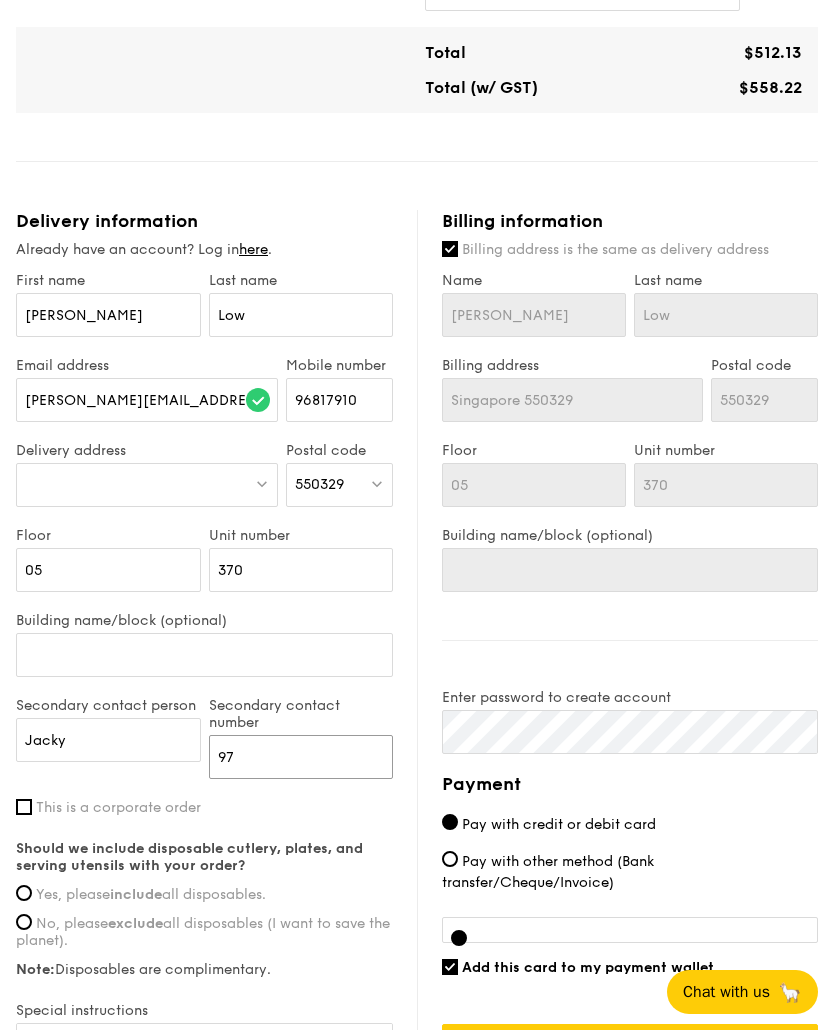 type on "9" 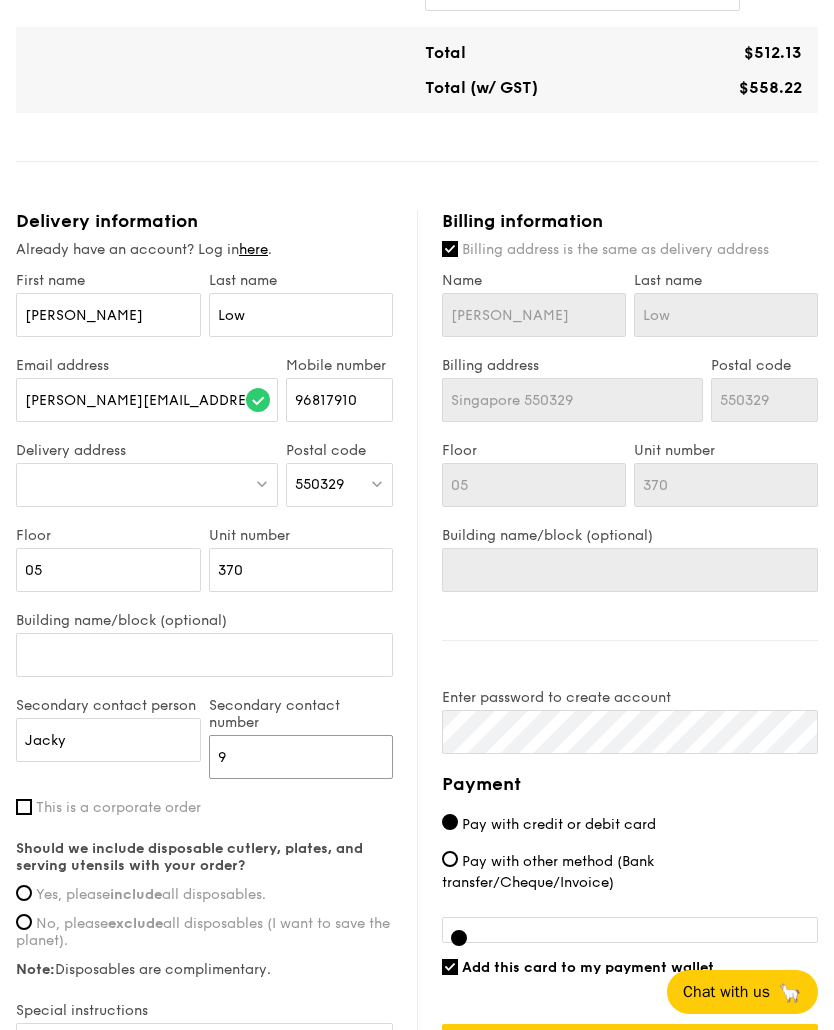 type 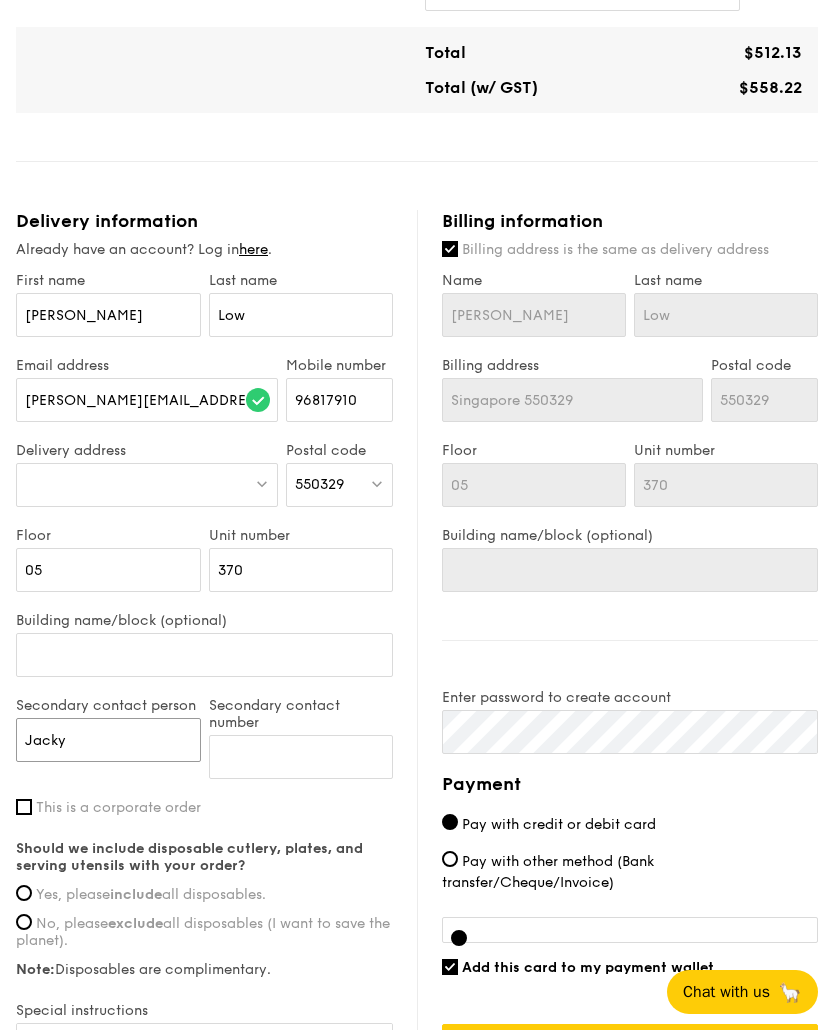 click on "Jacky" at bounding box center [108, 740] 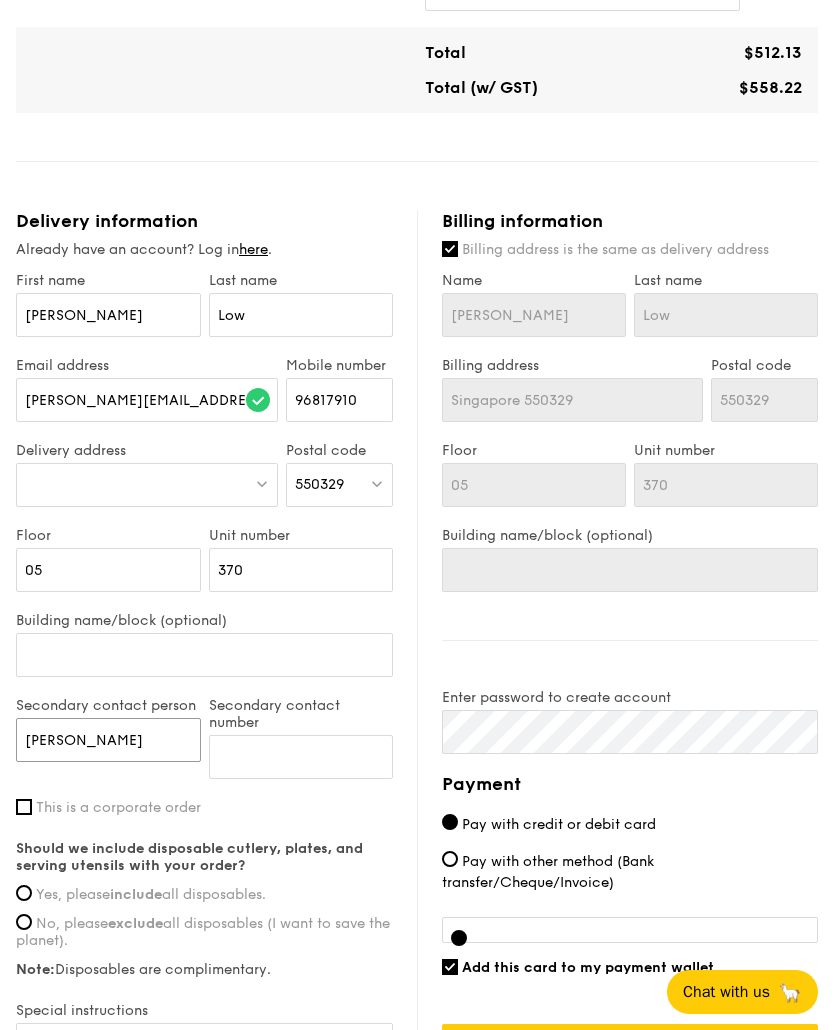 type on "J" 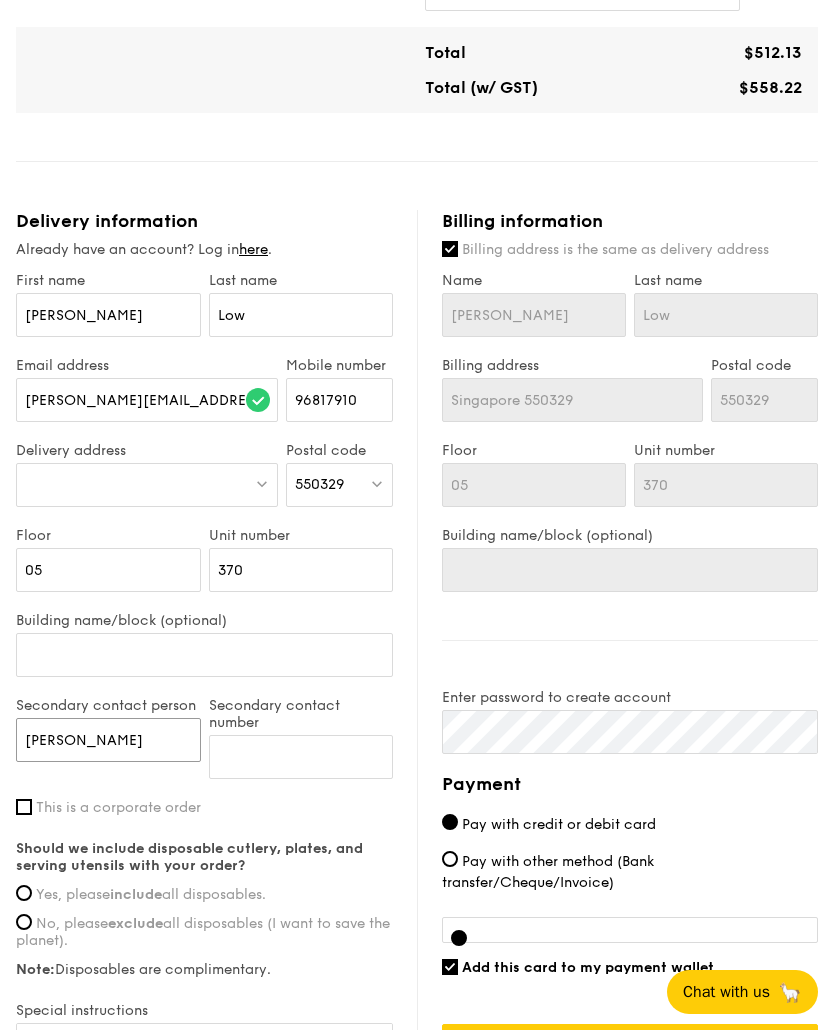 type on "Karen" 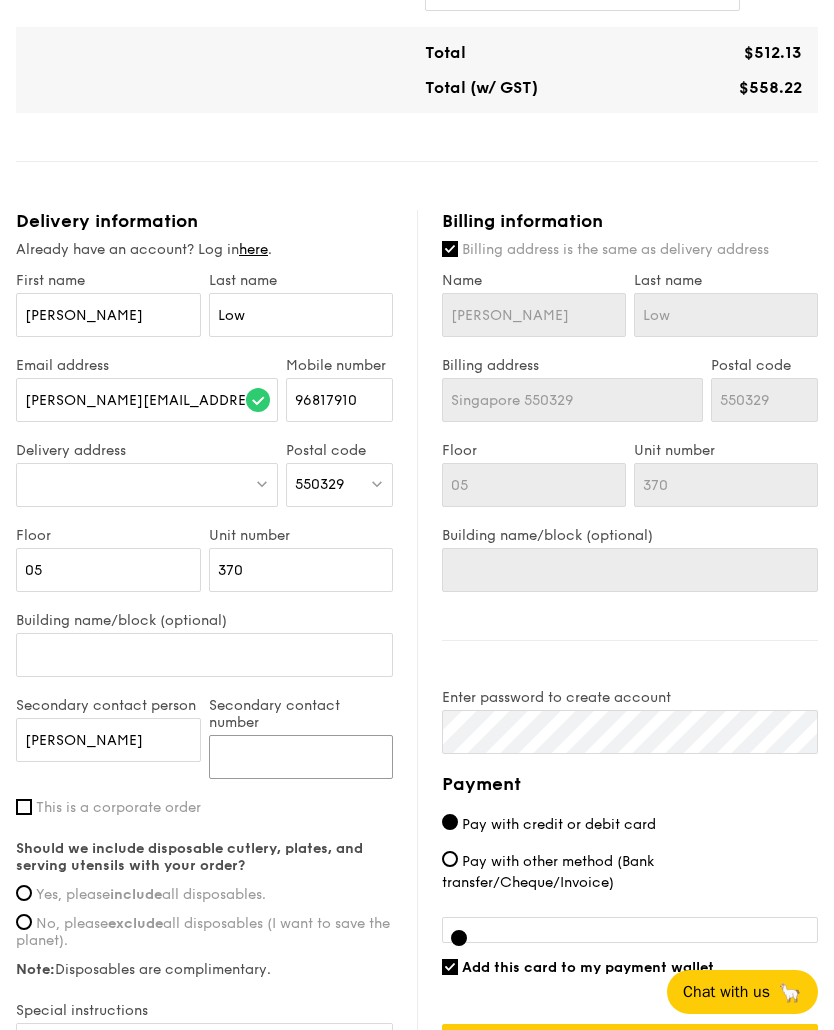 click on "Secondary contact number" at bounding box center (301, 757) 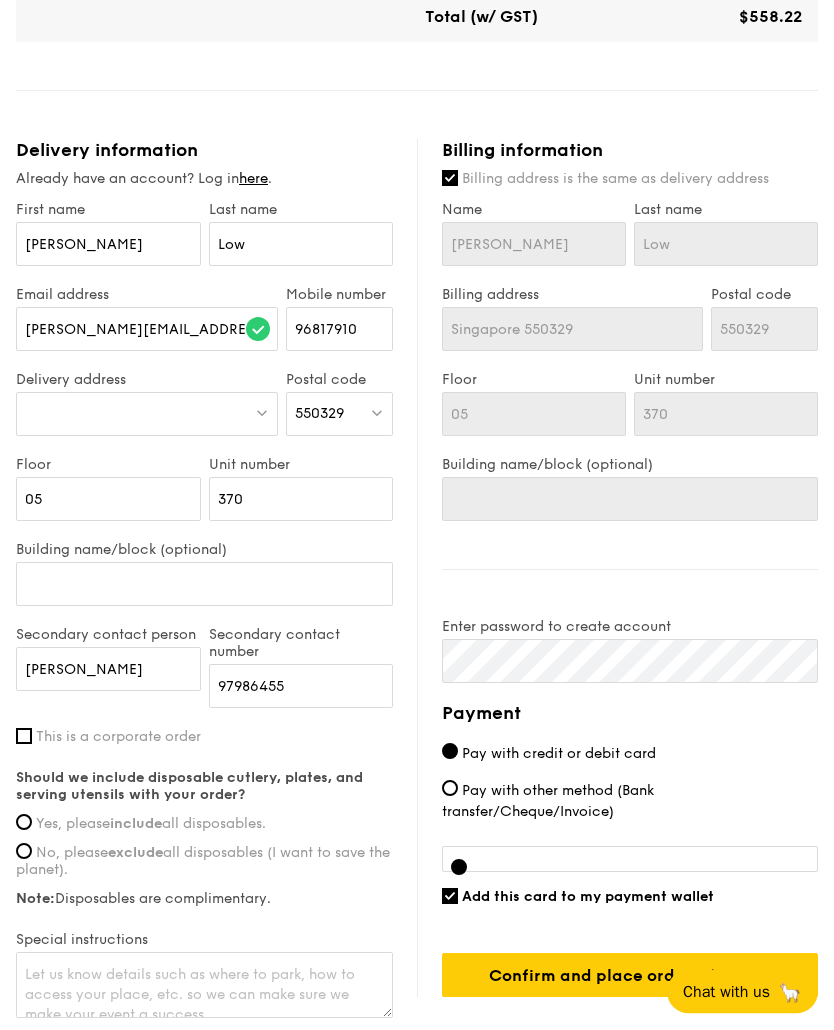 scroll, scrollTop: 1072, scrollLeft: 0, axis: vertical 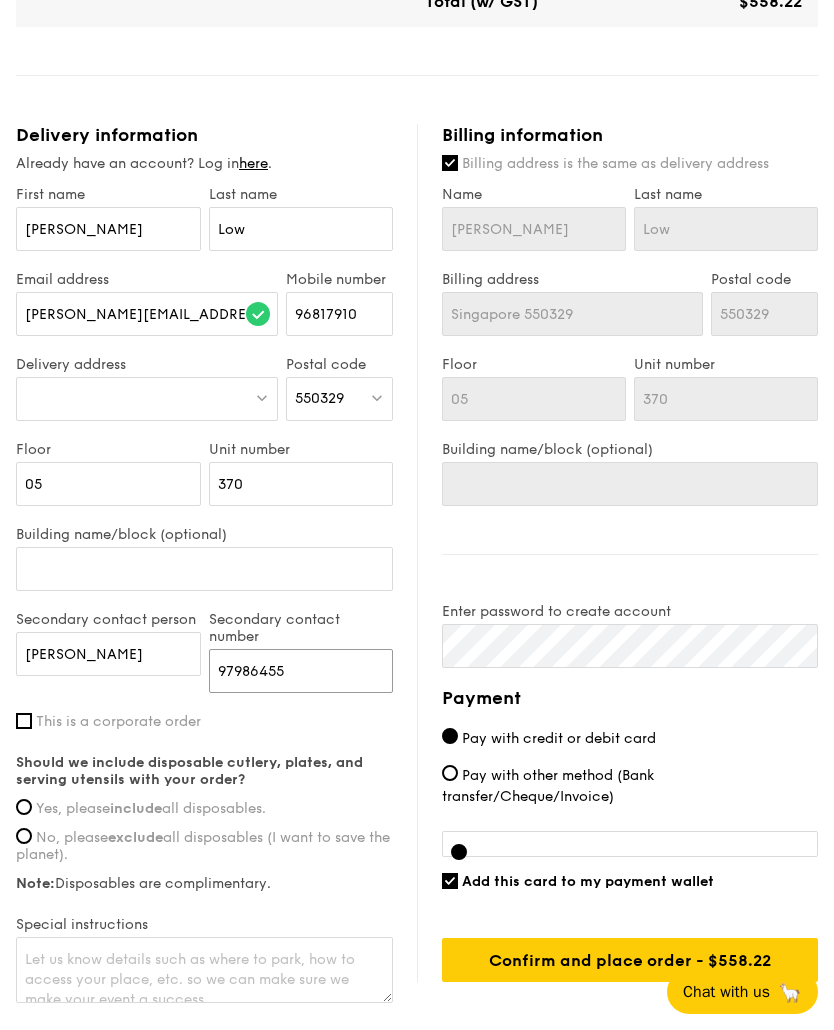 type on "97986455" 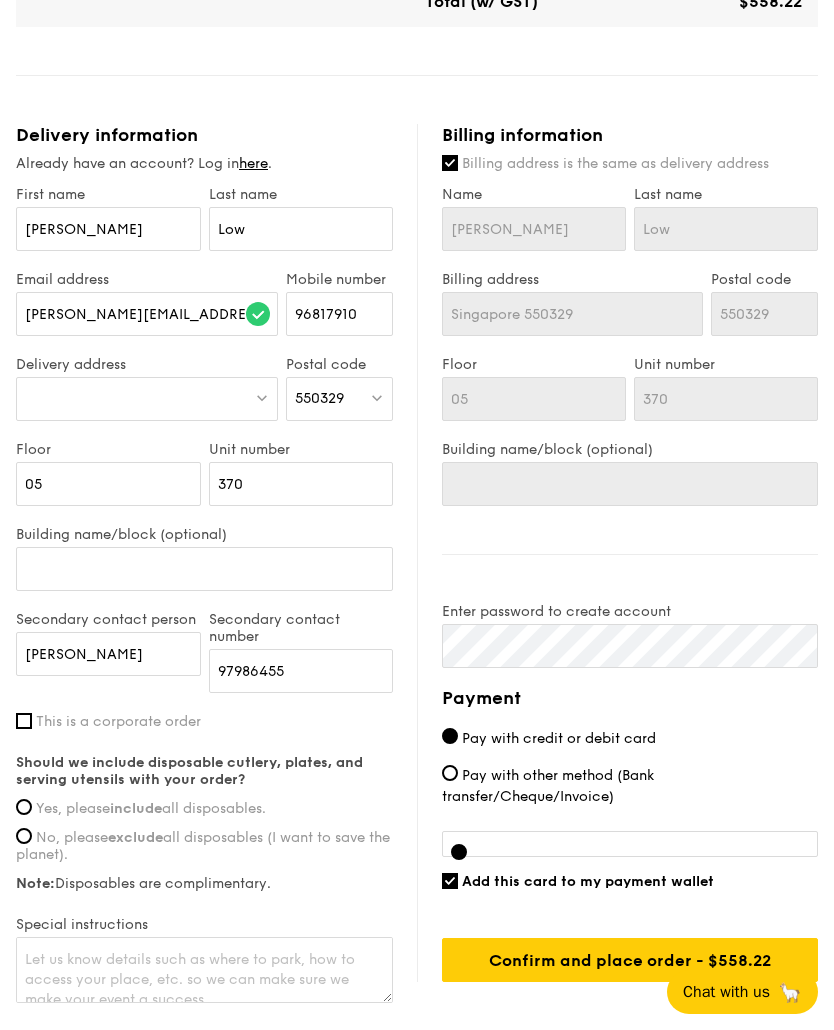 click on "Yes, please  include  all disposables." at bounding box center [204, 808] 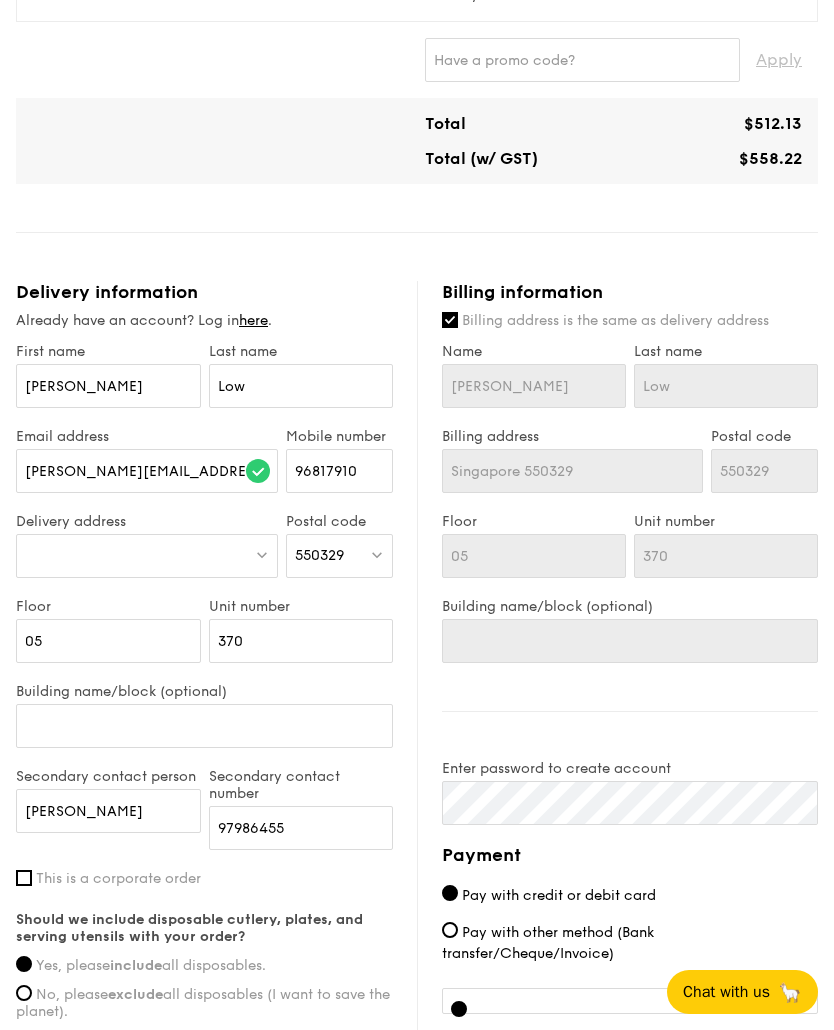 scroll, scrollTop: 907, scrollLeft: 0, axis: vertical 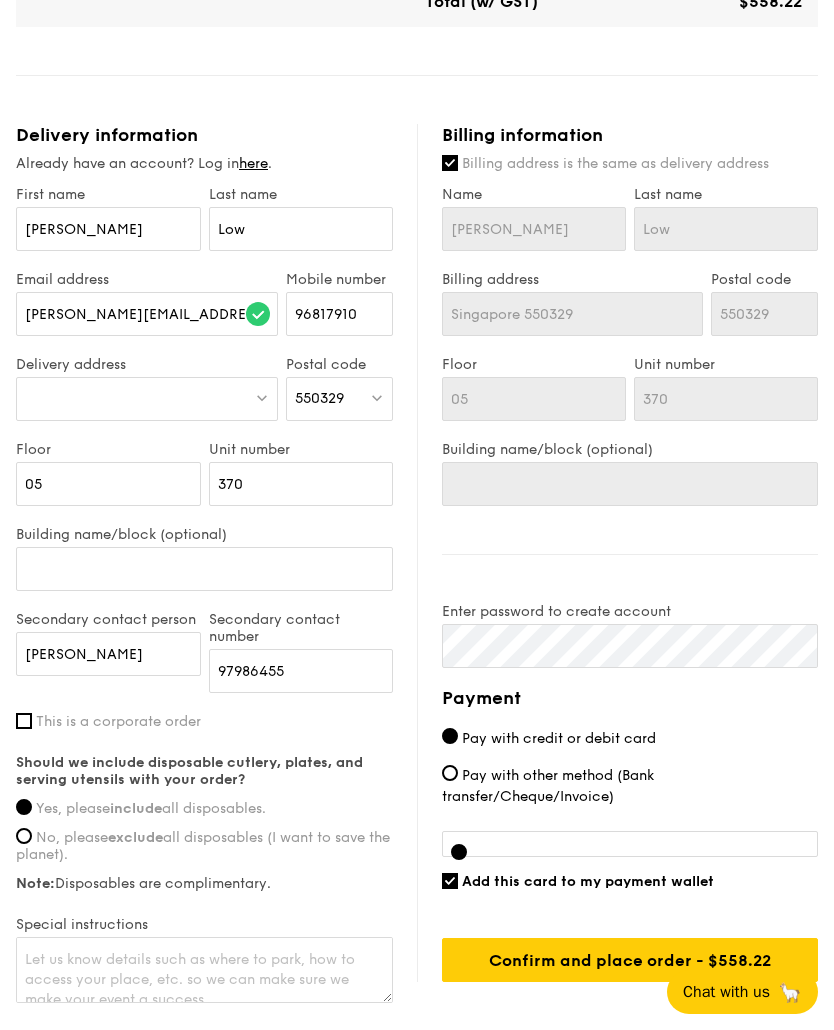 click on "Pay with other method (Bank transfer/Cheque/Invoice)" at bounding box center [548, 786] 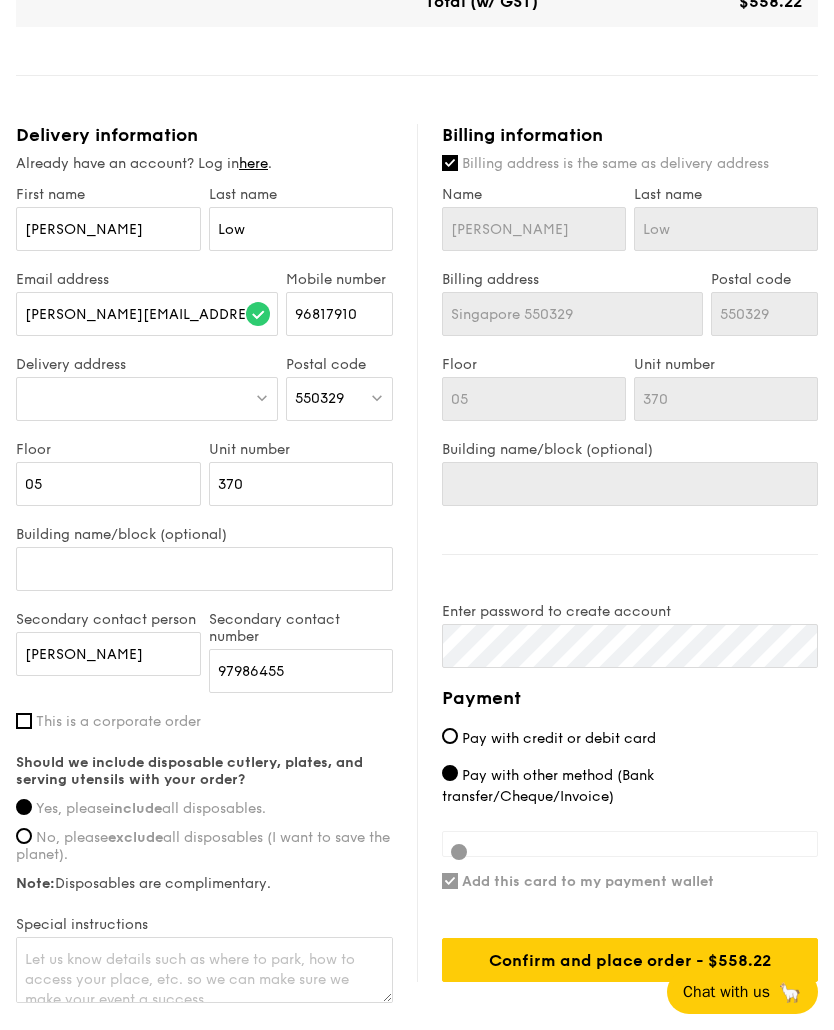 click on "Pay with credit or debit card" at bounding box center (559, 738) 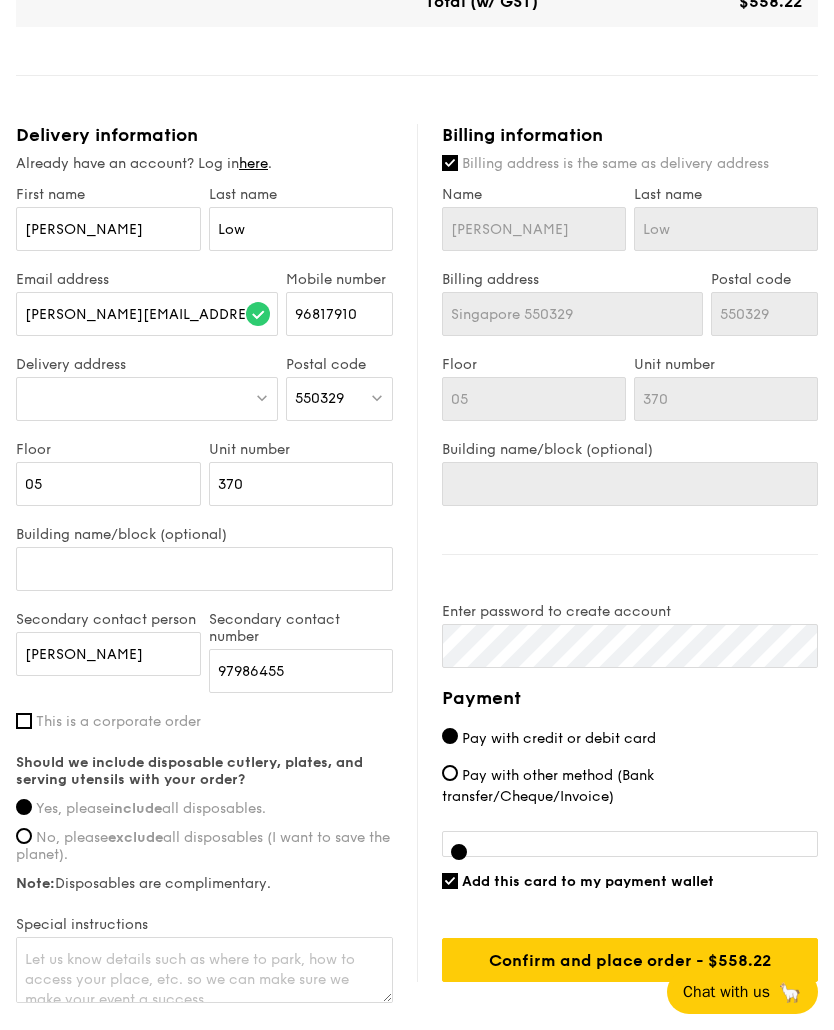 click on "Pay with other method (Bank transfer/Cheque/Invoice)" at bounding box center [630, 786] 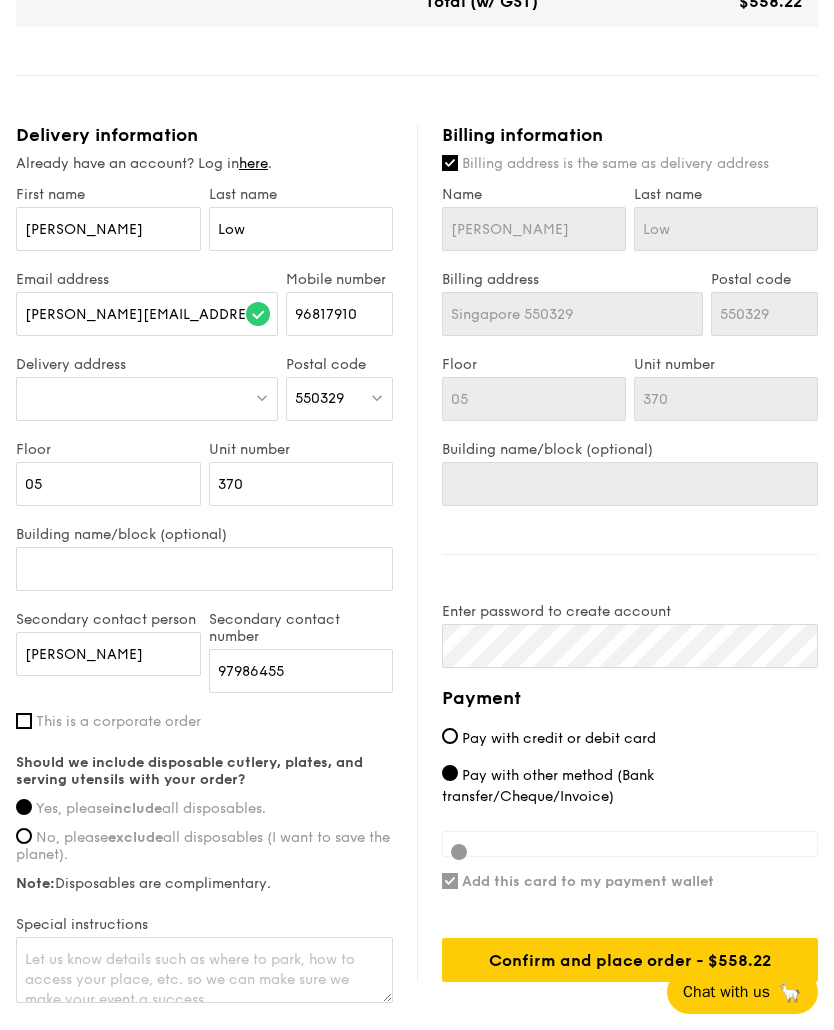 click on "Confirm and place order - $558.22" at bounding box center (630, 960) 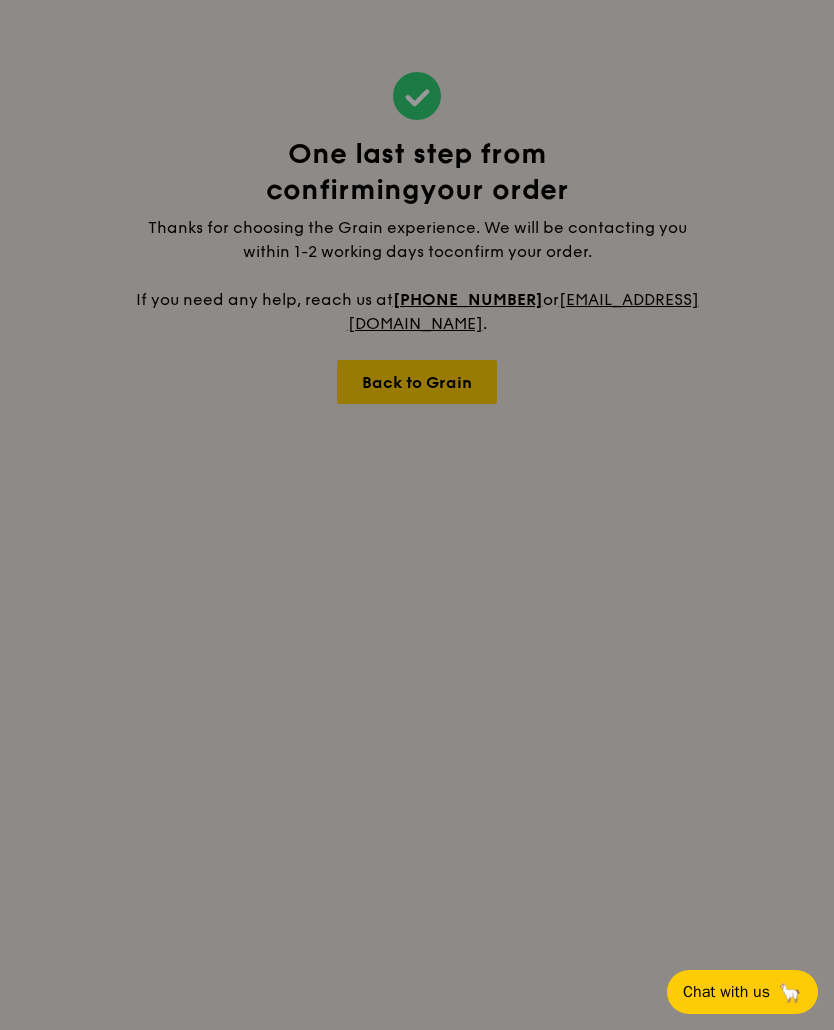 scroll, scrollTop: 0, scrollLeft: 0, axis: both 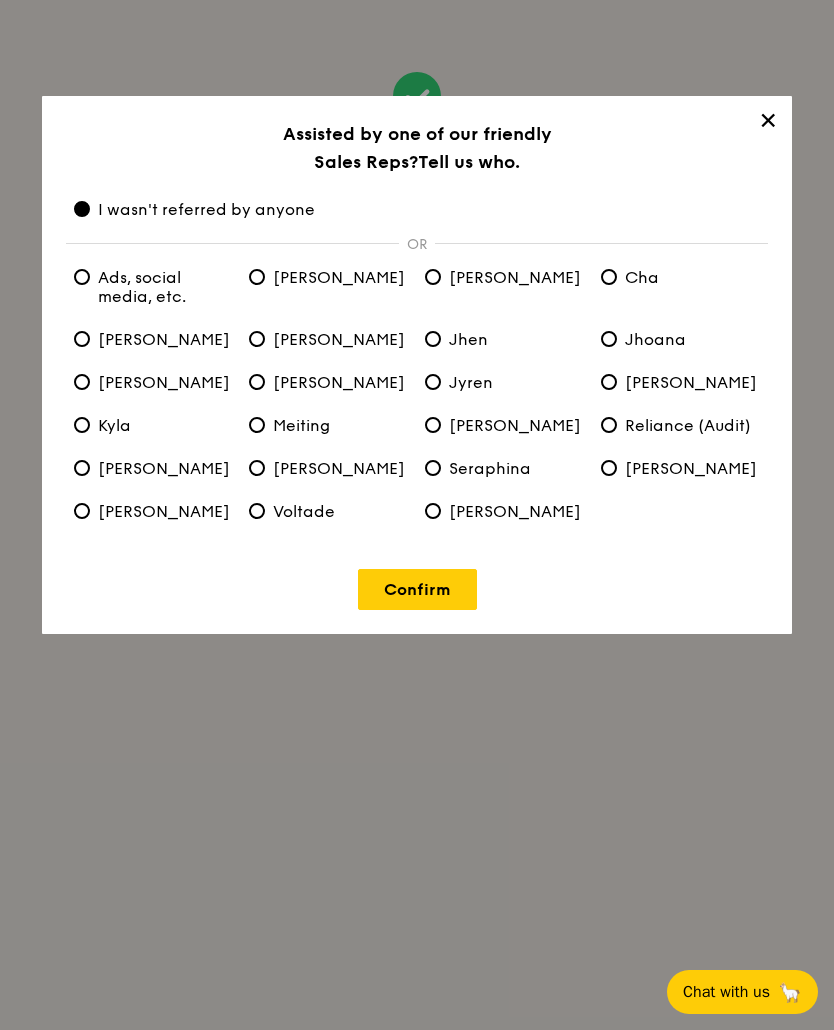 click on "Confirm" at bounding box center (417, 589) 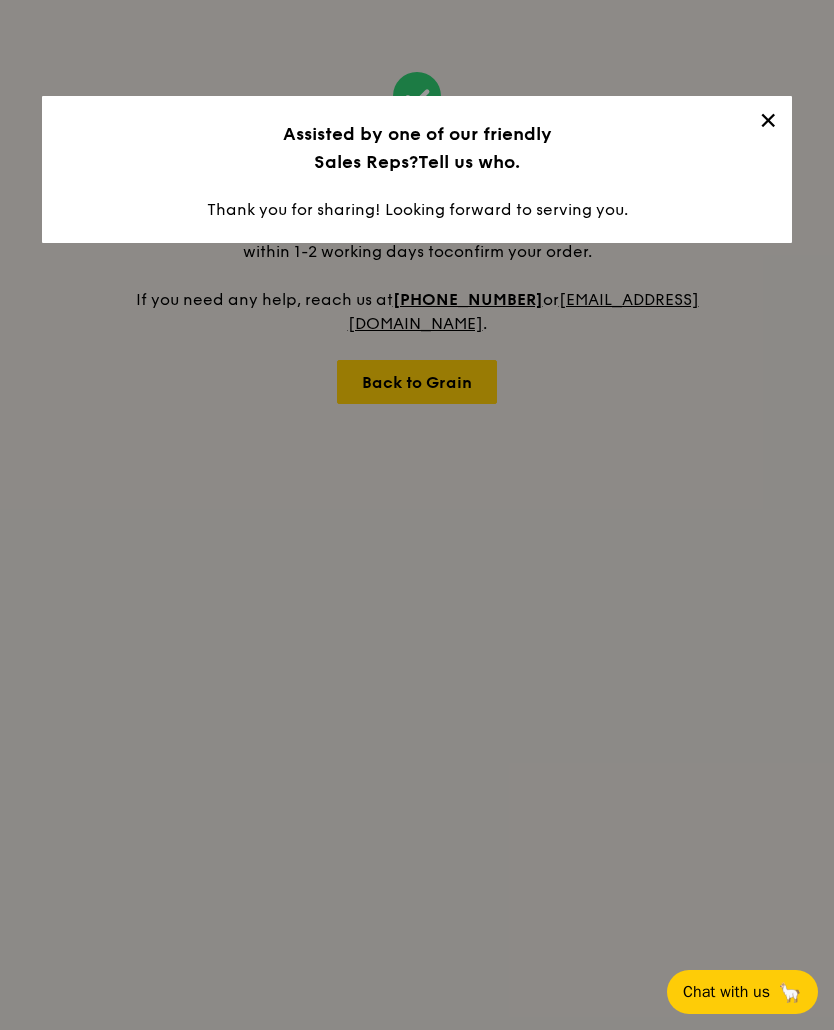 click on "✕" at bounding box center [768, 124] 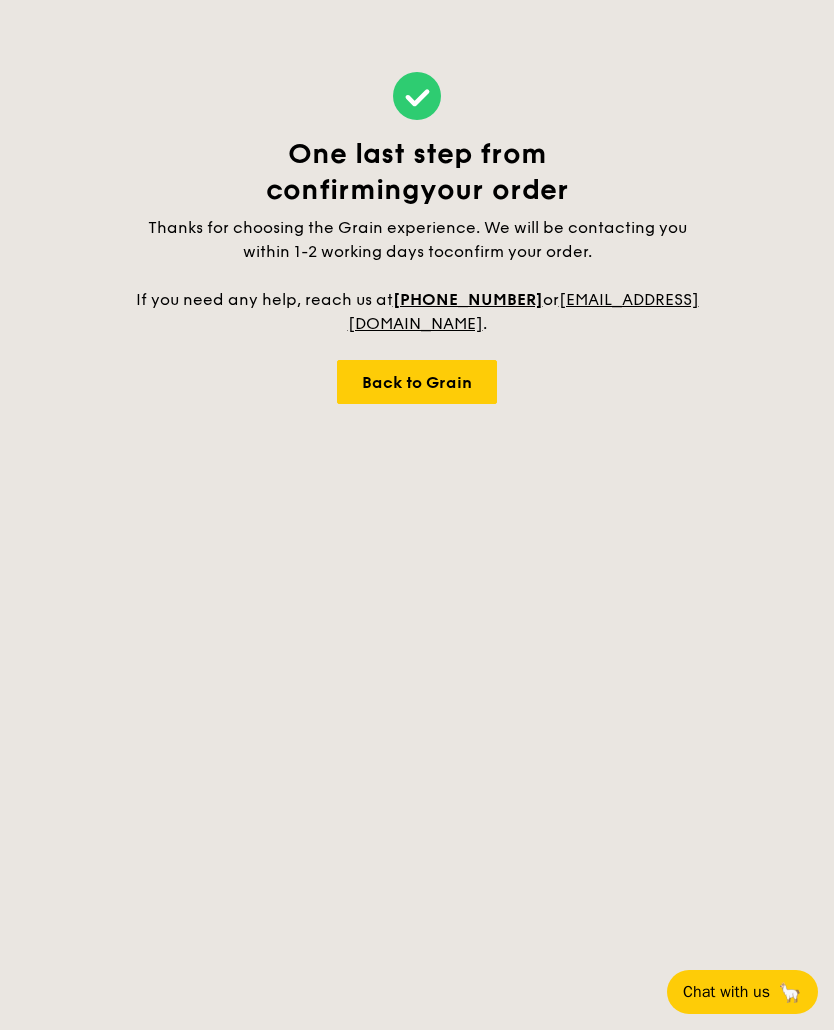 click on "Back to Grain" at bounding box center (417, 382) 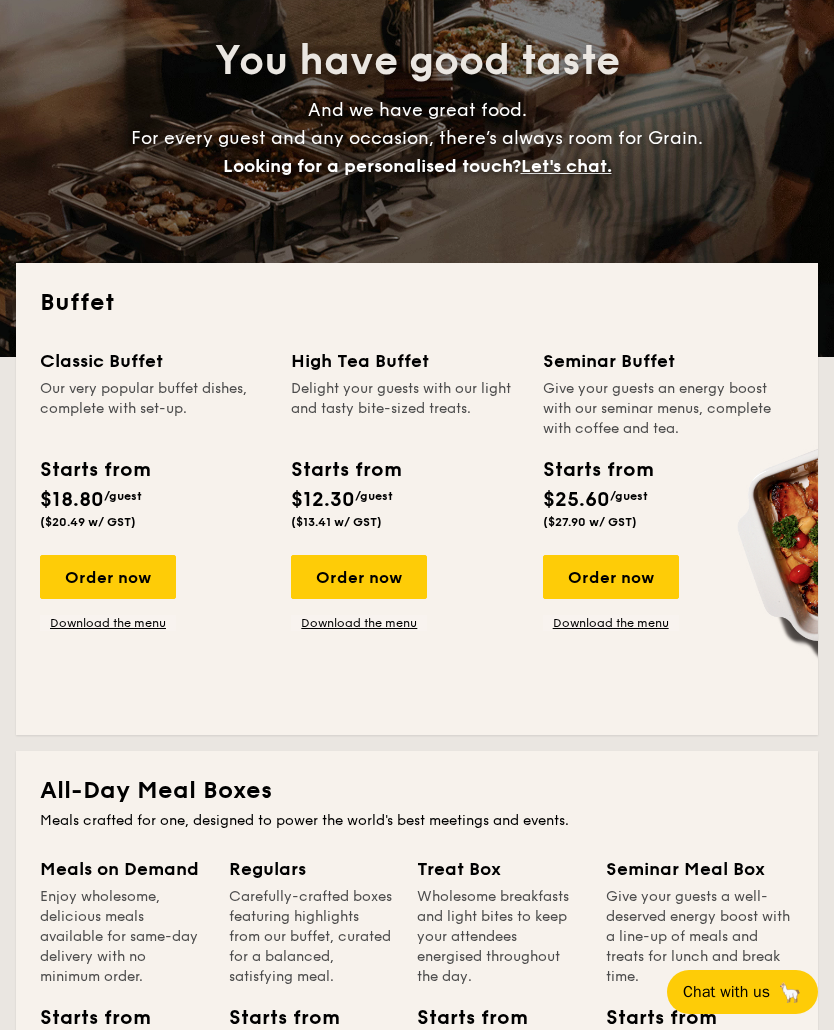 scroll, scrollTop: 0, scrollLeft: 0, axis: both 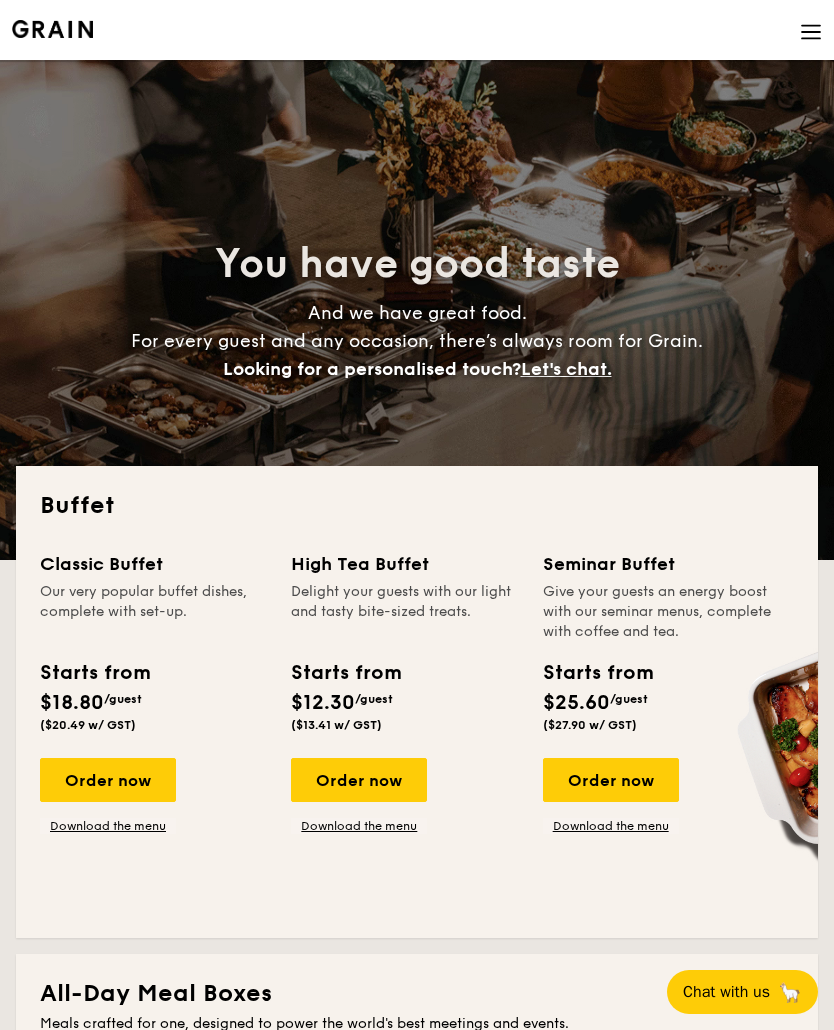 click at bounding box center (811, 32) 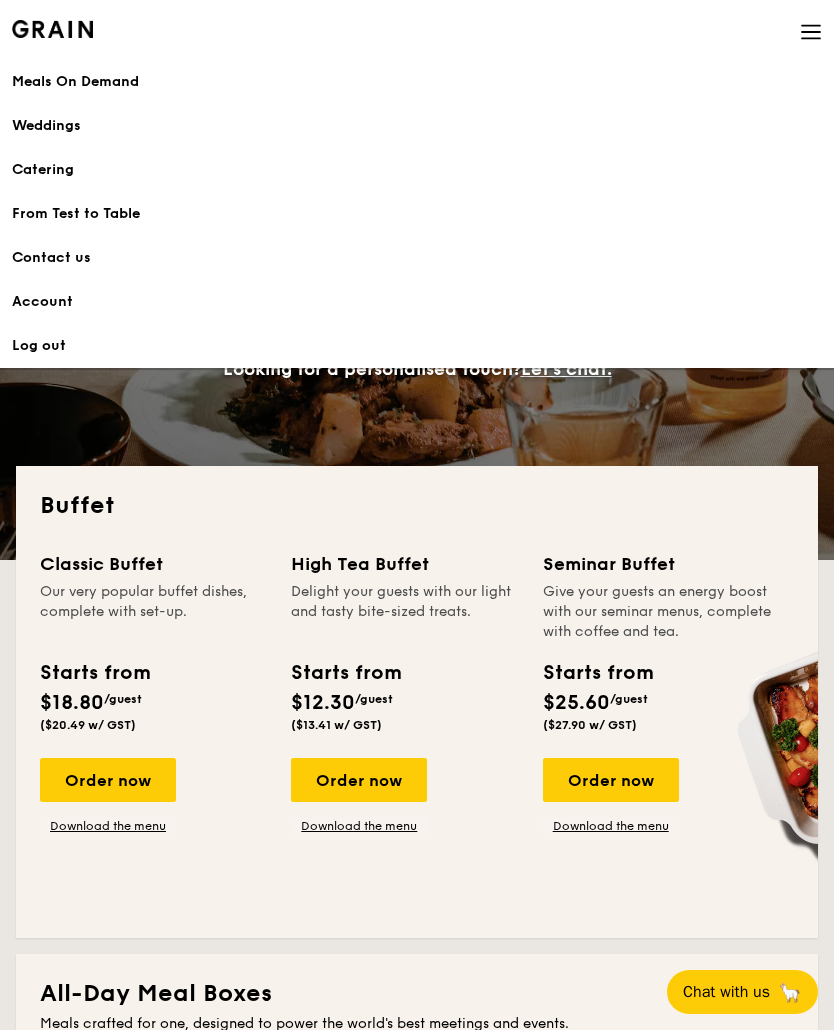 click on "You have good taste And we have great food.  For every guest and any occasion, there’s always room for Grain. Looking for a personalised touch?  Let's chat." at bounding box center [417, 310] 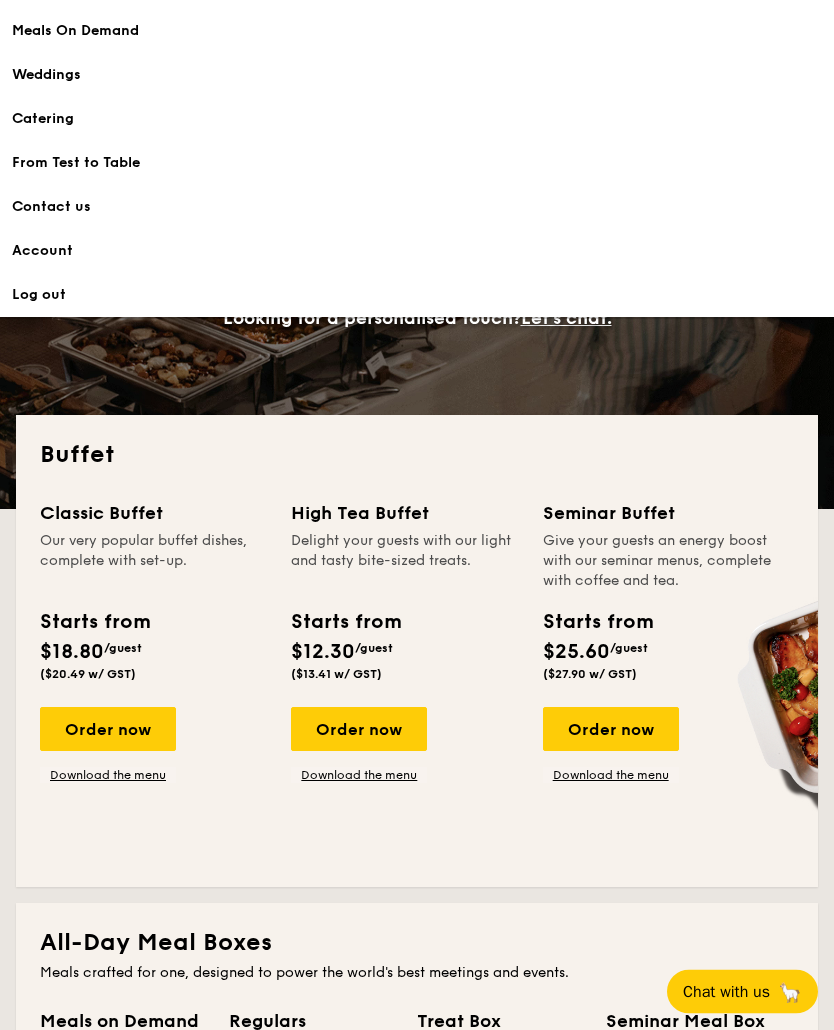 scroll, scrollTop: 0, scrollLeft: 0, axis: both 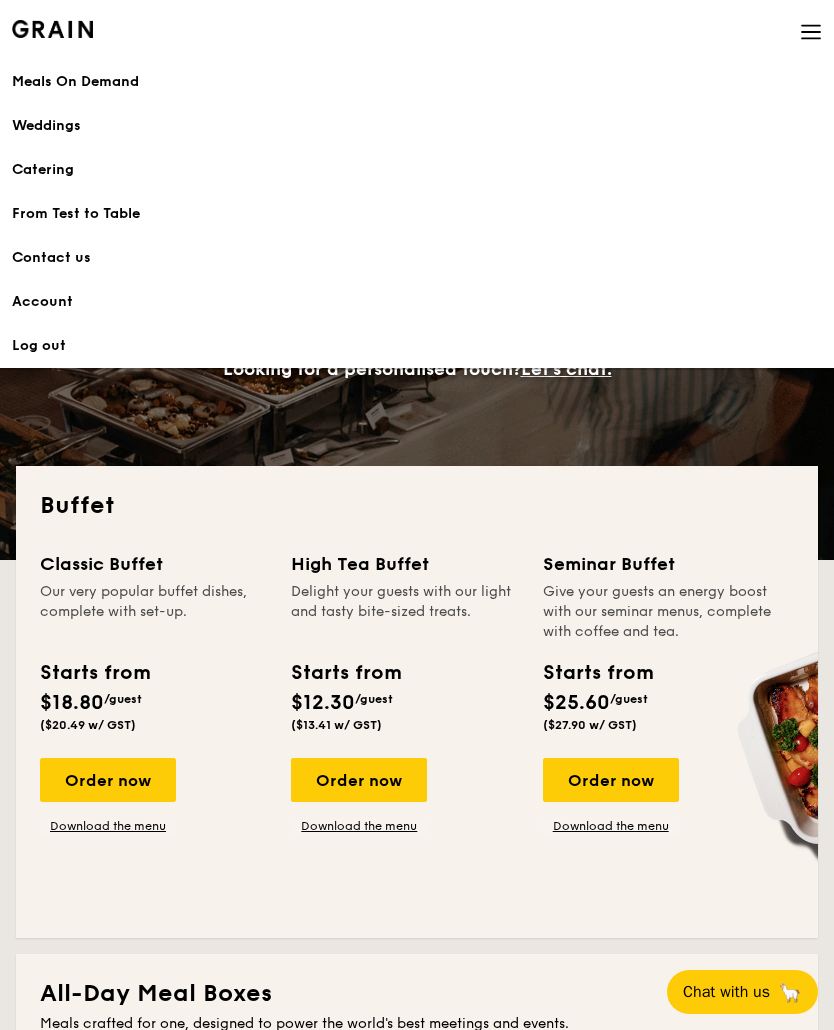 click on "You have good taste And we have great food.  For every guest and any occasion, there’s always room for Grain. Looking for a personalised touch?  Let's chat." at bounding box center (417, 310) 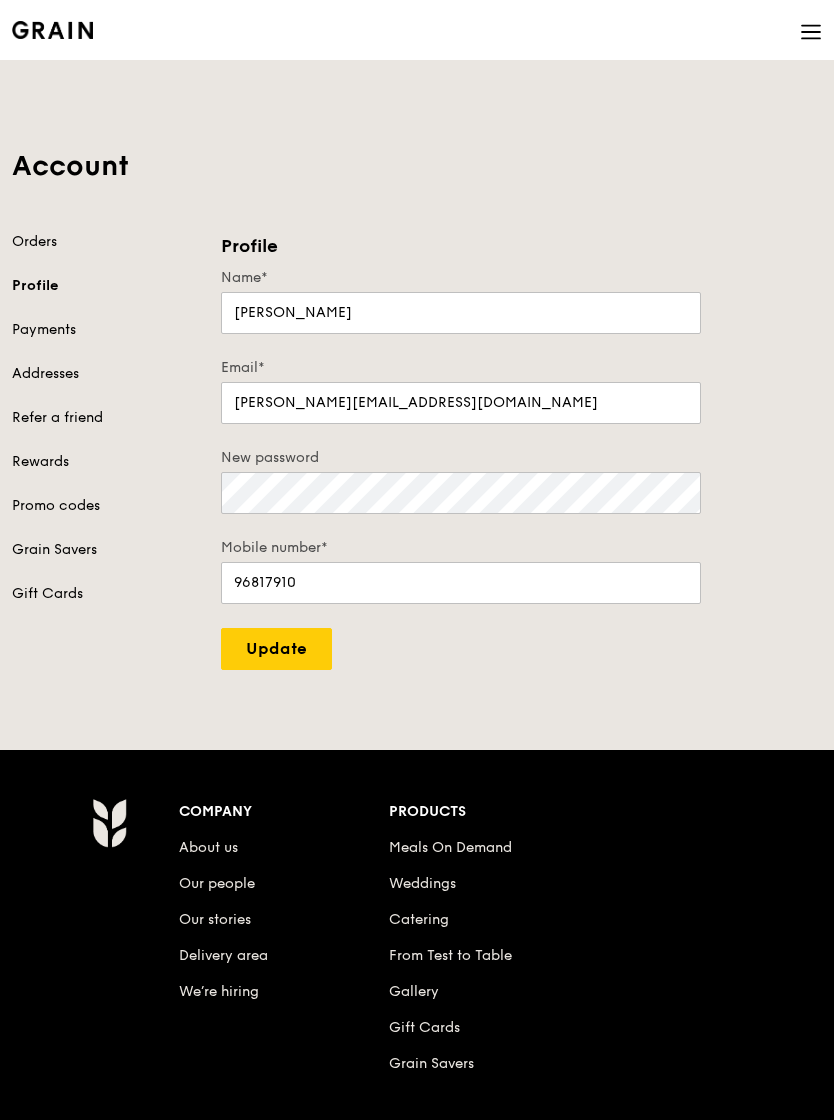 scroll, scrollTop: 0, scrollLeft: 0, axis: both 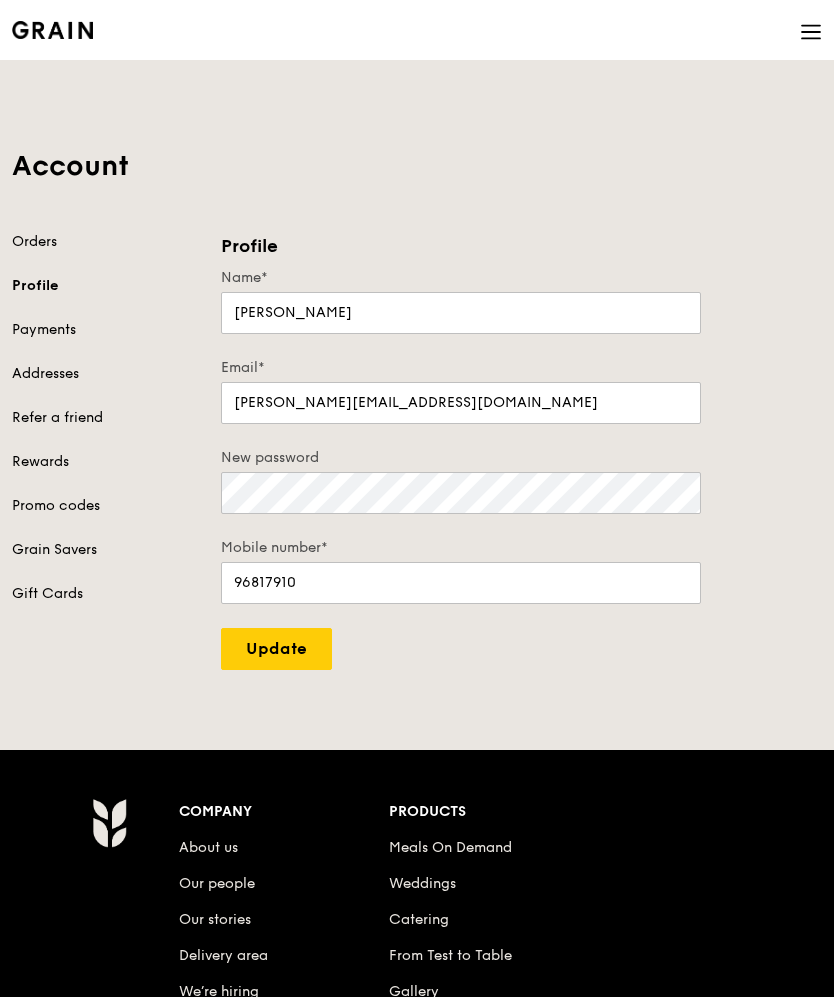 click at bounding box center [811, 34] 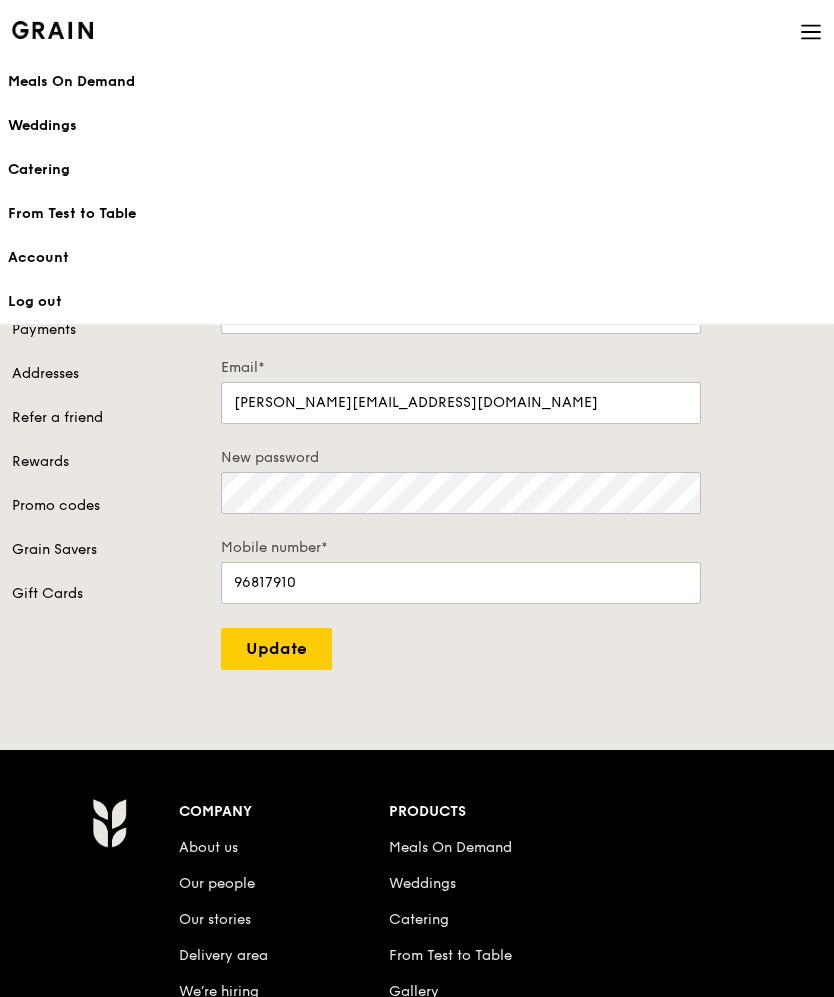 click on "Meals On Demand" at bounding box center [417, 82] 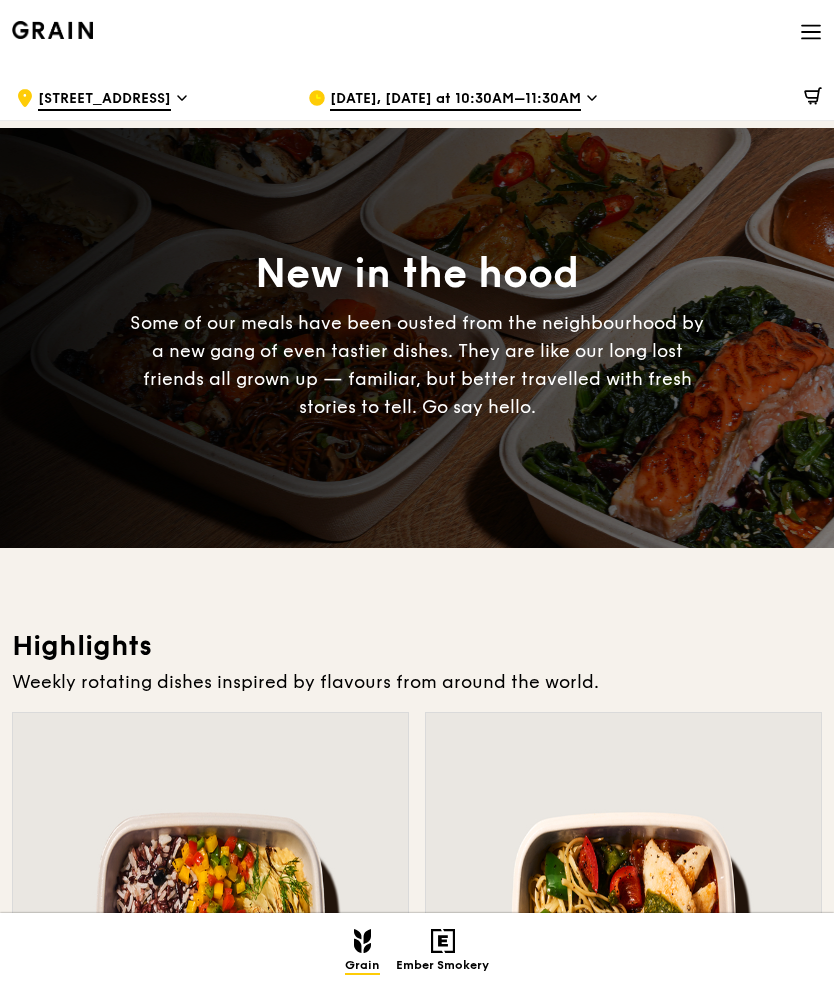 click on "Jul 14, Today at 10:30AM–11:30AM" at bounding box center (455, 100) 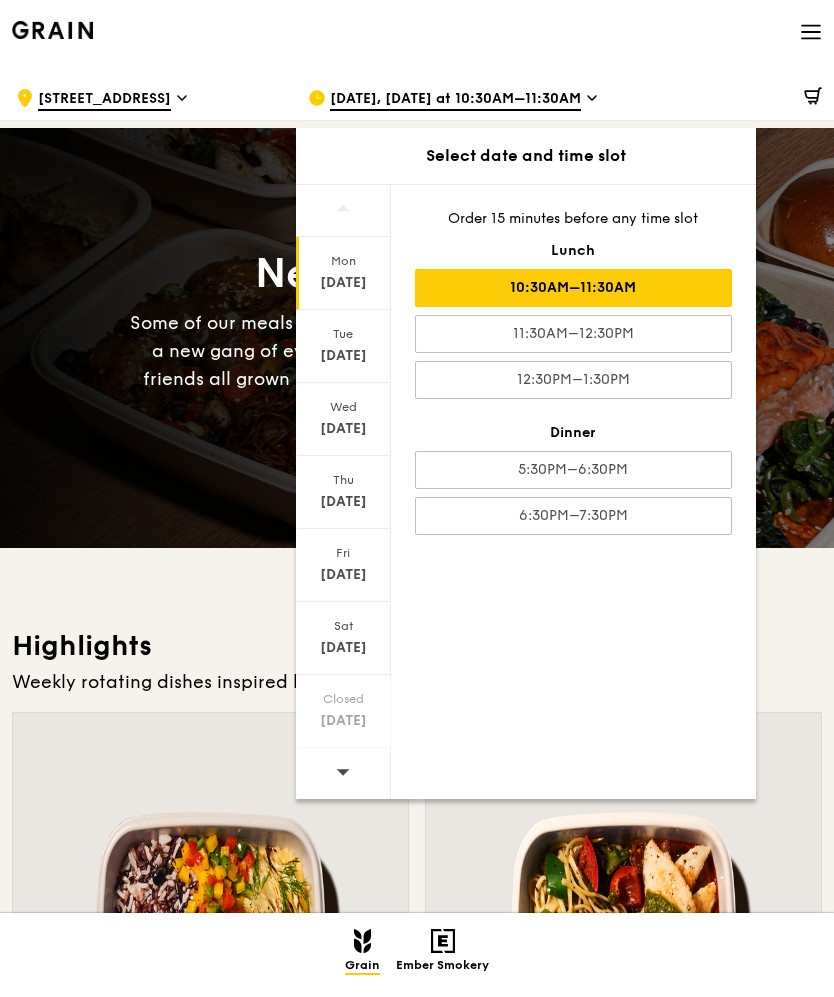 click on "New in the hood Some of our meals have been ousted from the neighbourhood by a new gang of even tastier dishes. They are like our long lost friends all grown up — familiar, but better travelled with fresh stories to tell. Go say hello." at bounding box center (417, 338) 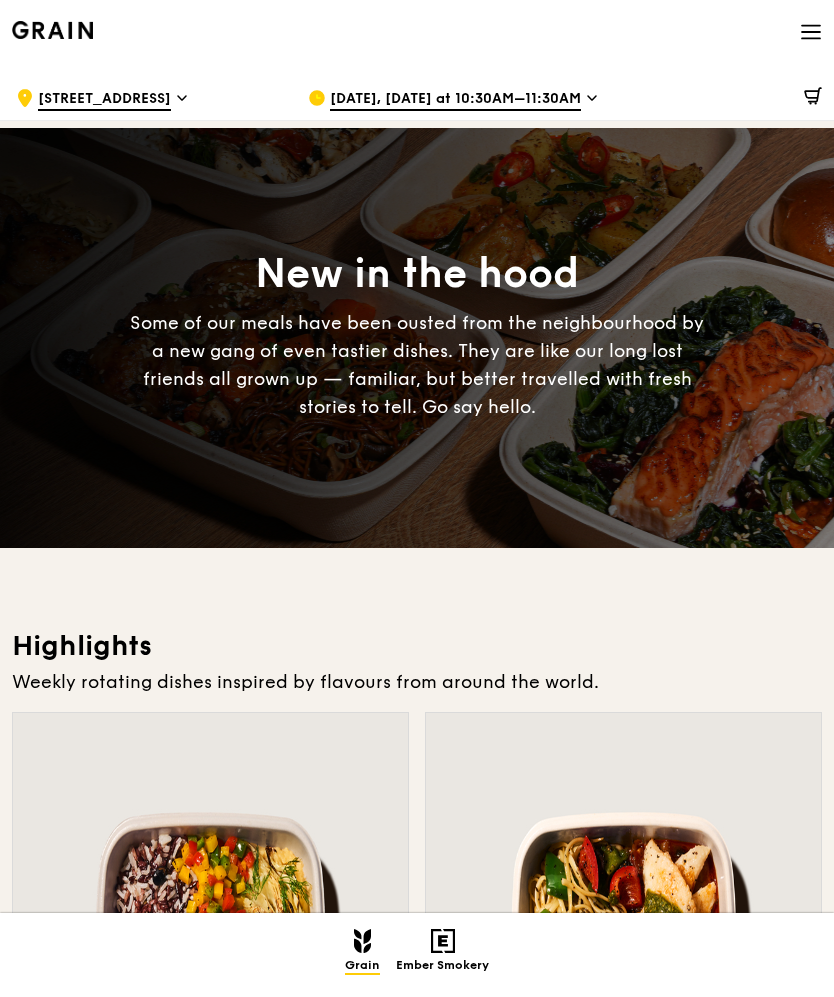 click at bounding box center [811, 34] 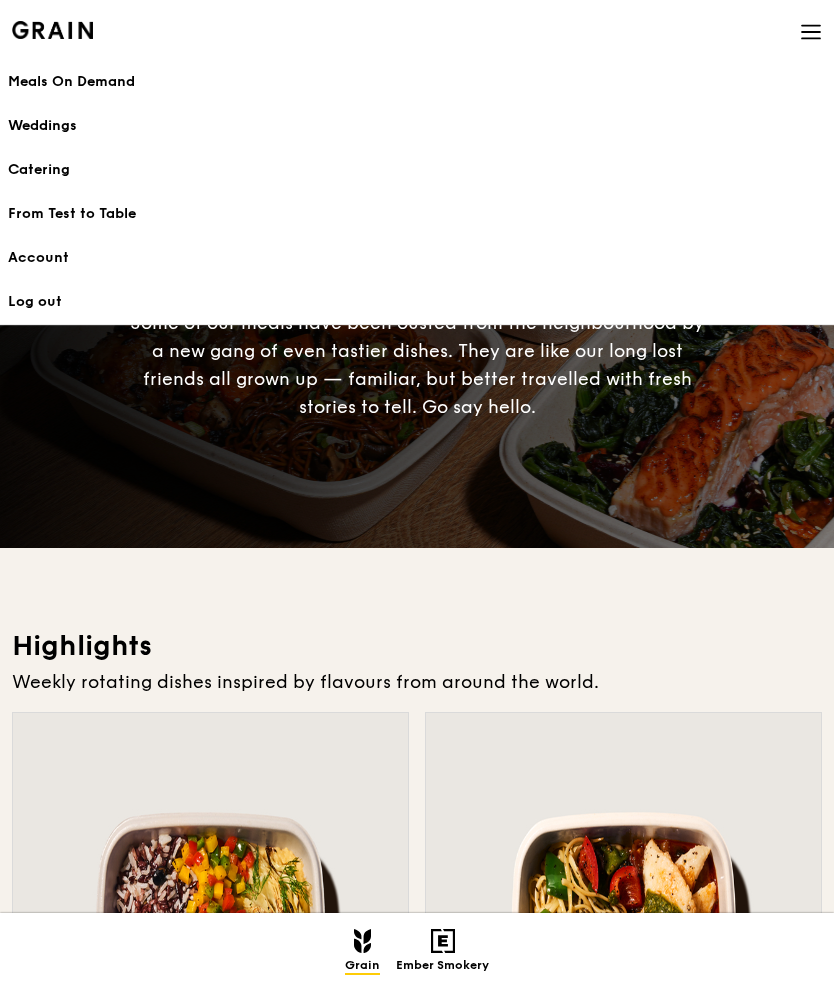 click on "Catering" at bounding box center (417, 170) 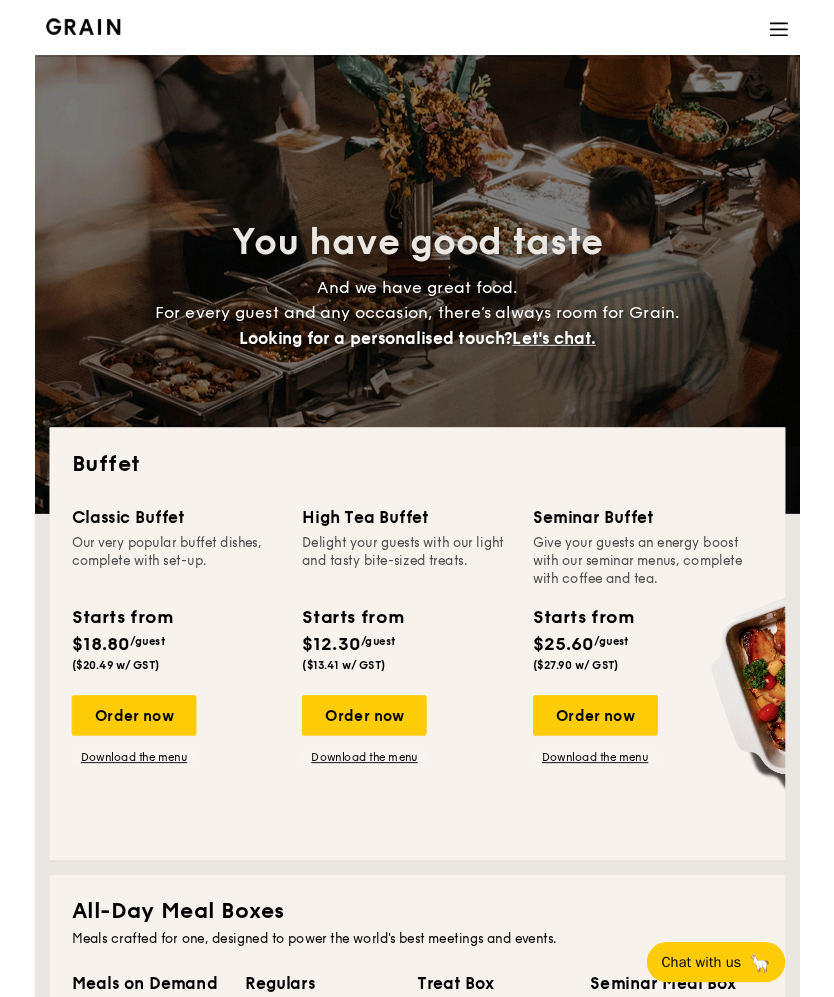 scroll, scrollTop: 0, scrollLeft: 0, axis: both 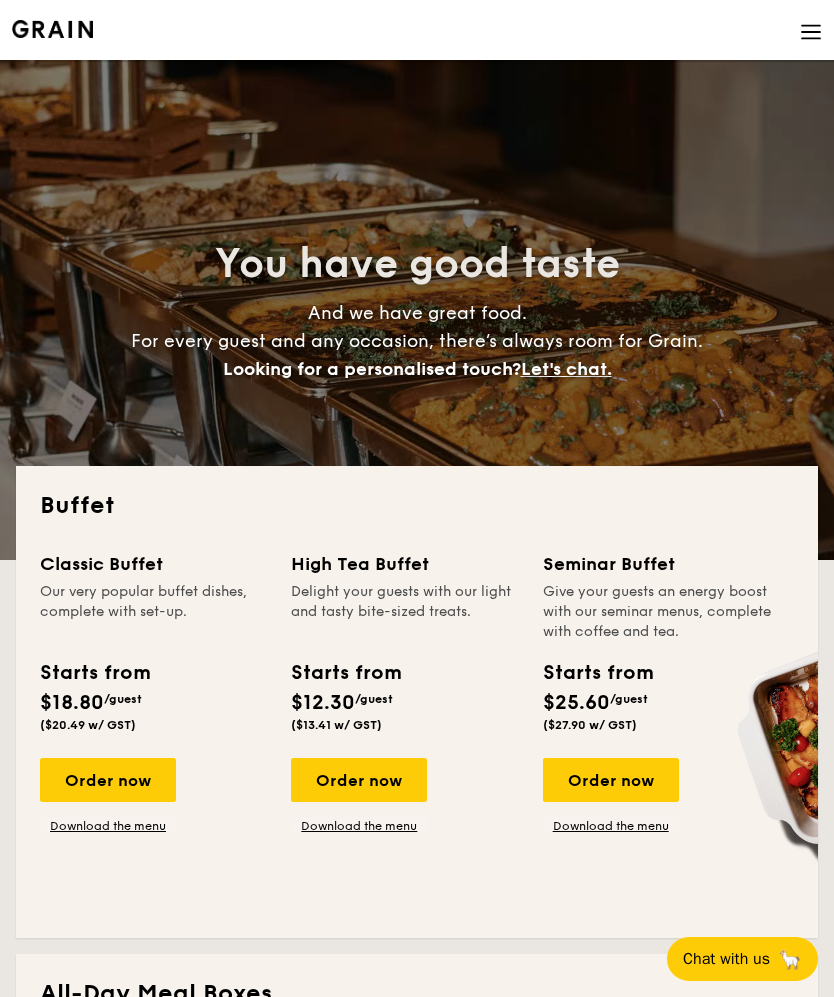 click at bounding box center (811, 32) 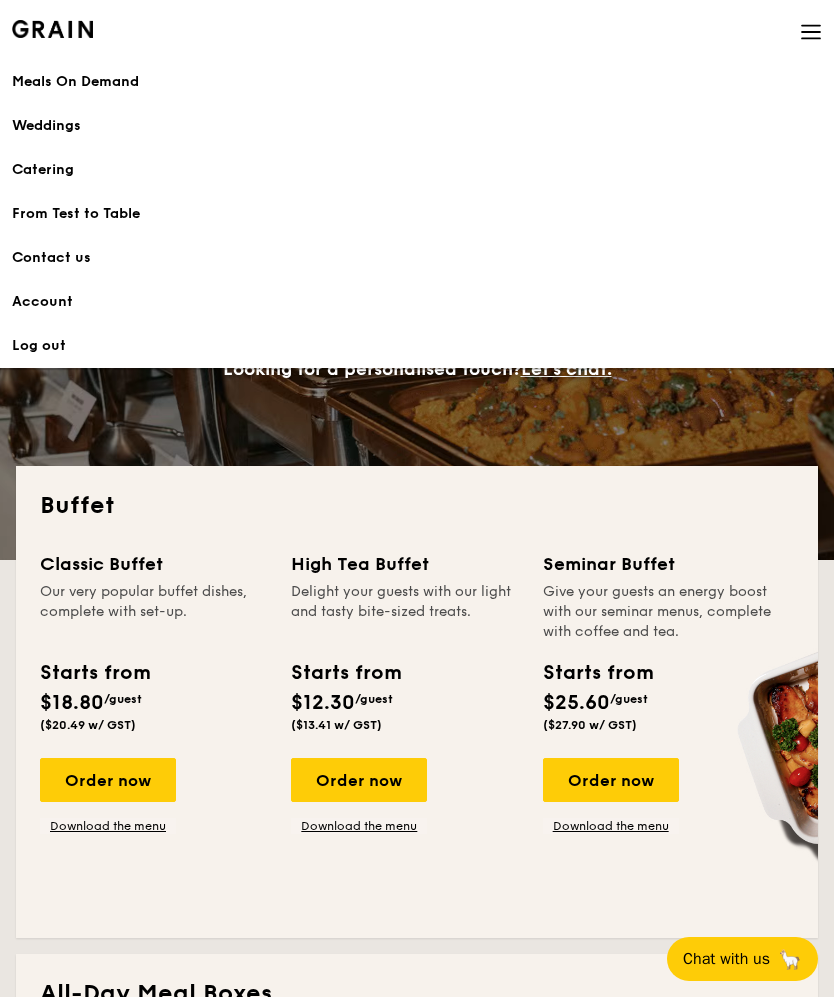 click on "Account" at bounding box center [417, 302] 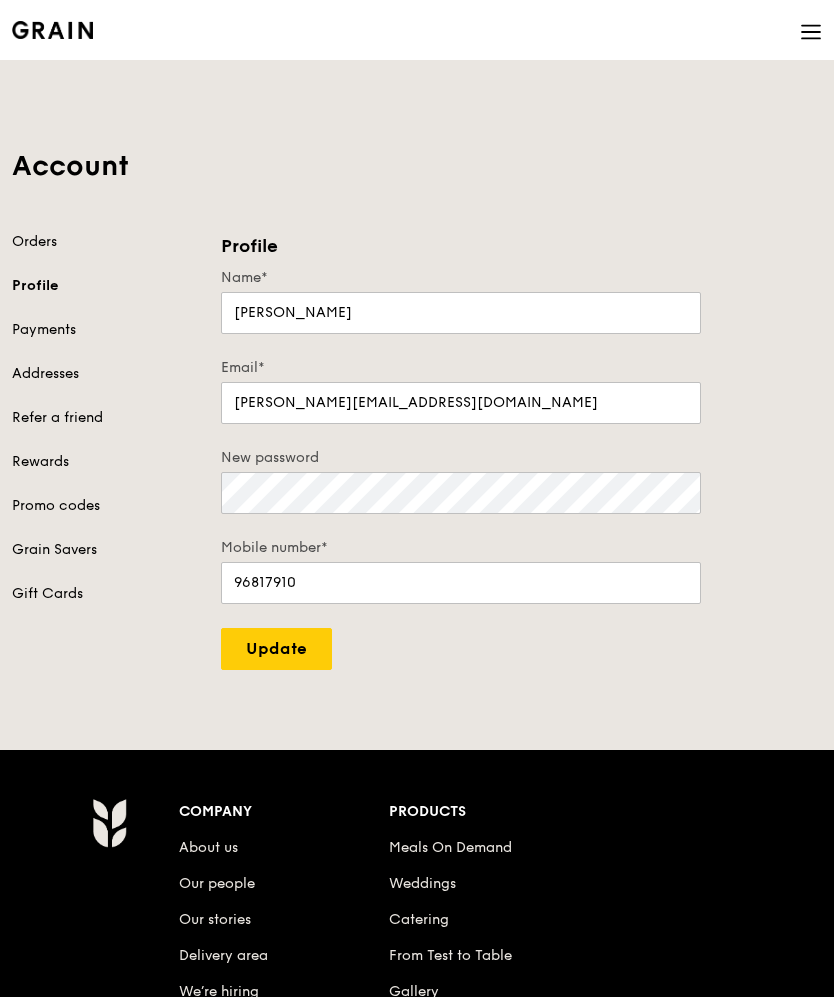 scroll, scrollTop: 0, scrollLeft: 0, axis: both 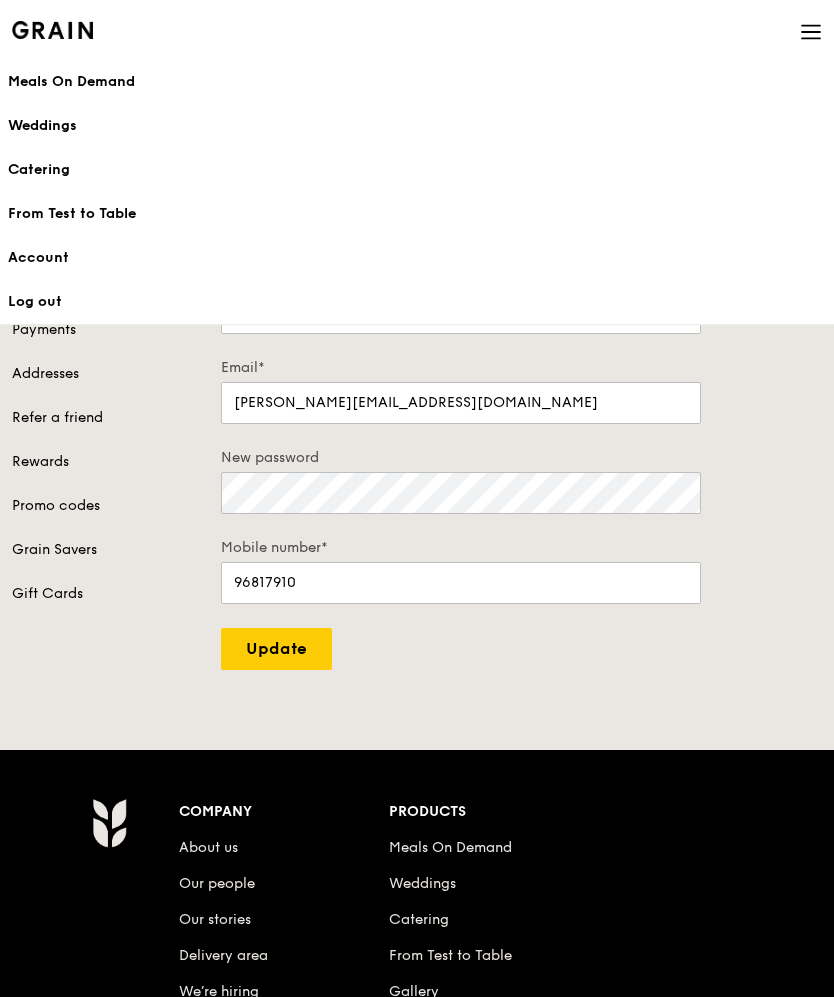 click on "Catering" at bounding box center [417, 170] 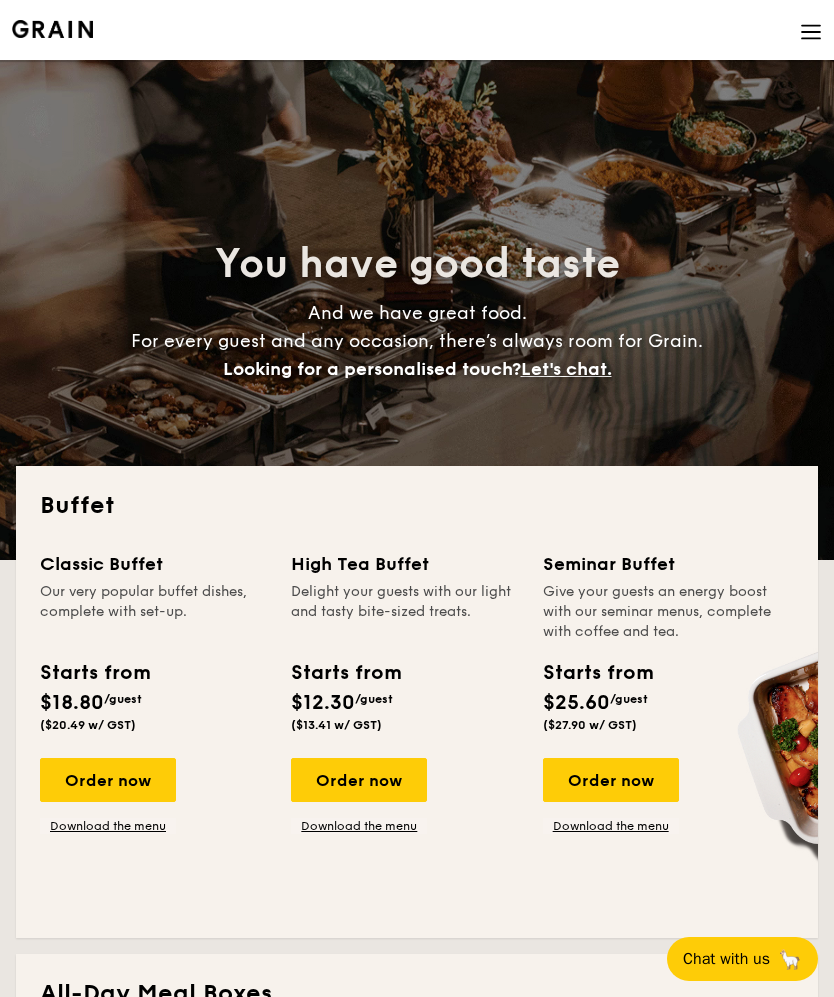 scroll, scrollTop: 0, scrollLeft: 0, axis: both 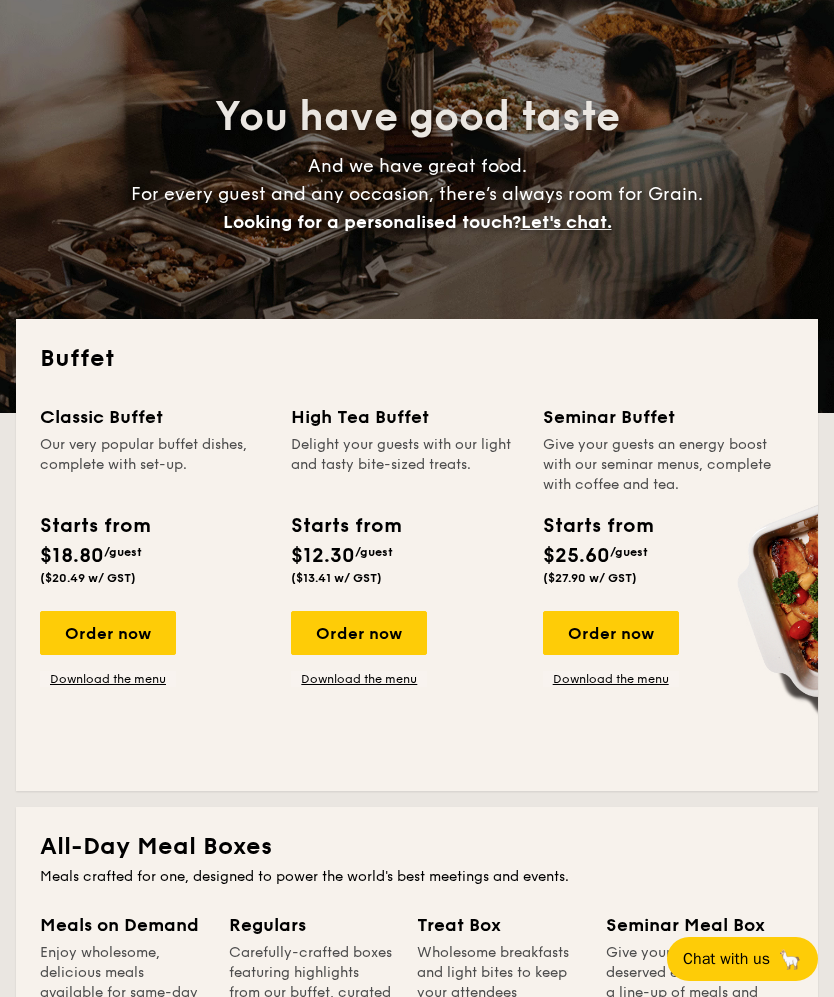 click on "Download the menu" at bounding box center [108, 679] 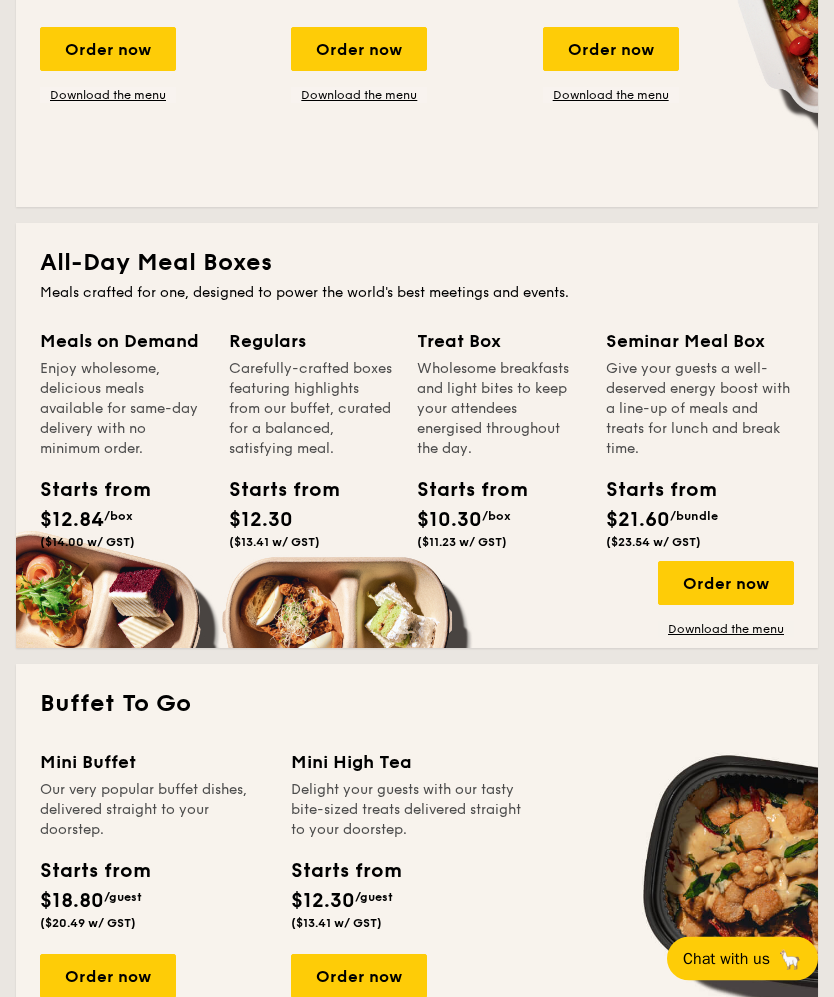 scroll, scrollTop: 735, scrollLeft: 0, axis: vertical 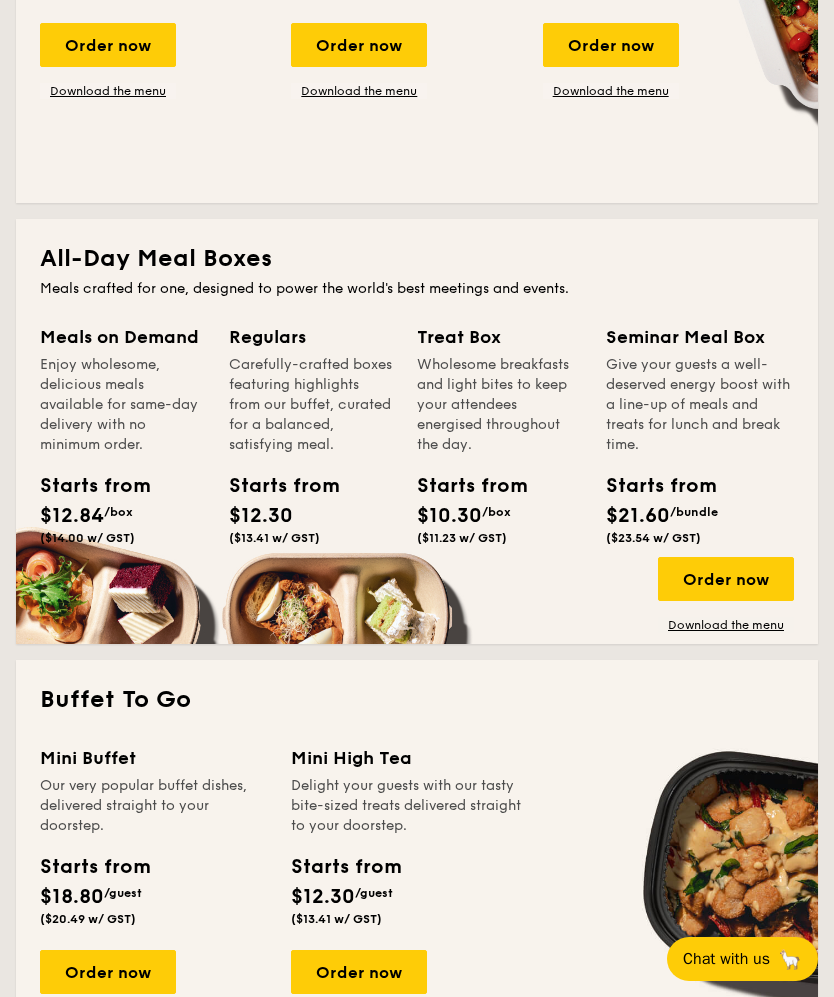 click on "Download the menu" at bounding box center [108, 1018] 